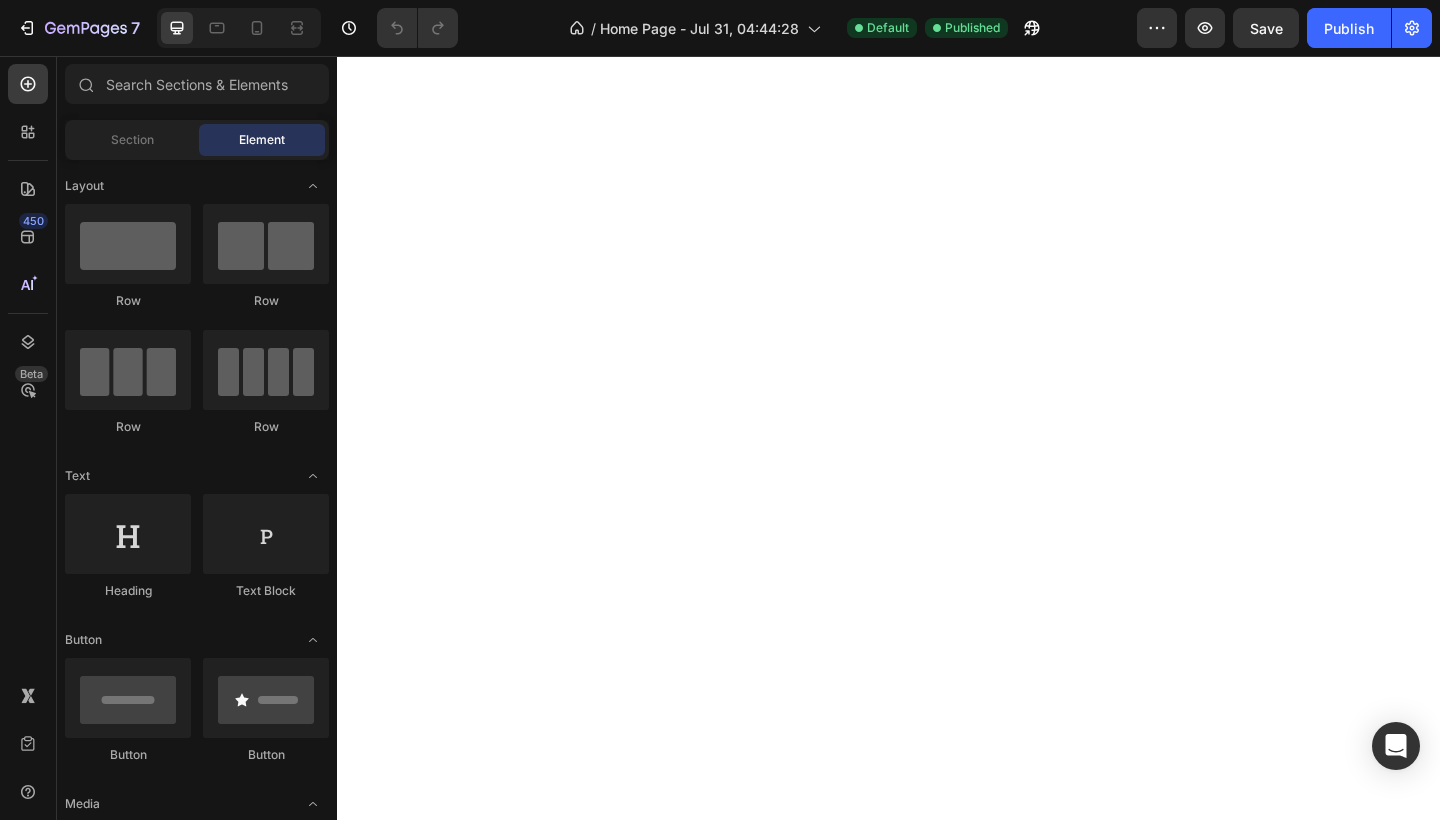 scroll, scrollTop: 0, scrollLeft: 0, axis: both 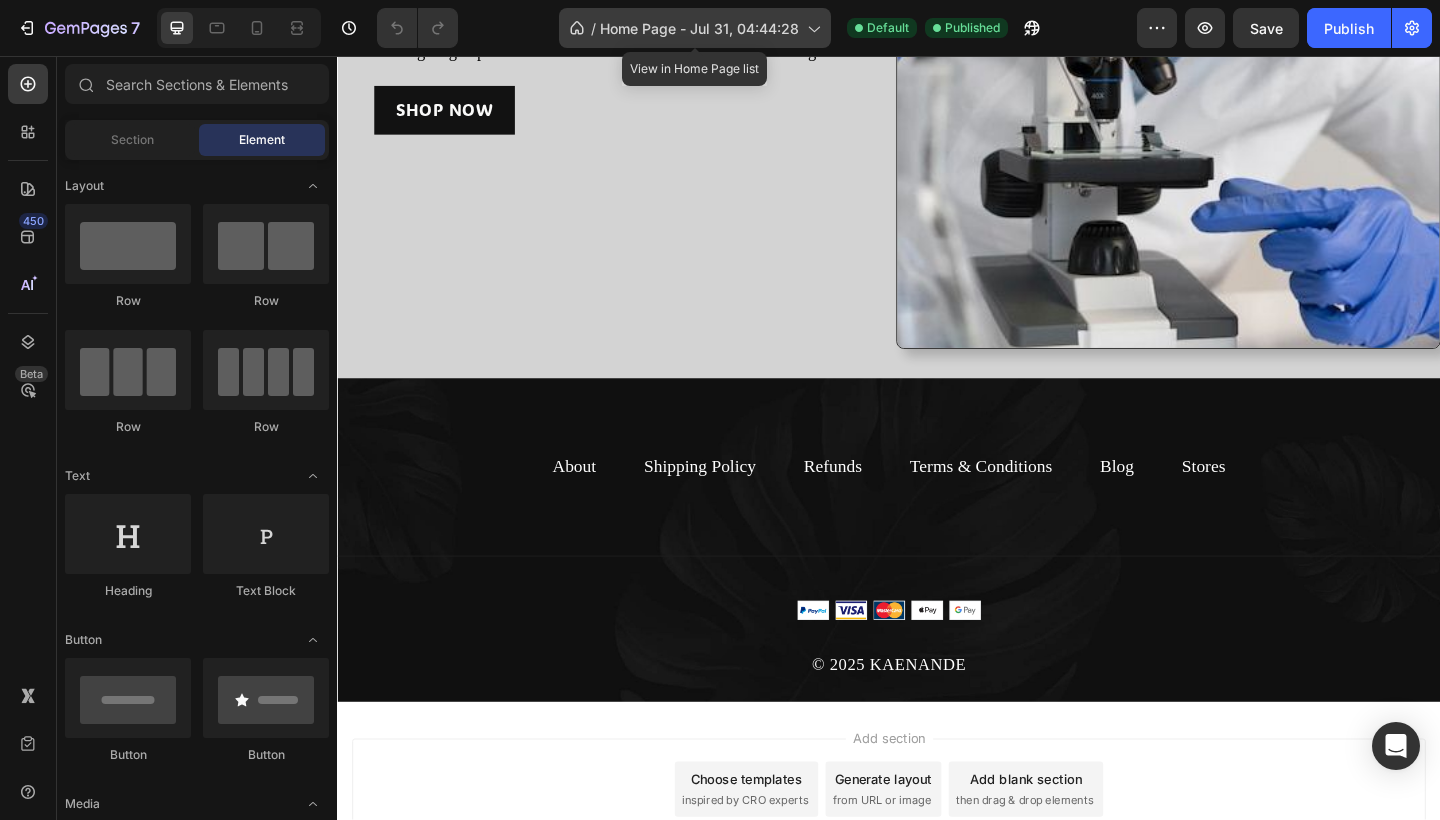 click on "/  Home Page - Jul 31, 04:44:28" 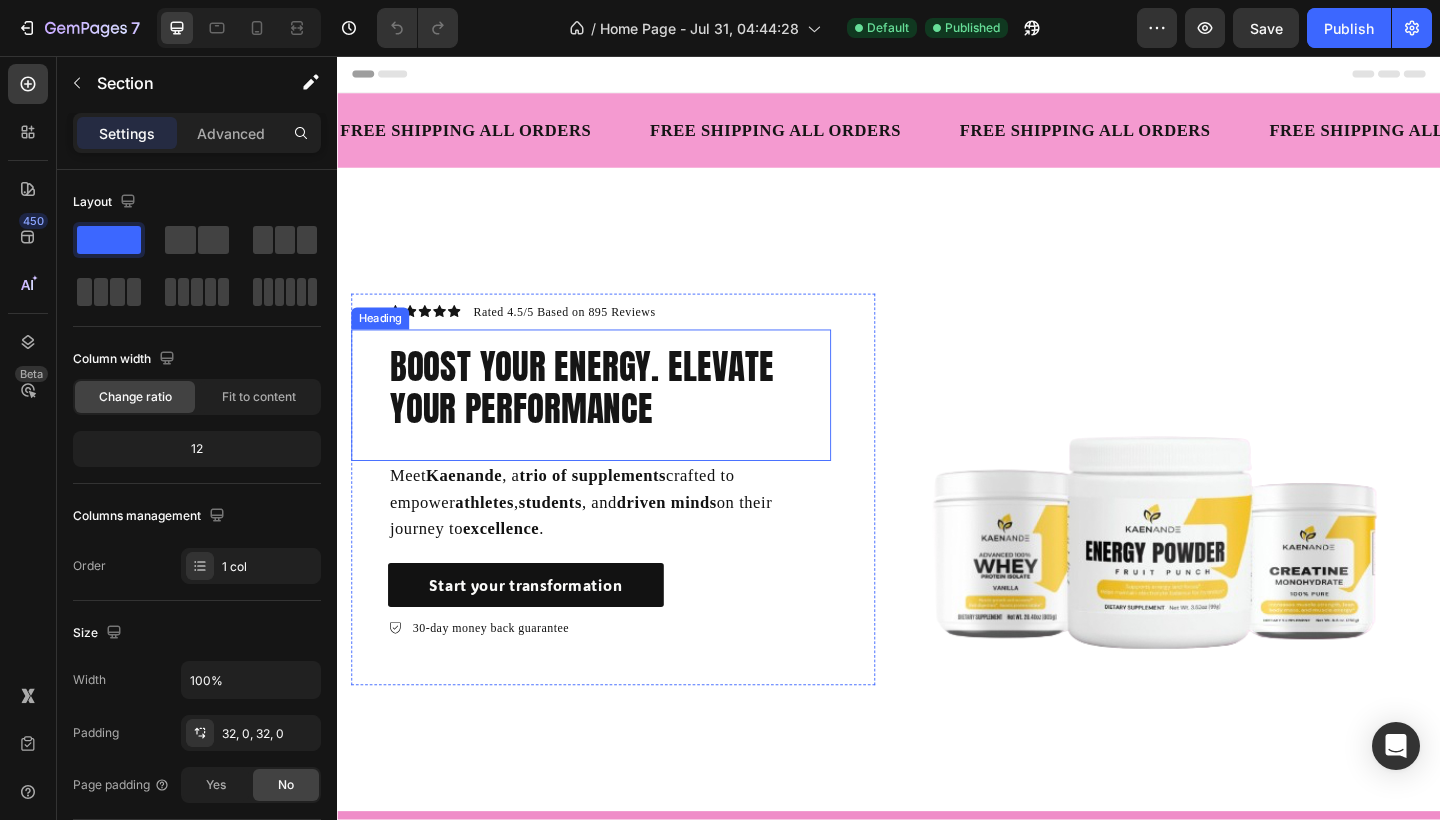 scroll, scrollTop: 0, scrollLeft: 0, axis: both 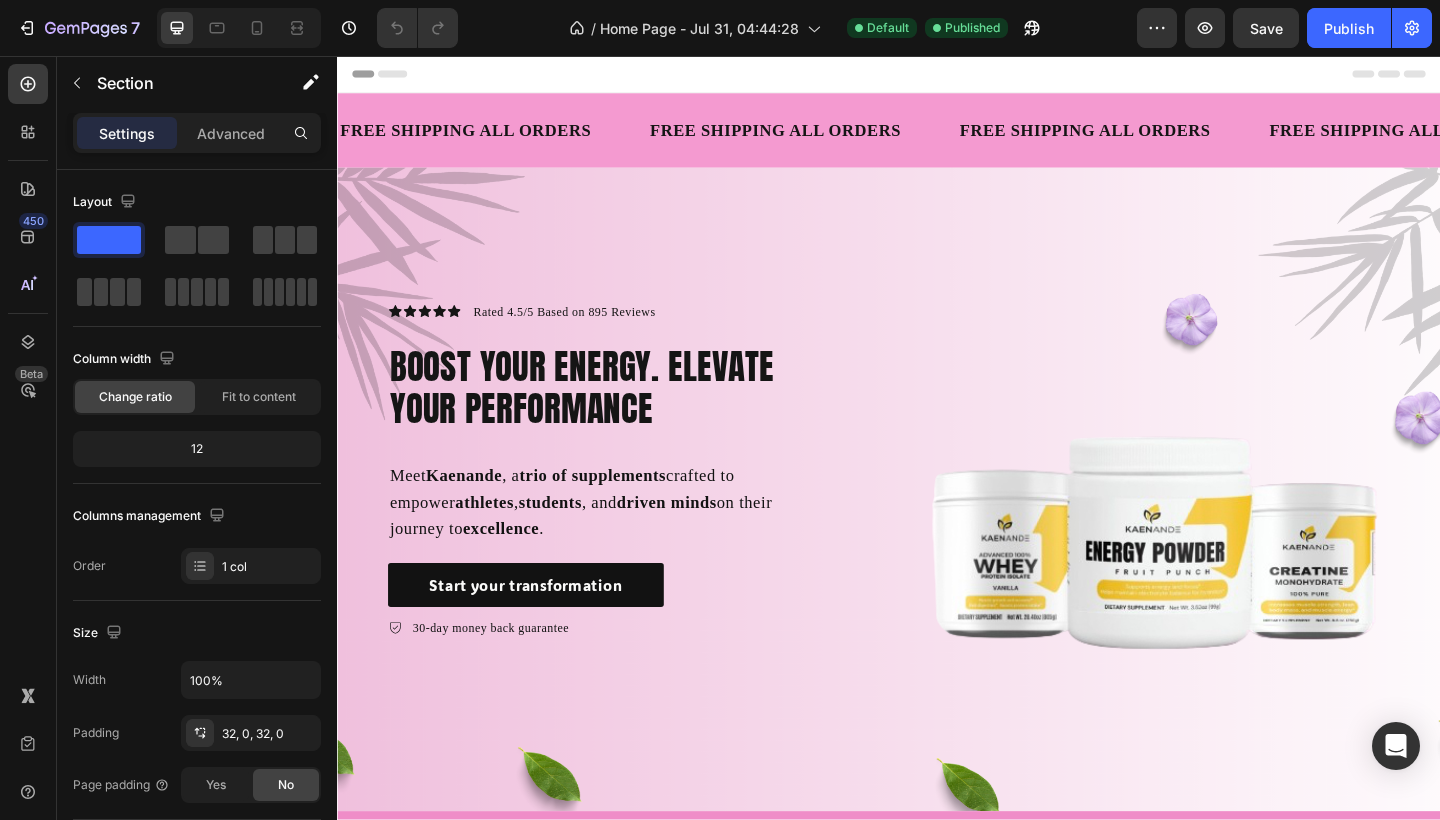 click on "Header" at bounding box center [383, 76] 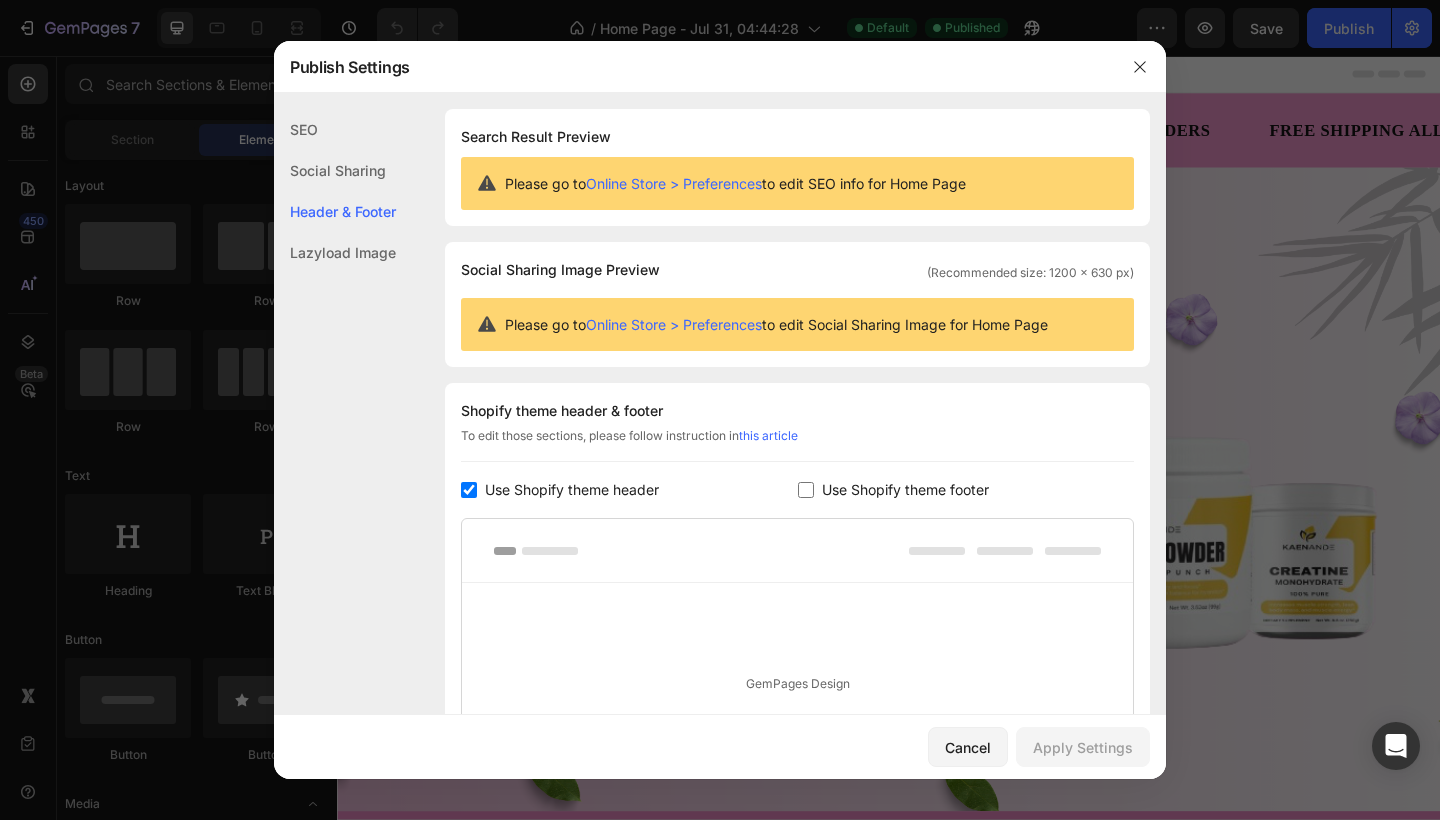 scroll, scrollTop: 234, scrollLeft: 0, axis: vertical 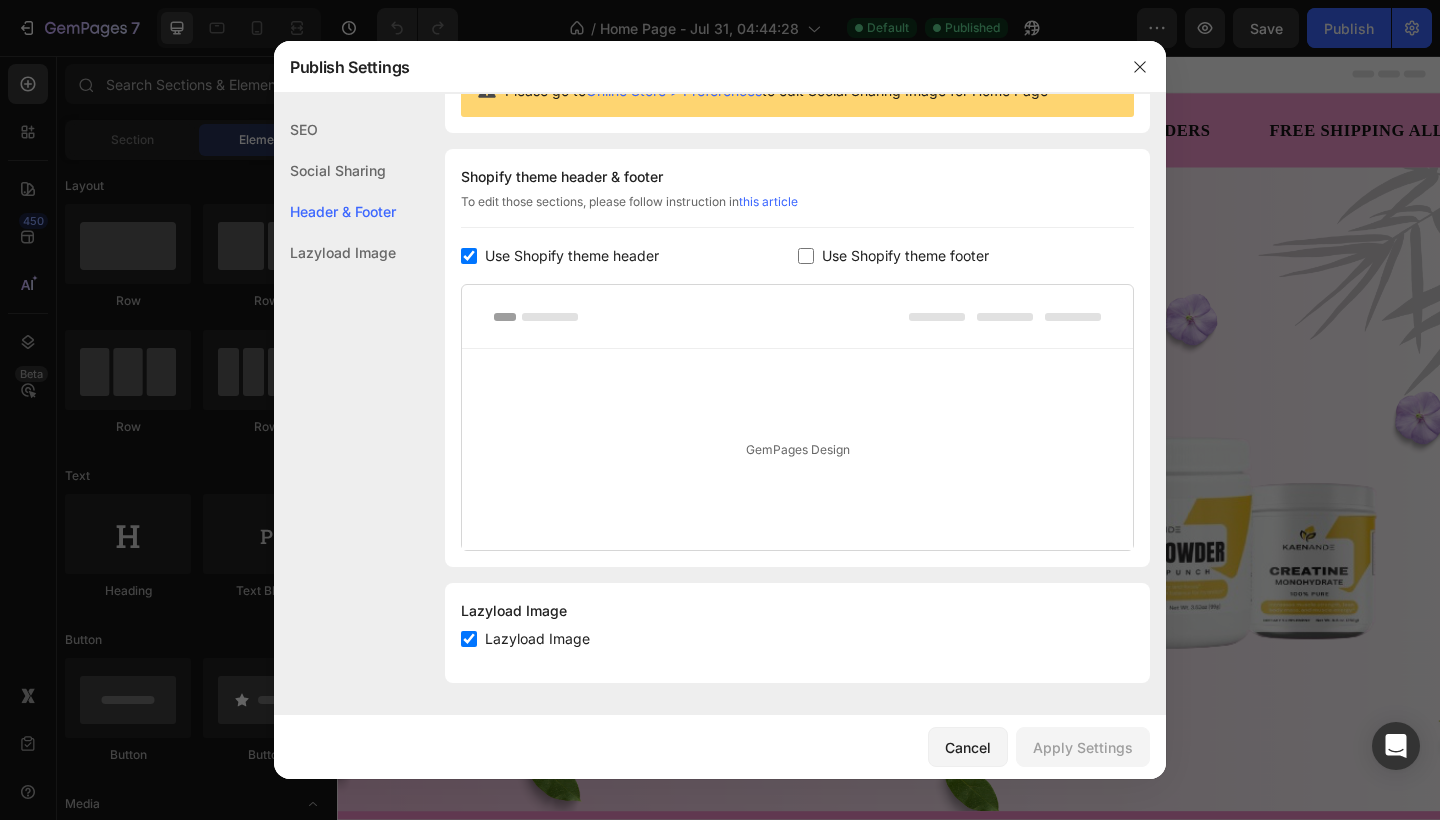 click at bounding box center (469, 639) 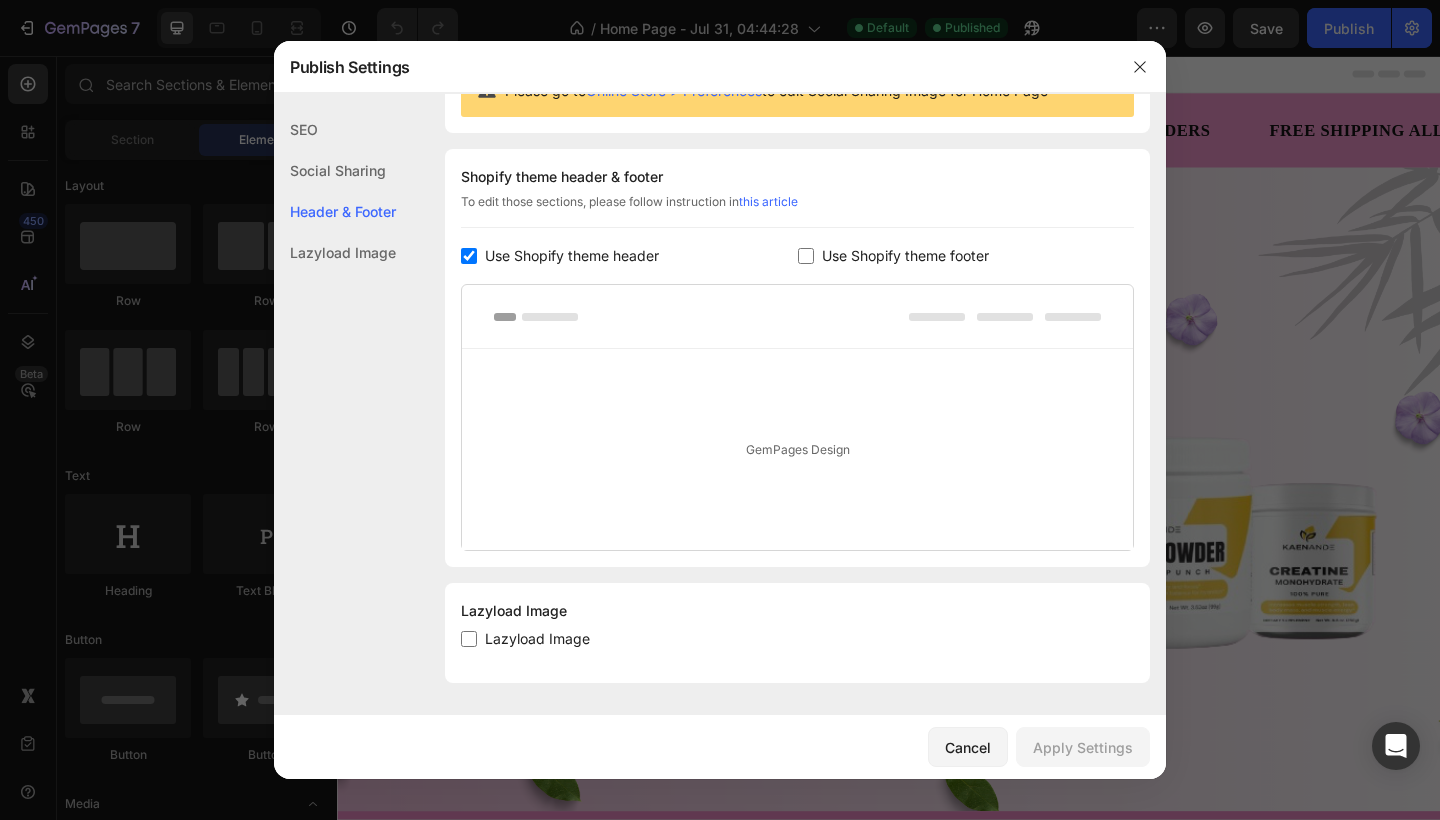 checkbox on "false" 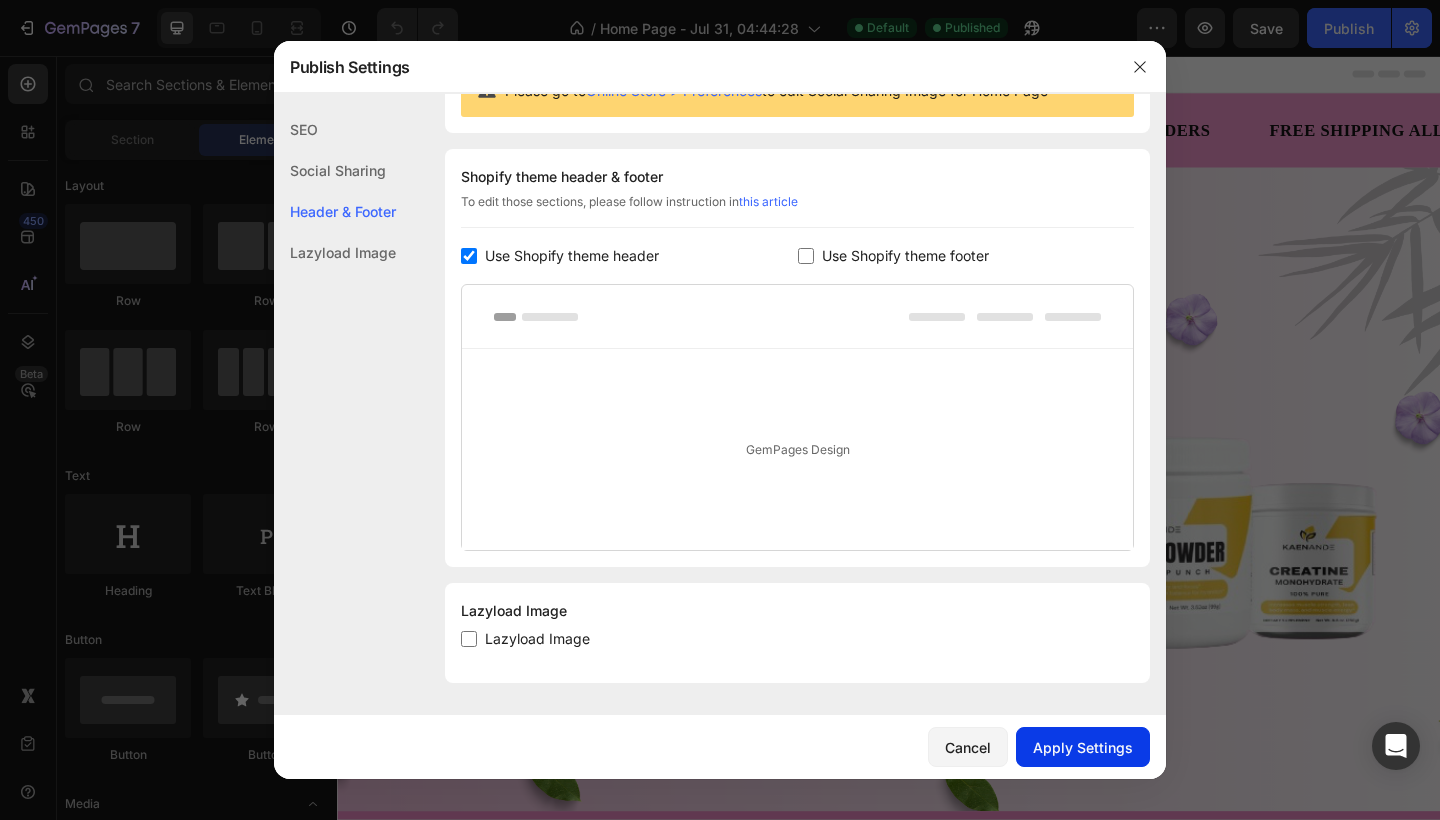 click on "Apply Settings" at bounding box center [1083, 747] 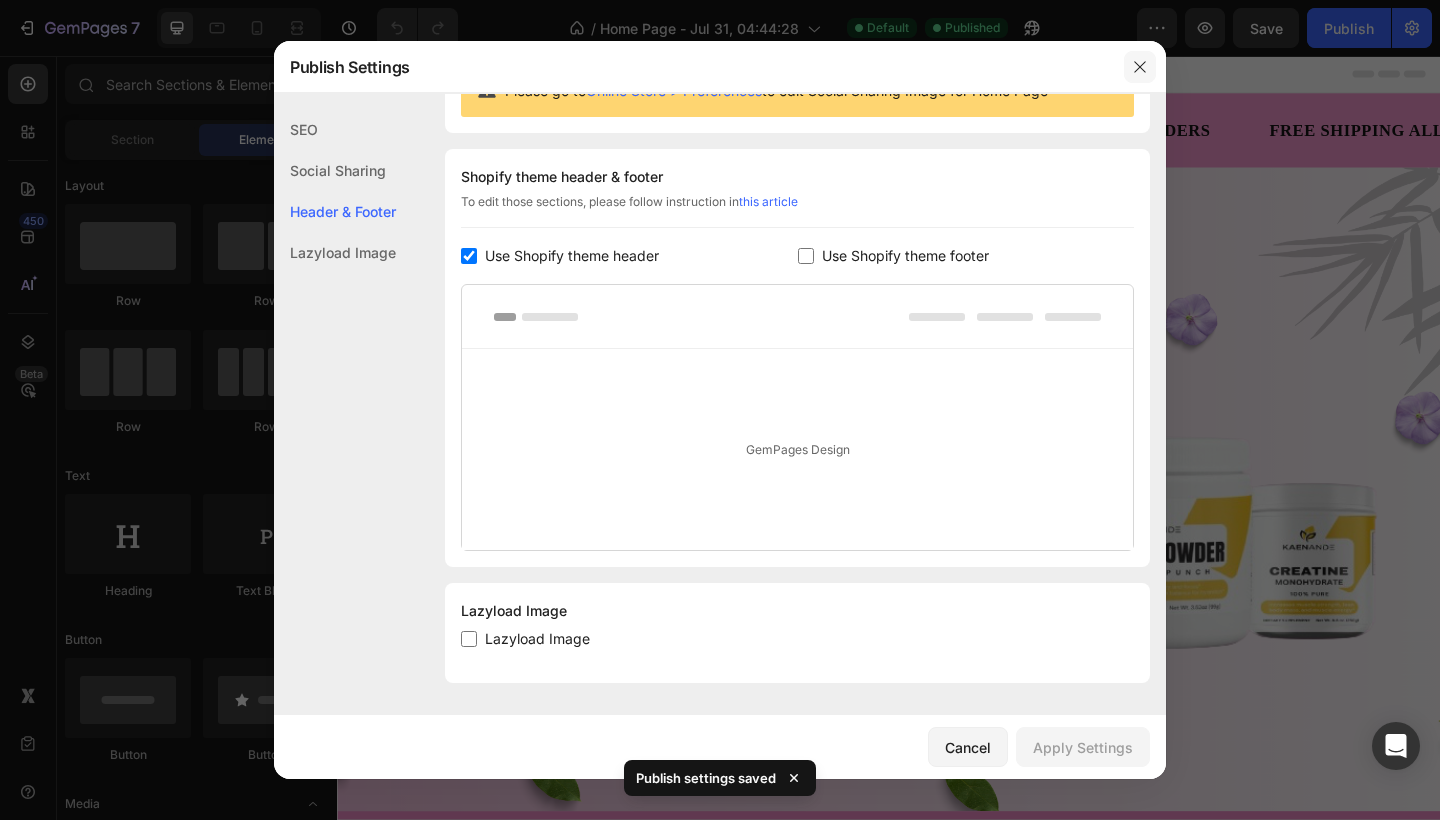 click 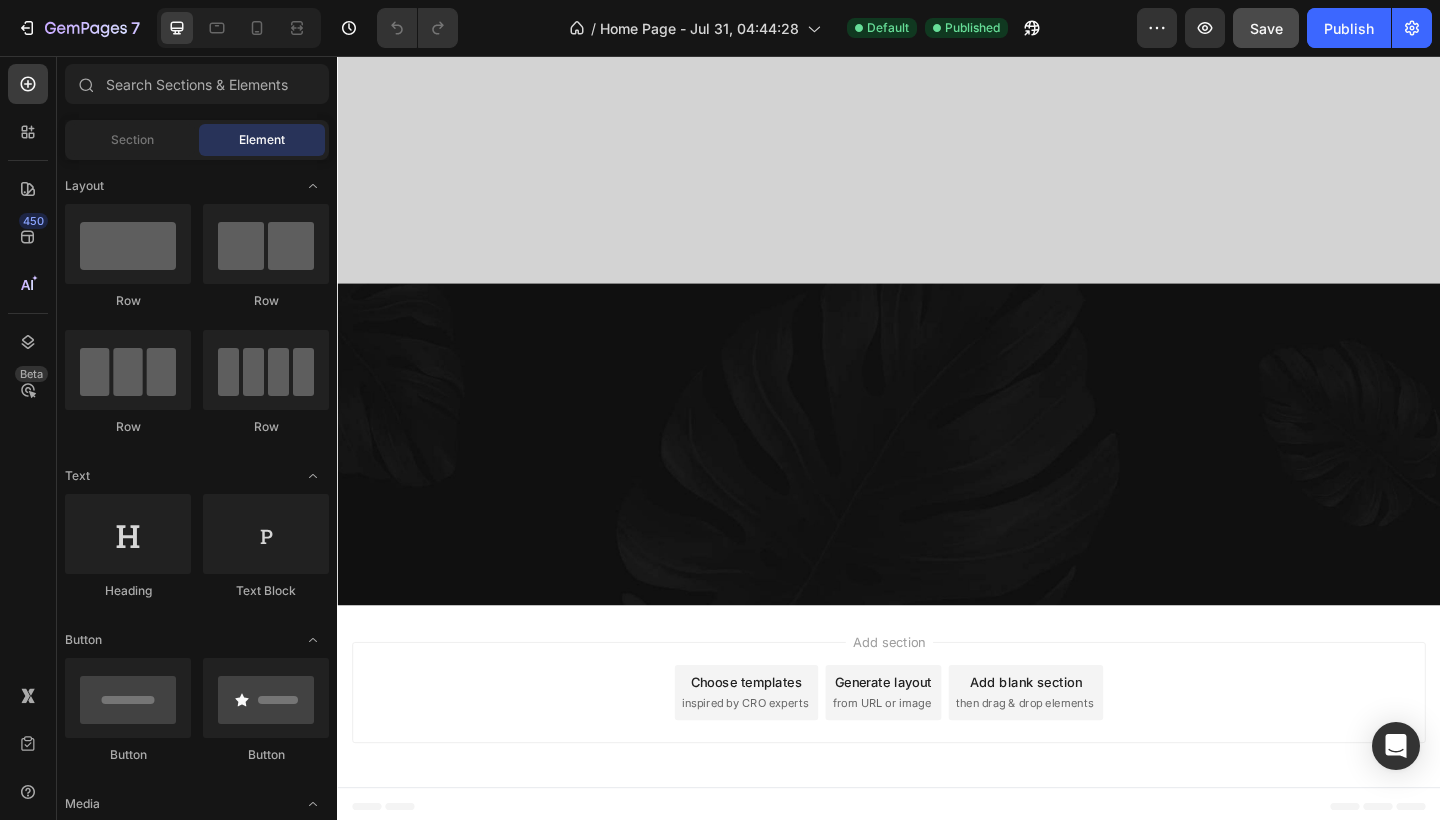 scroll, scrollTop: 0, scrollLeft: 0, axis: both 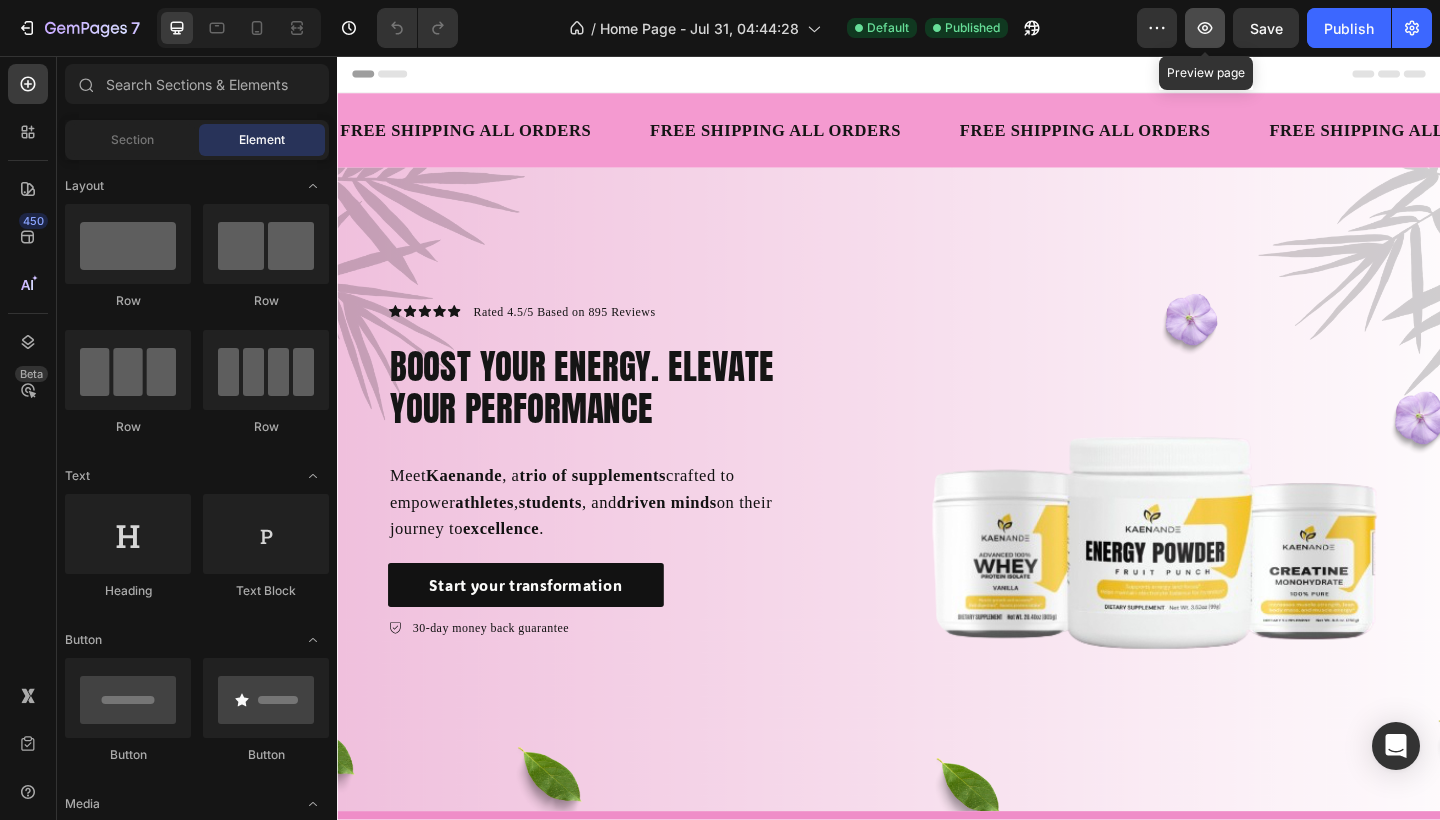 click 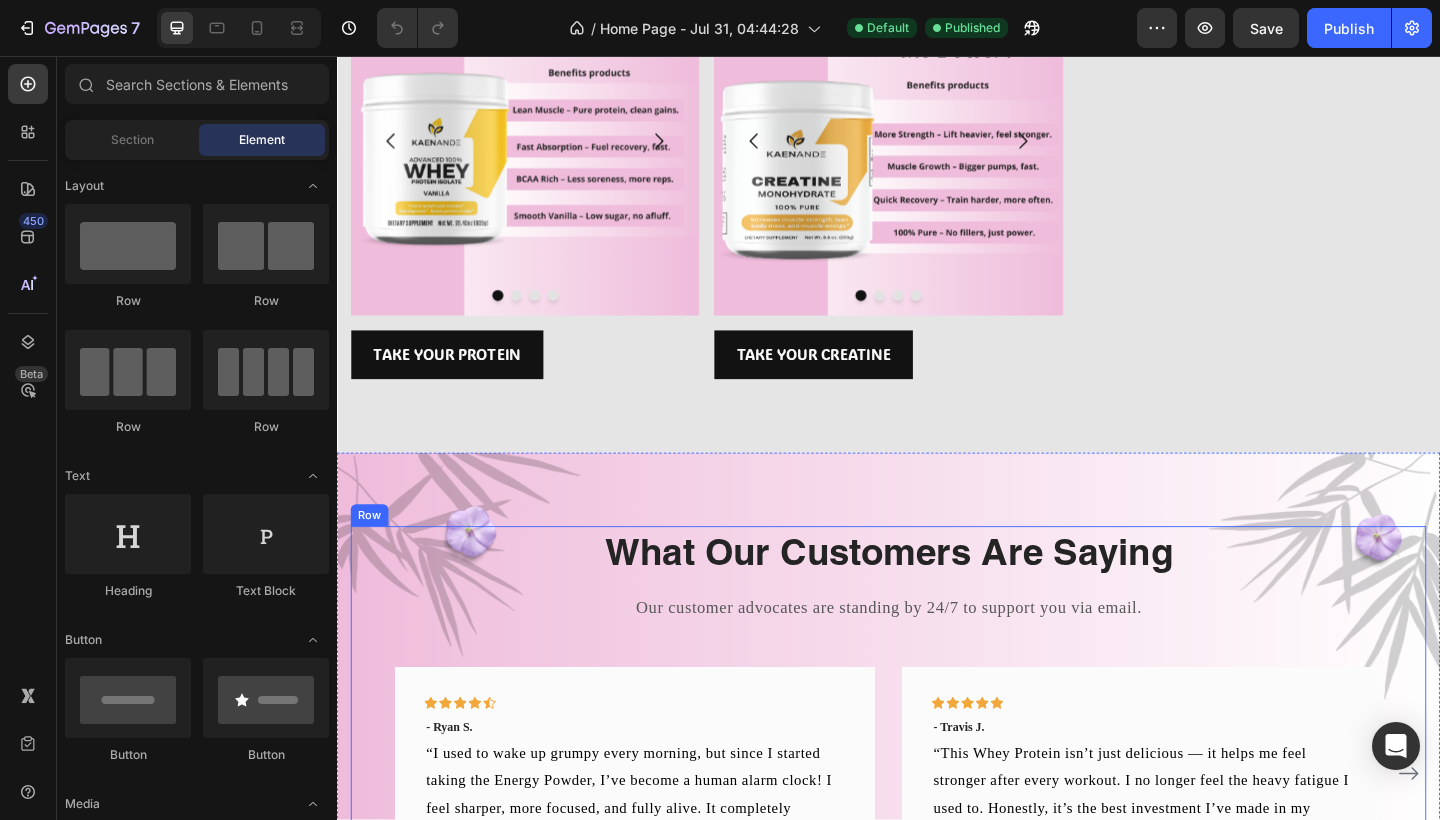 scroll, scrollTop: 1929, scrollLeft: 0, axis: vertical 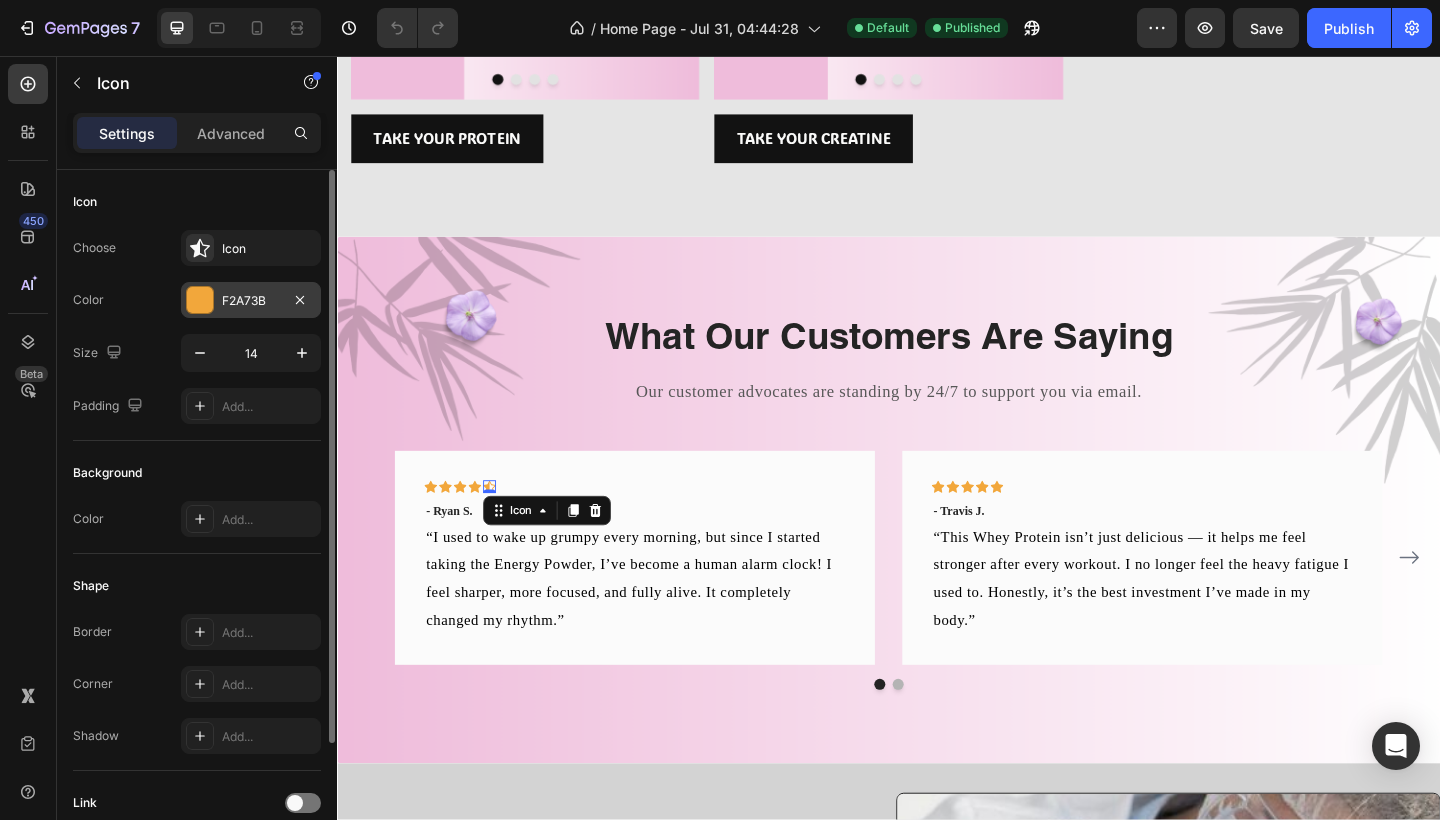click at bounding box center (200, 300) 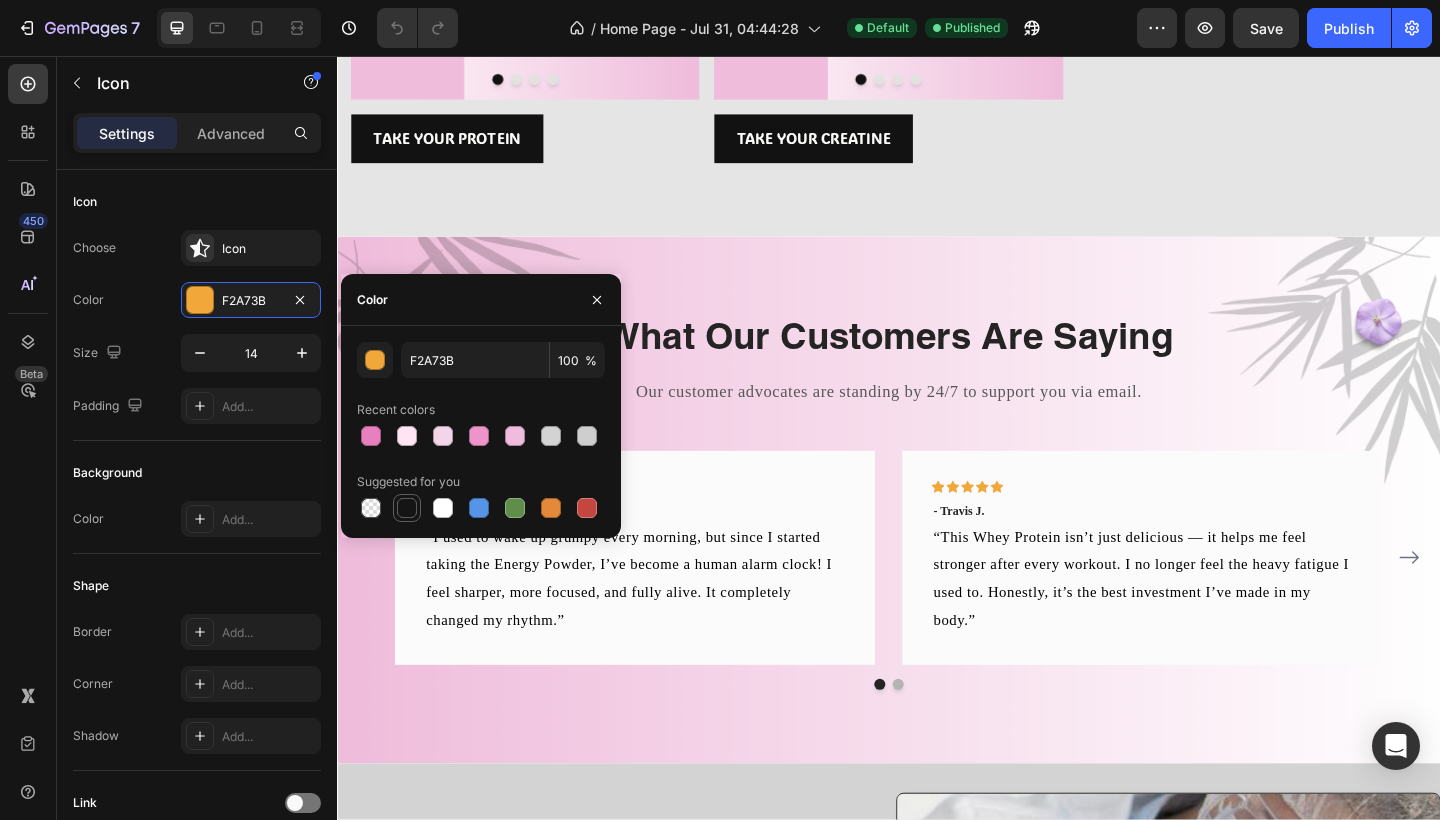 click at bounding box center [407, 508] 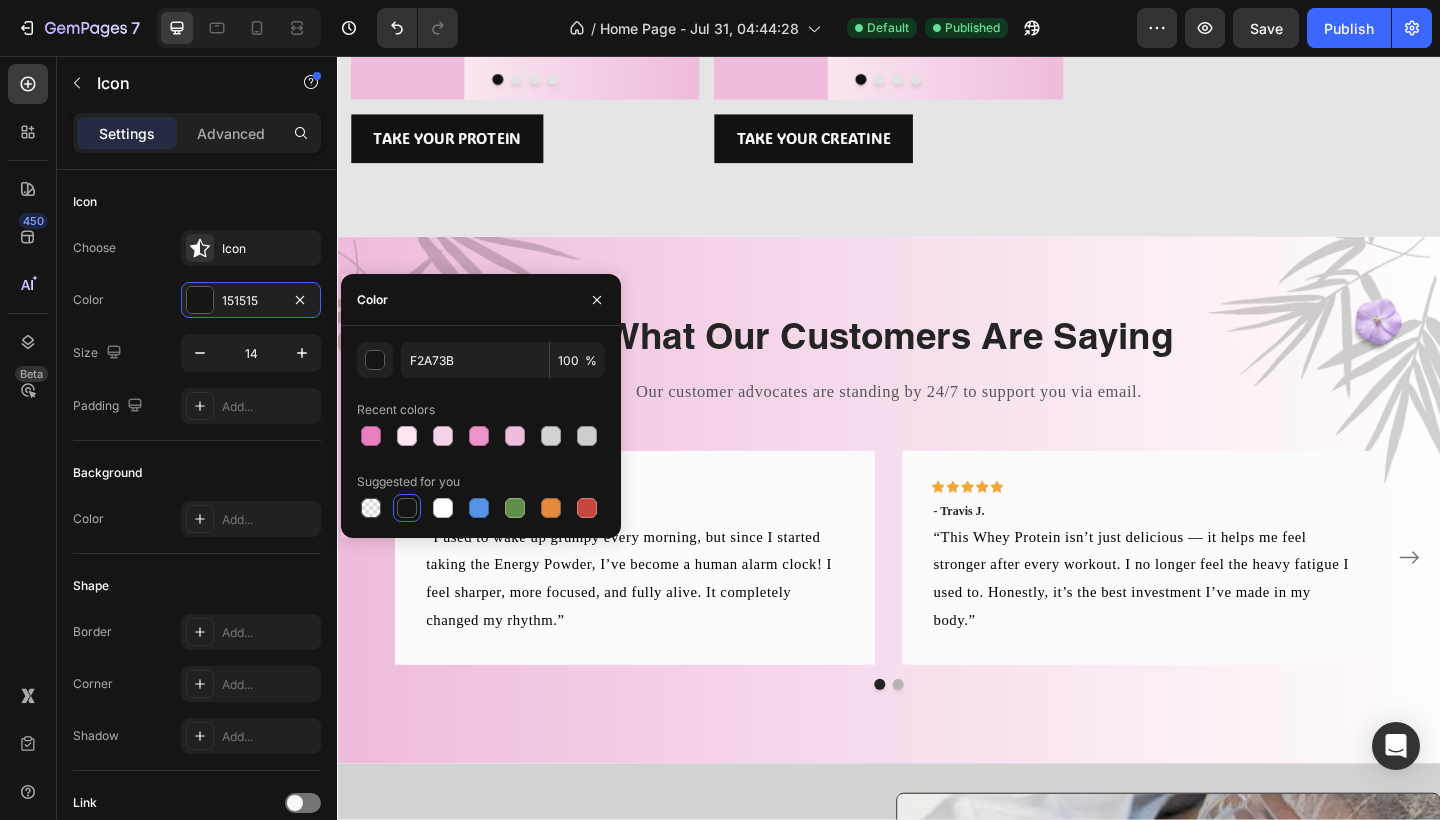 type on "151515" 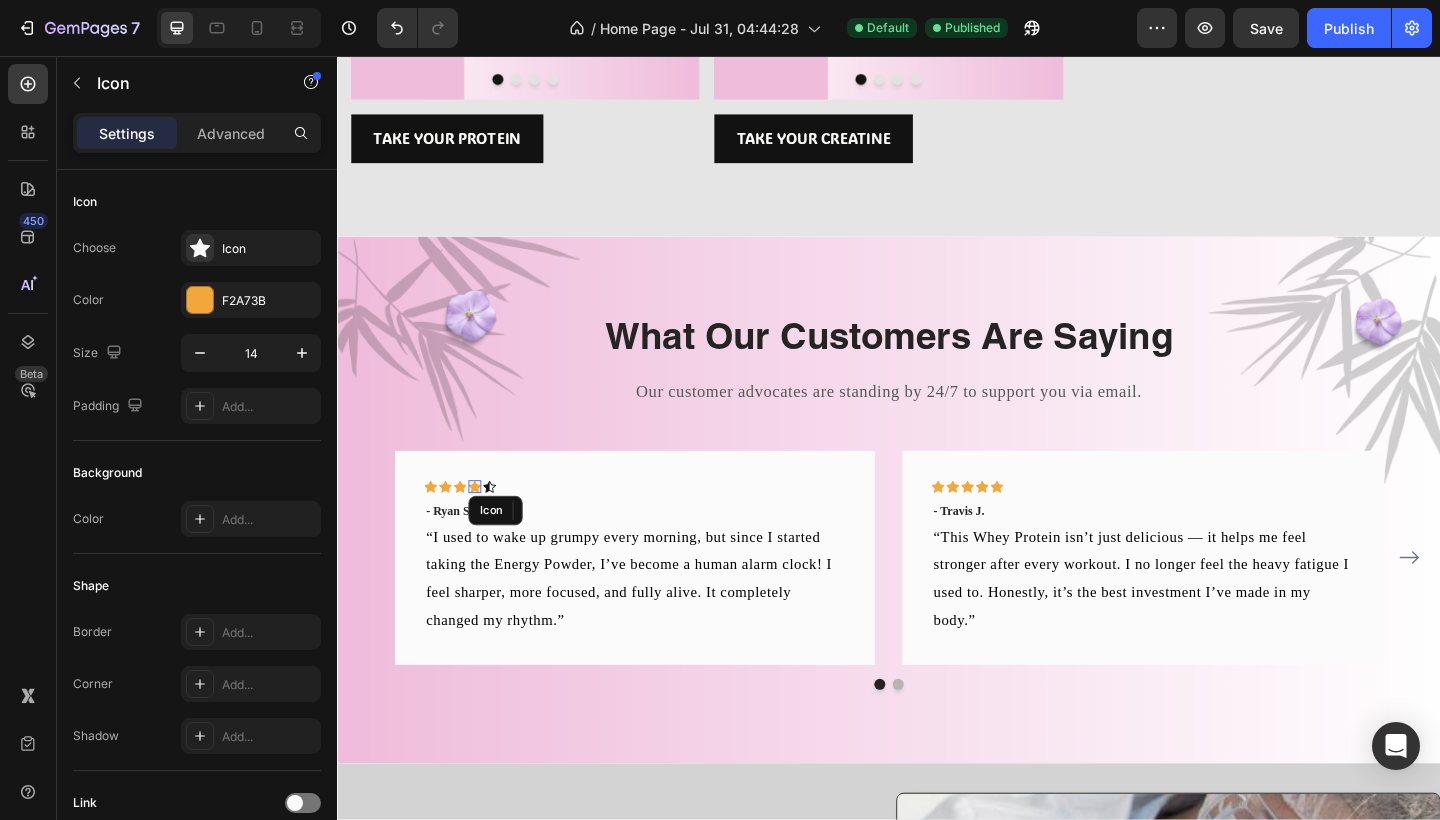click 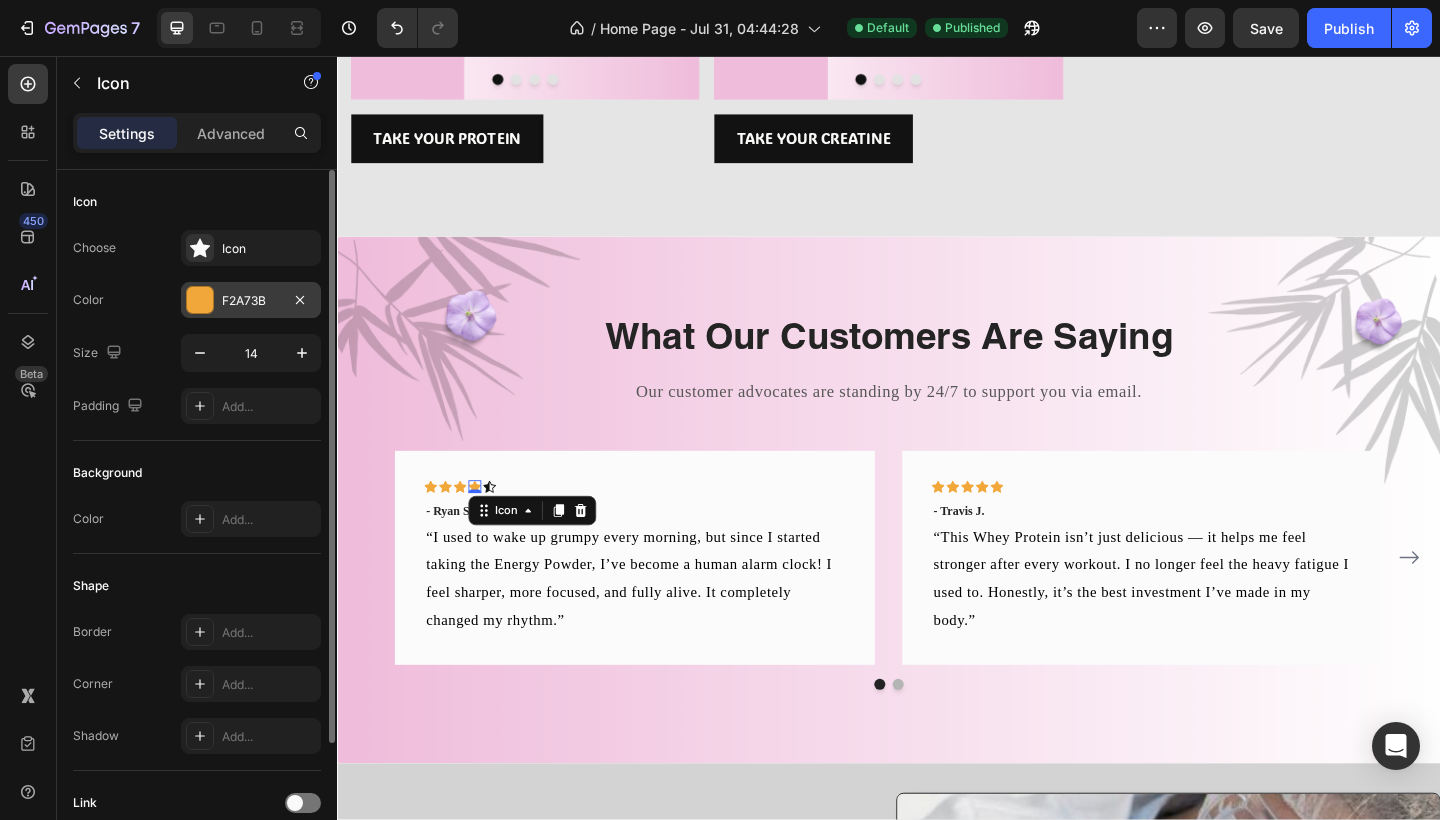 click at bounding box center [200, 300] 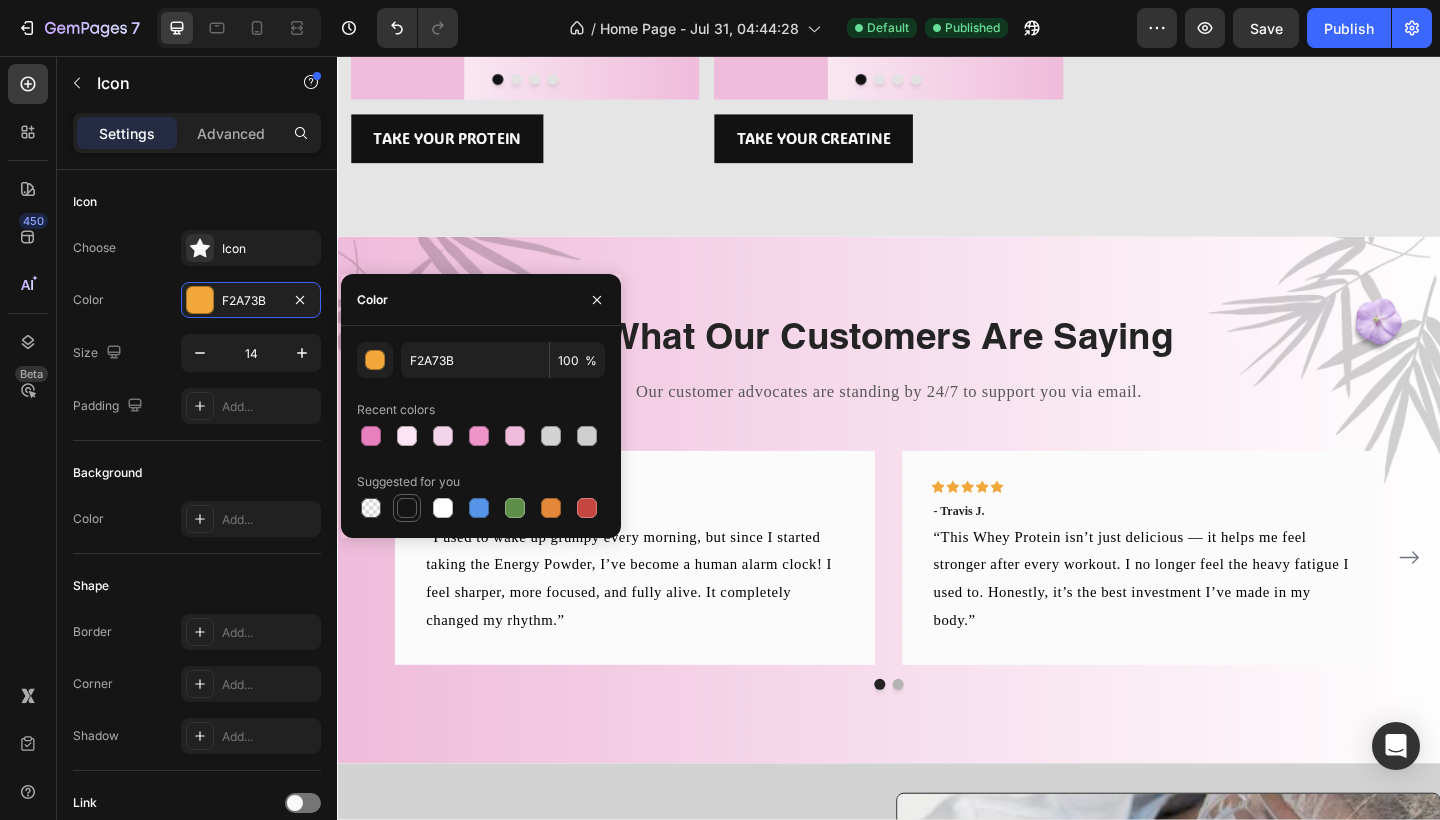 click at bounding box center [407, 508] 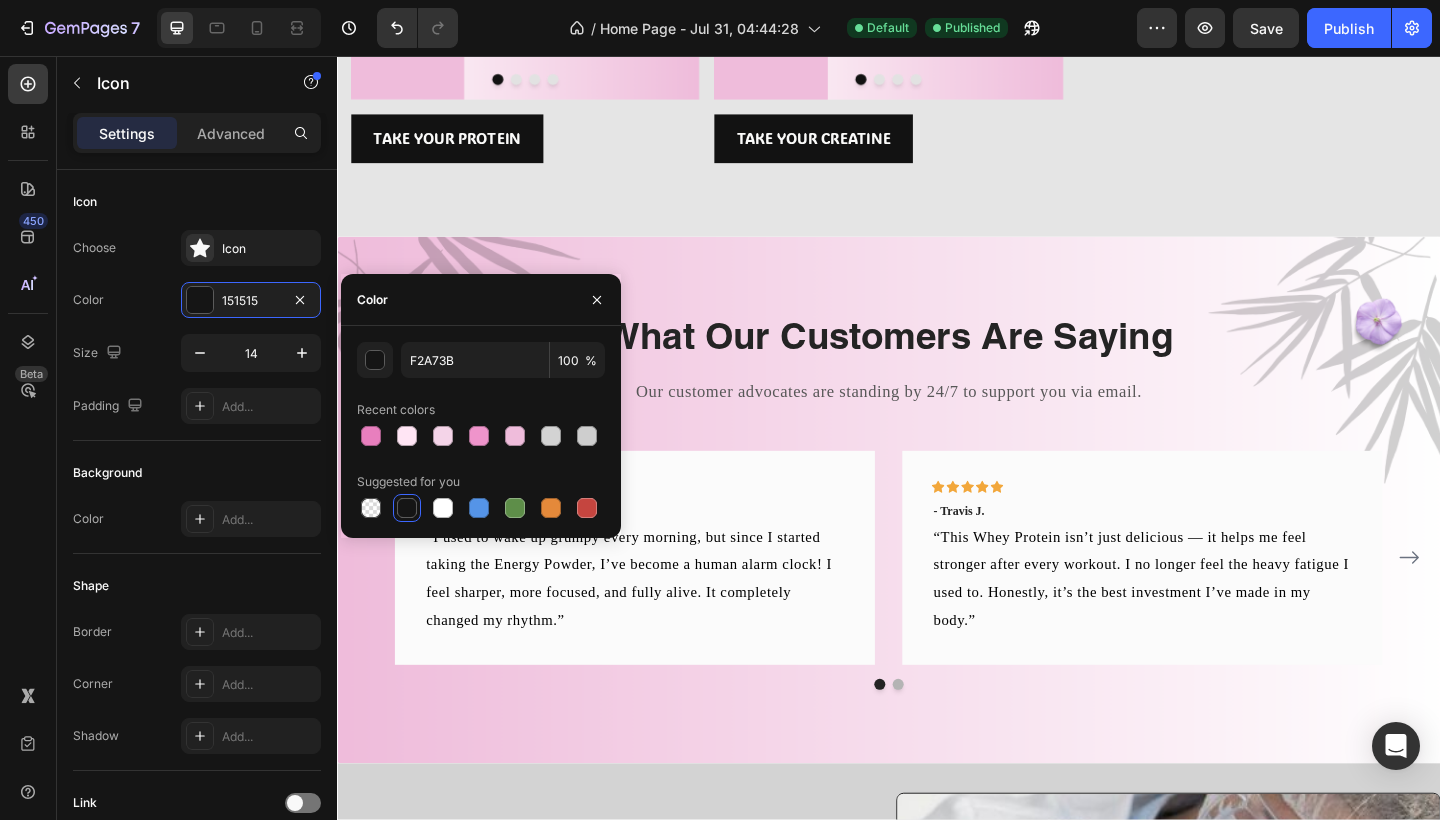type on "151515" 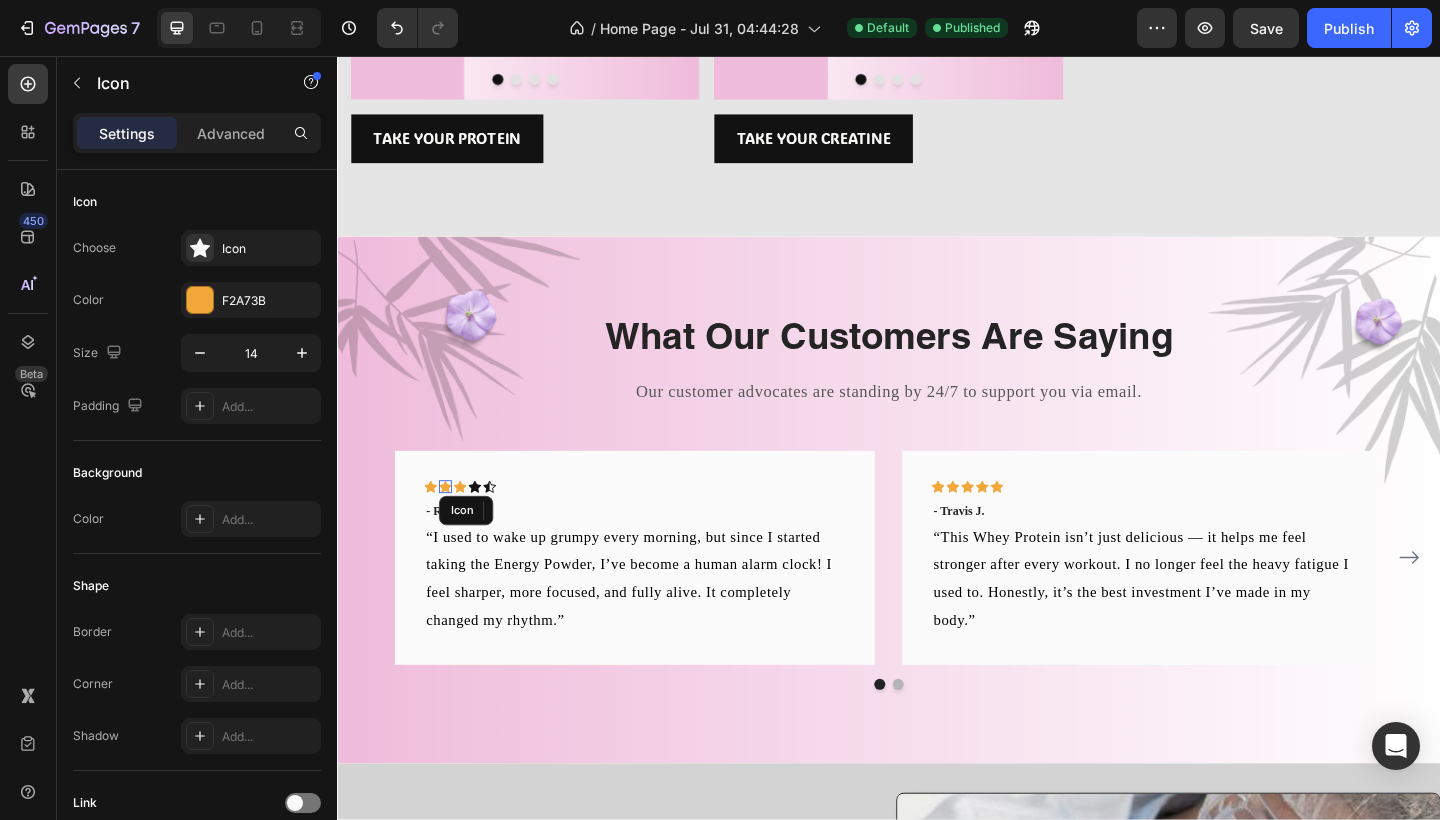 click 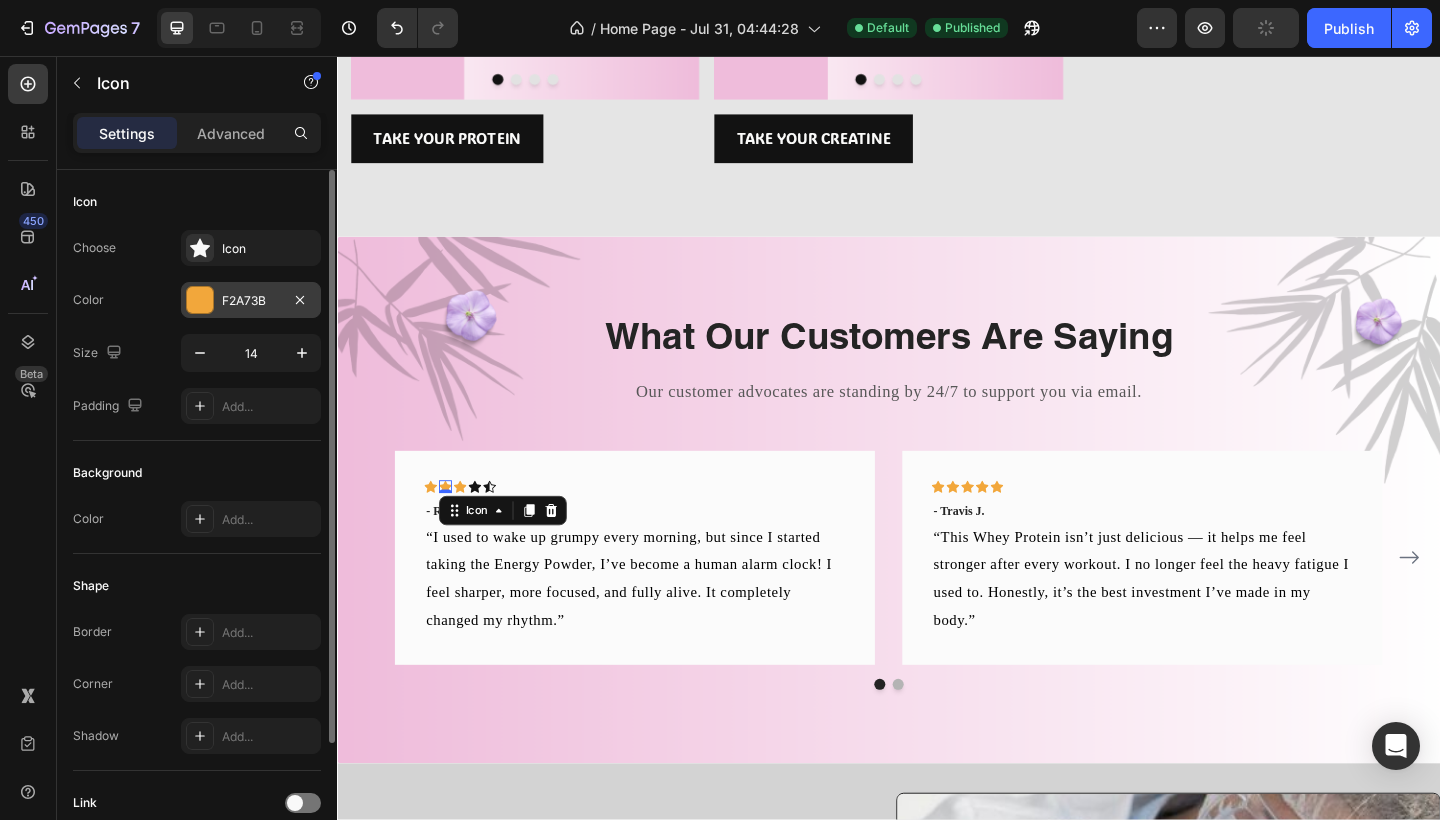 click at bounding box center [200, 300] 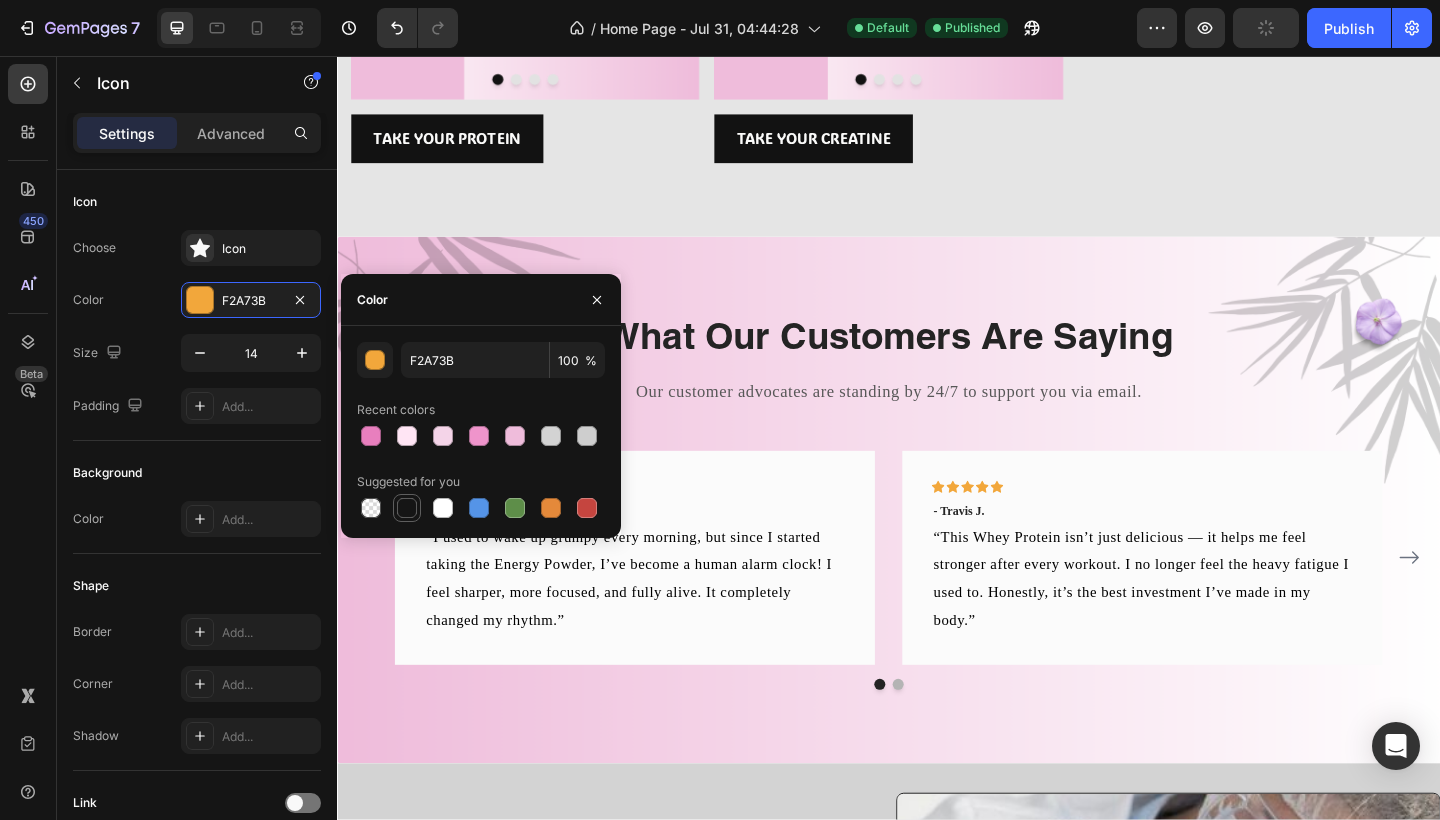 click at bounding box center [407, 508] 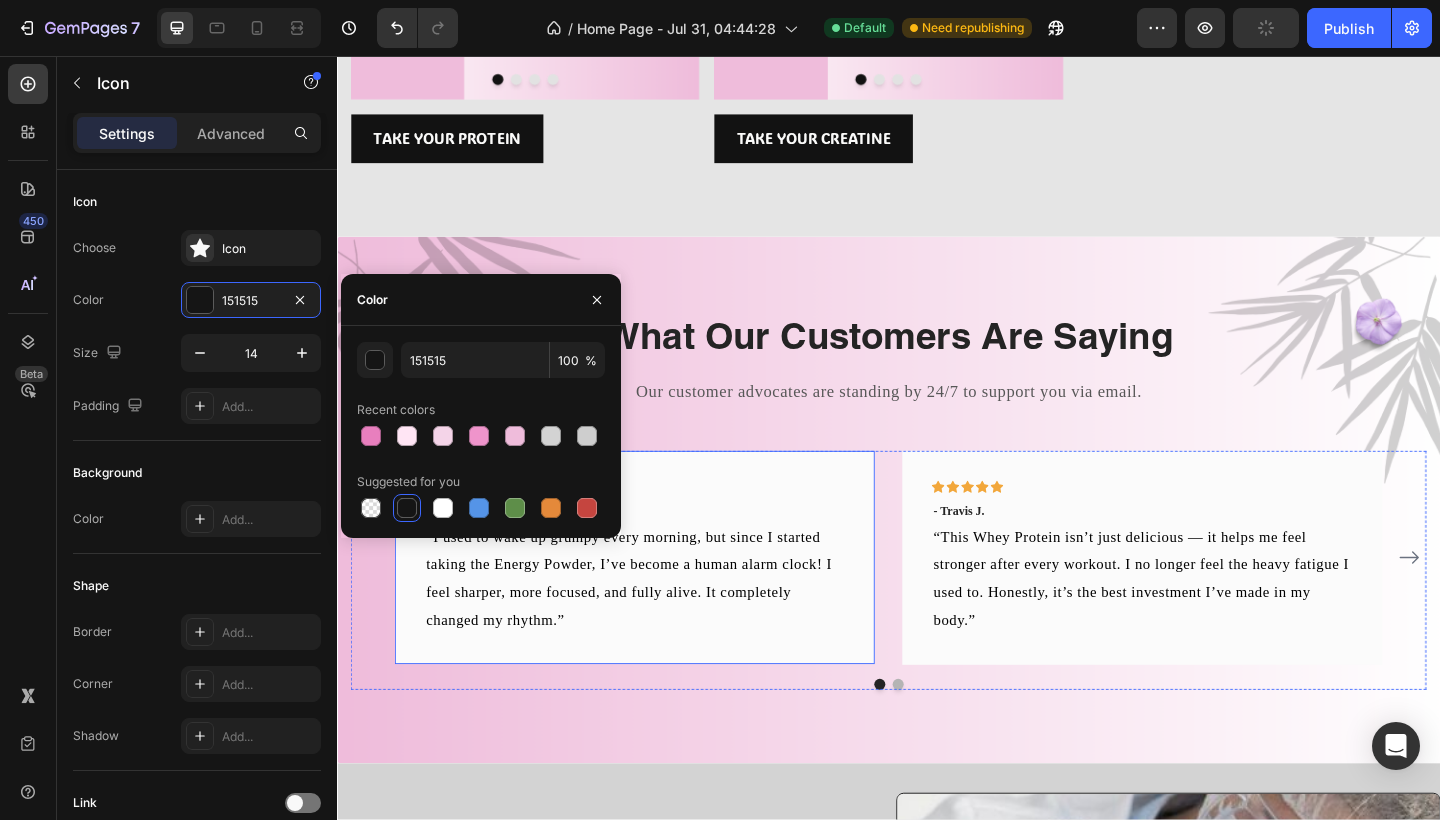 click on "Icon
Icon   0
Icon
Icon
Icon Row - Ryan S. Text block “I used to wake up grumpy every morning, but since I started taking the Energy Powder, I’ve become a human alarm clock! I feel sharper, more focused, and fully alive. It completely changed my rhythm.” Text block Row" at bounding box center (661, 602) 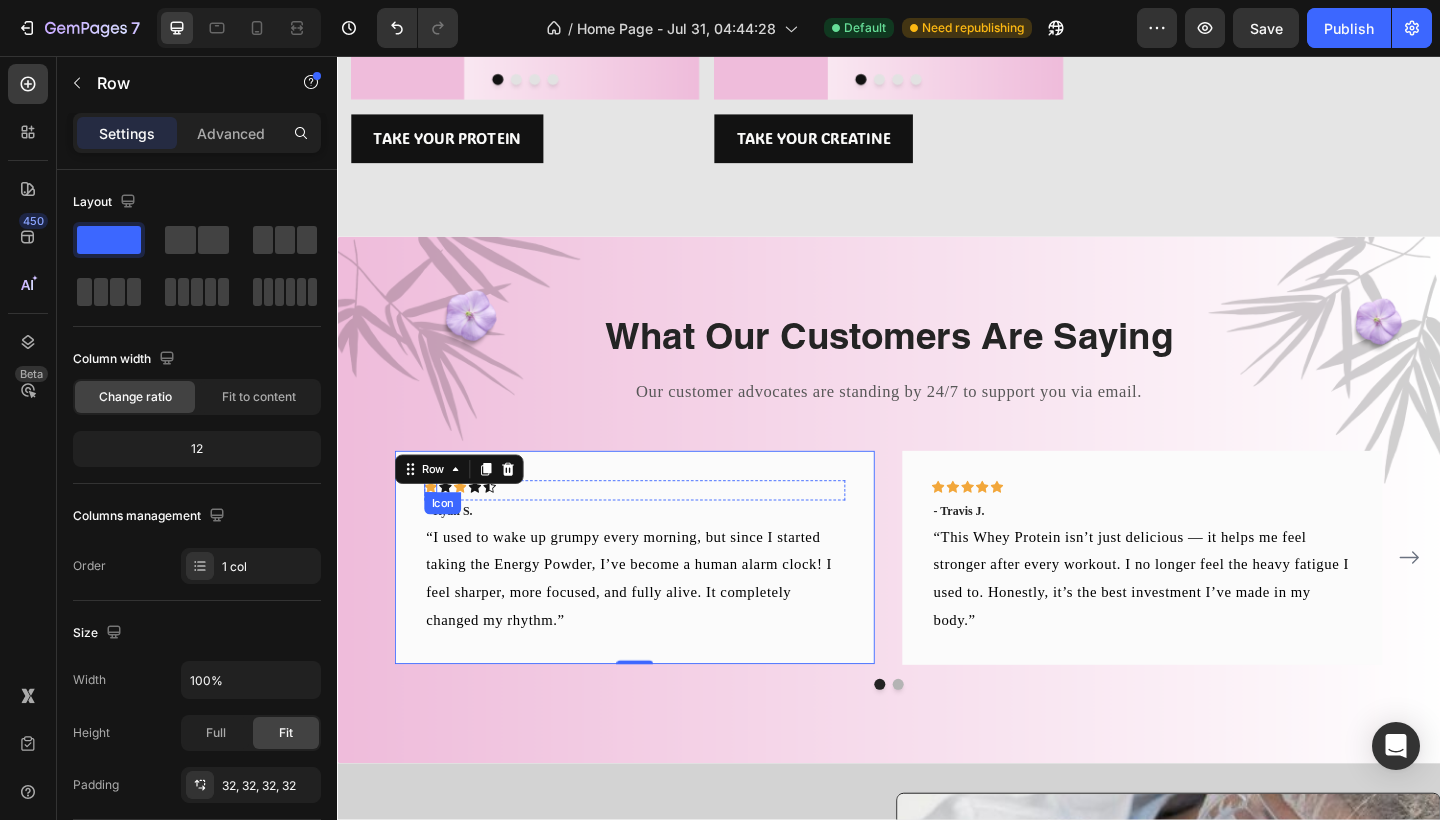 click on "Icon" at bounding box center (439, 525) 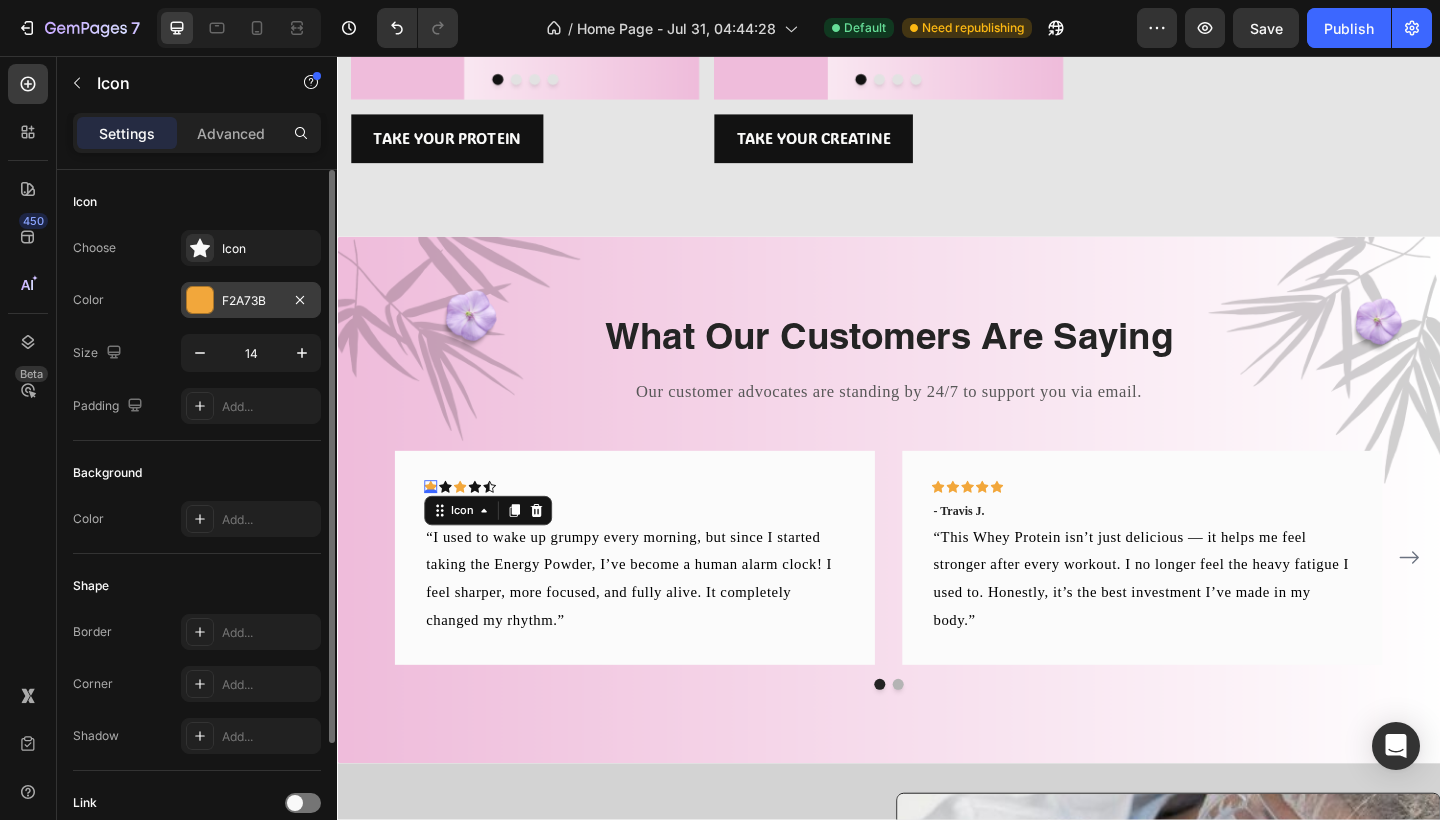 click at bounding box center (200, 300) 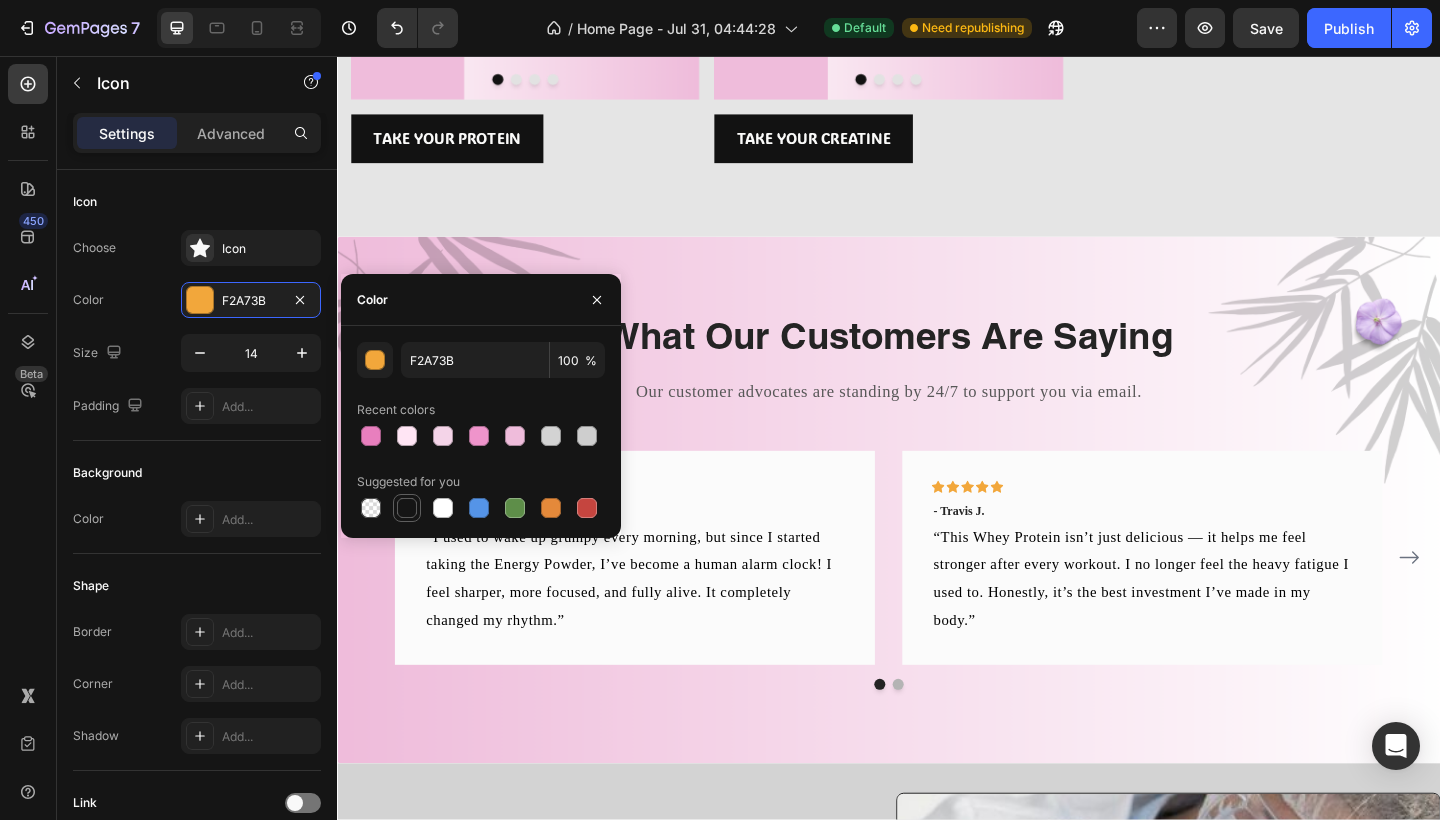 click at bounding box center (407, 508) 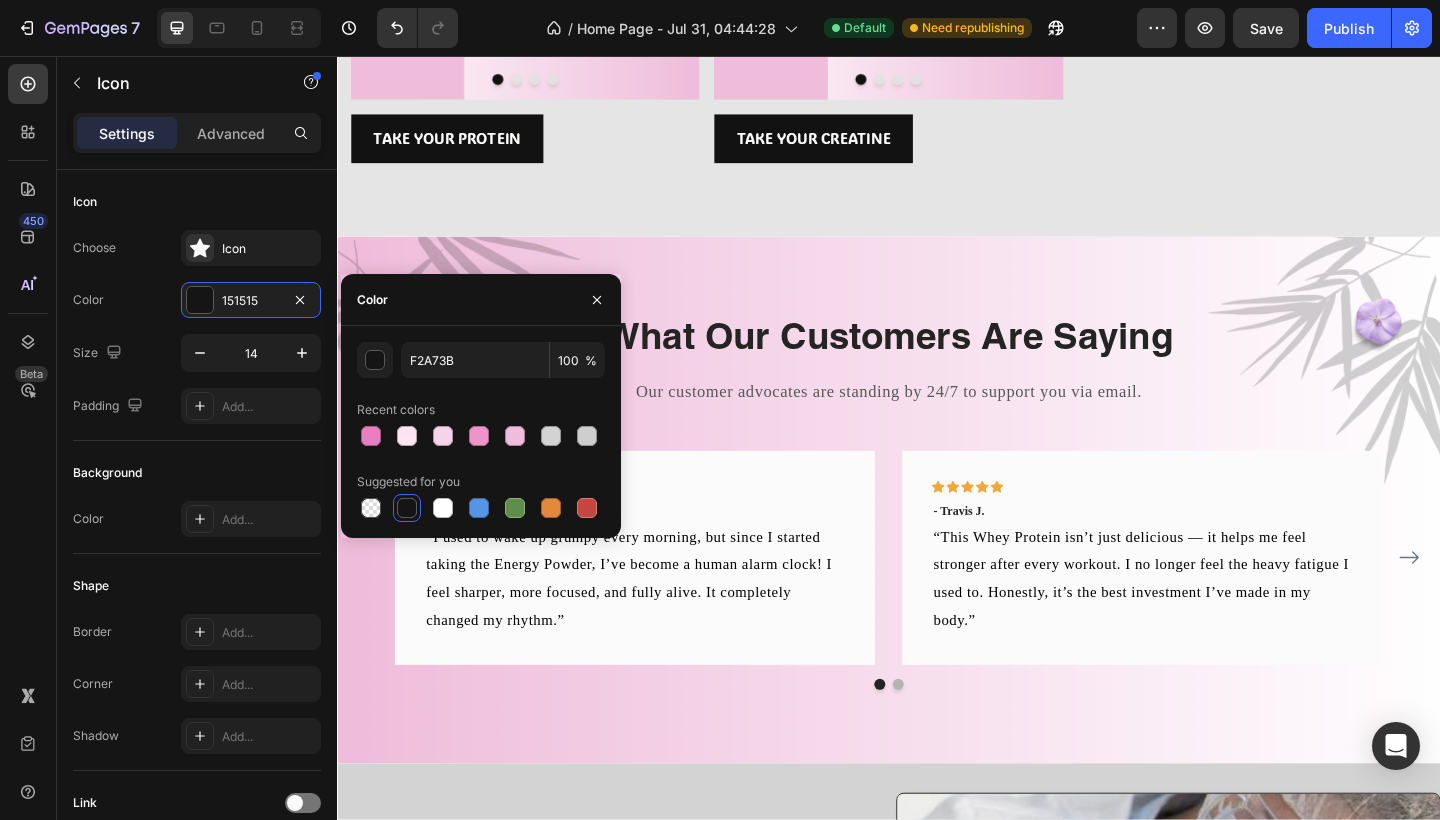 type on "151515" 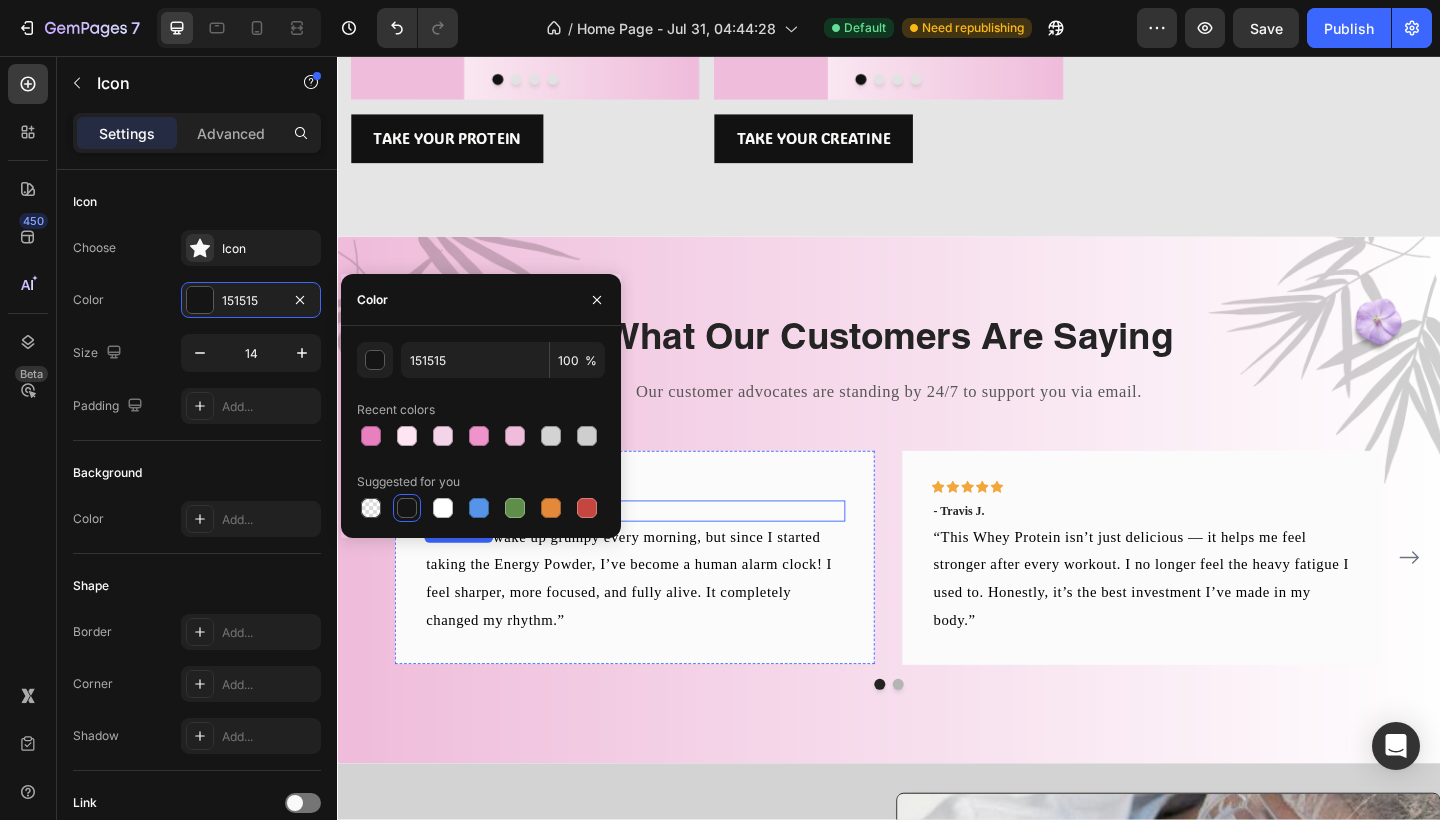 click on "- Ryan S." at bounding box center [661, 552] 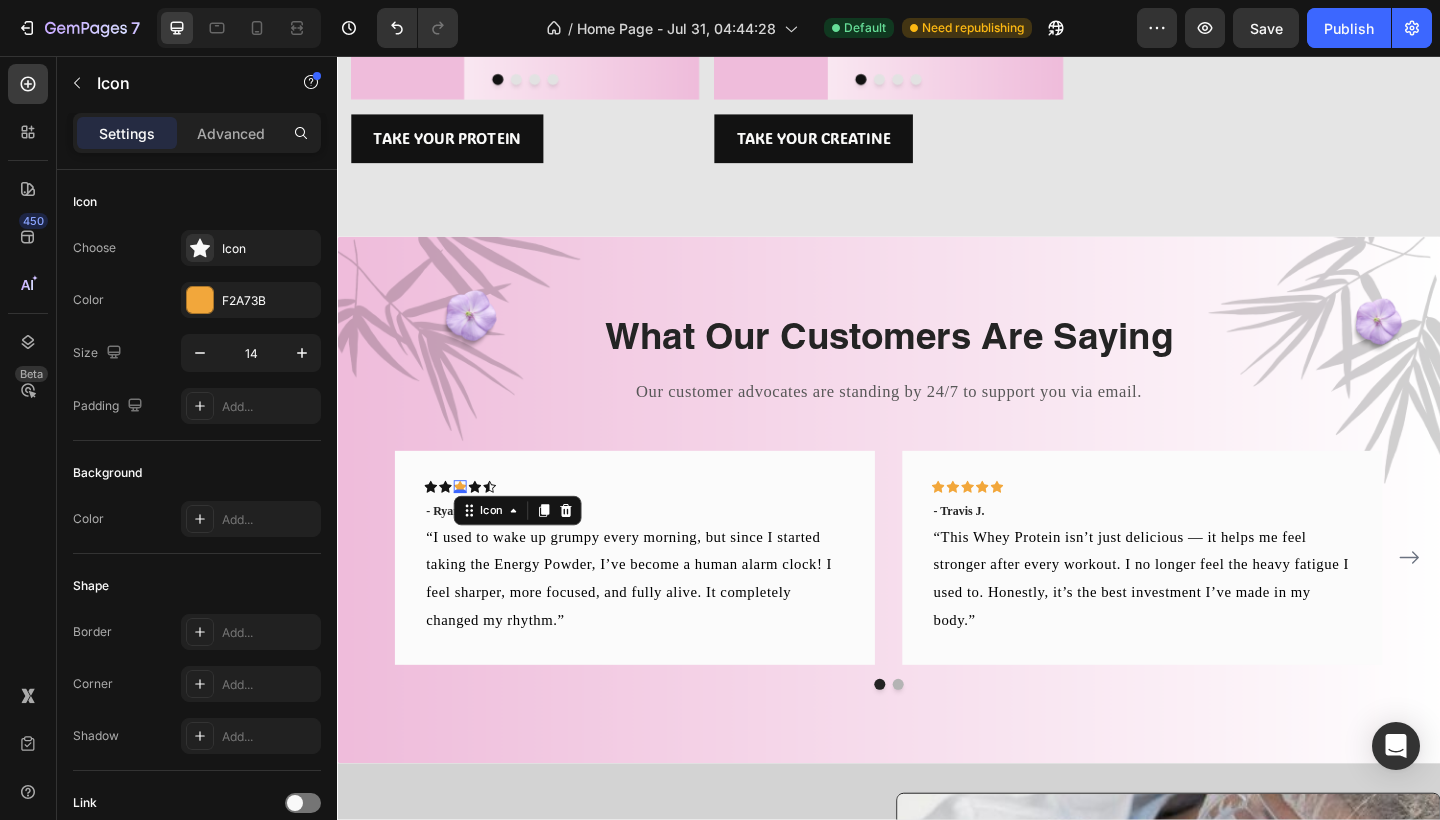 click on "Icon   0" at bounding box center (471, 525) 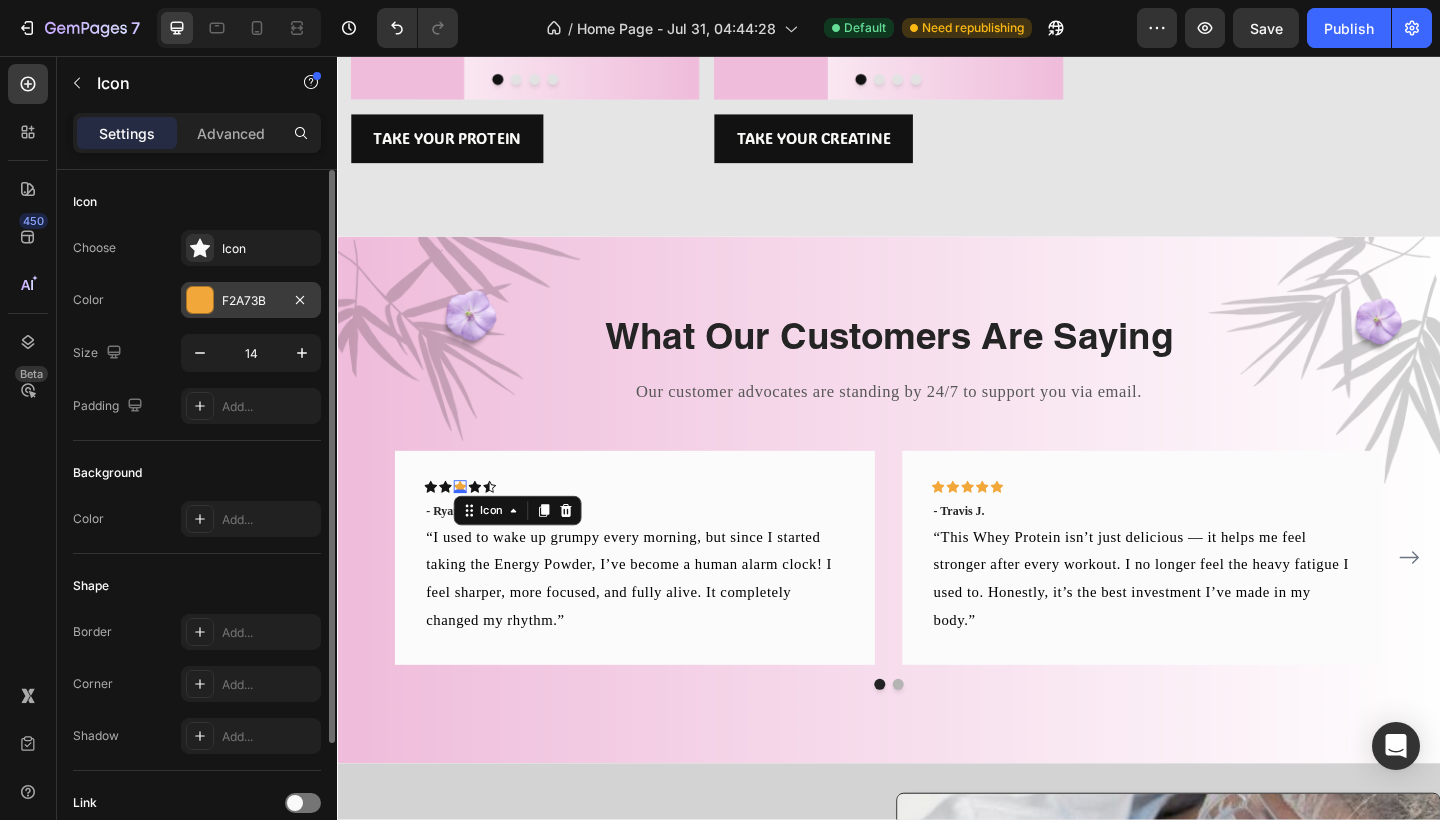 click at bounding box center [200, 300] 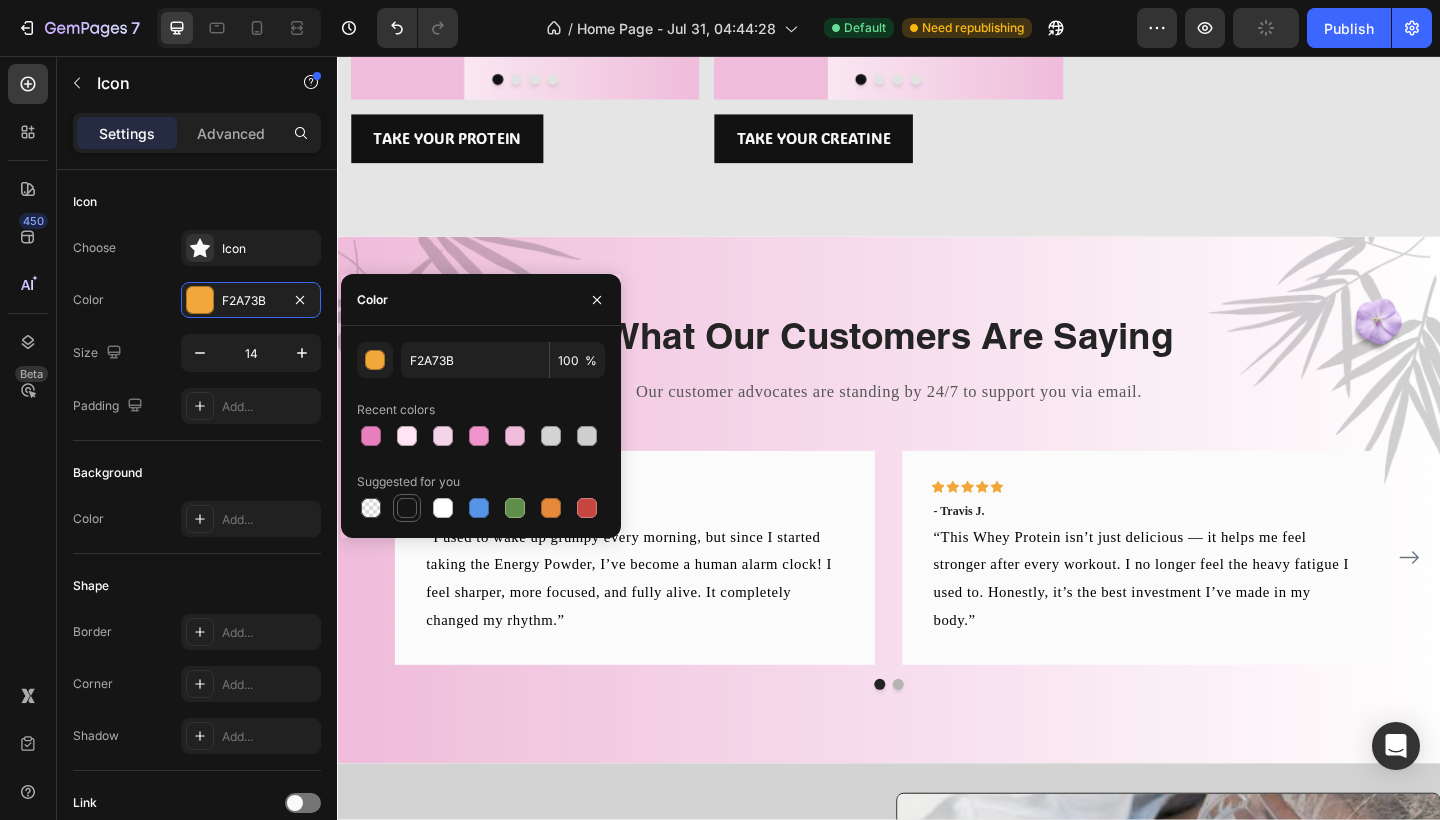 click at bounding box center (407, 508) 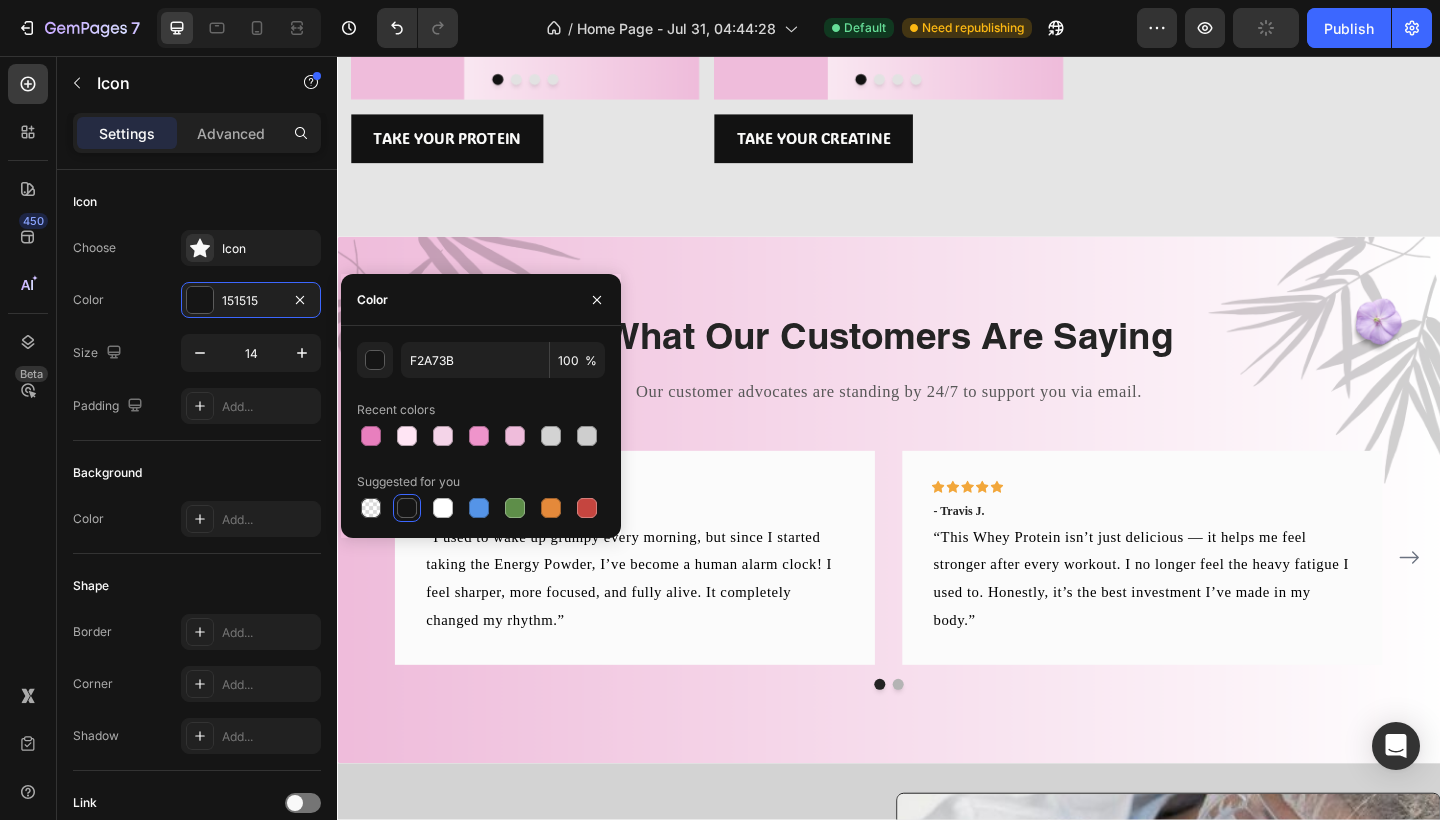 type on "151515" 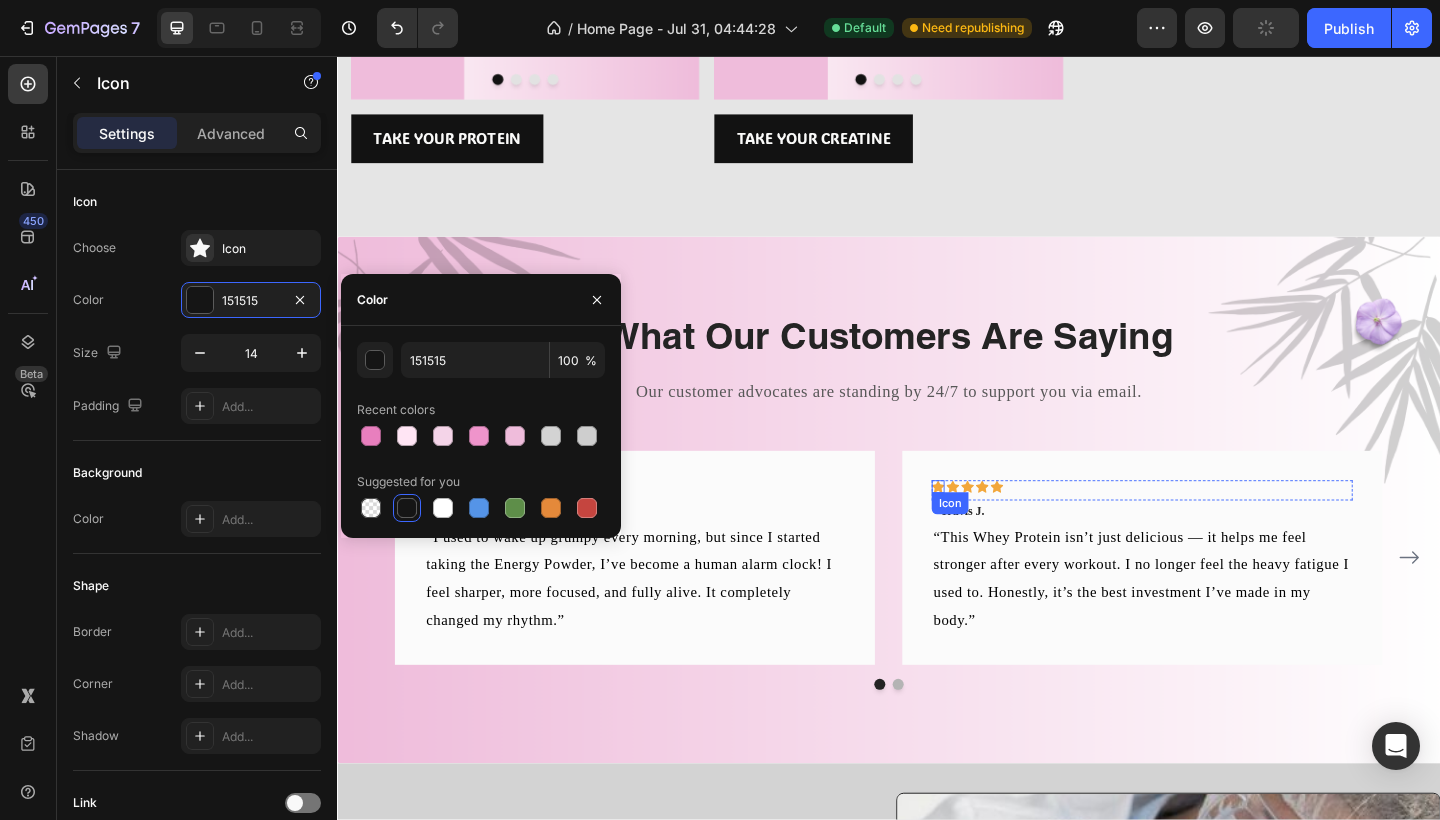 click 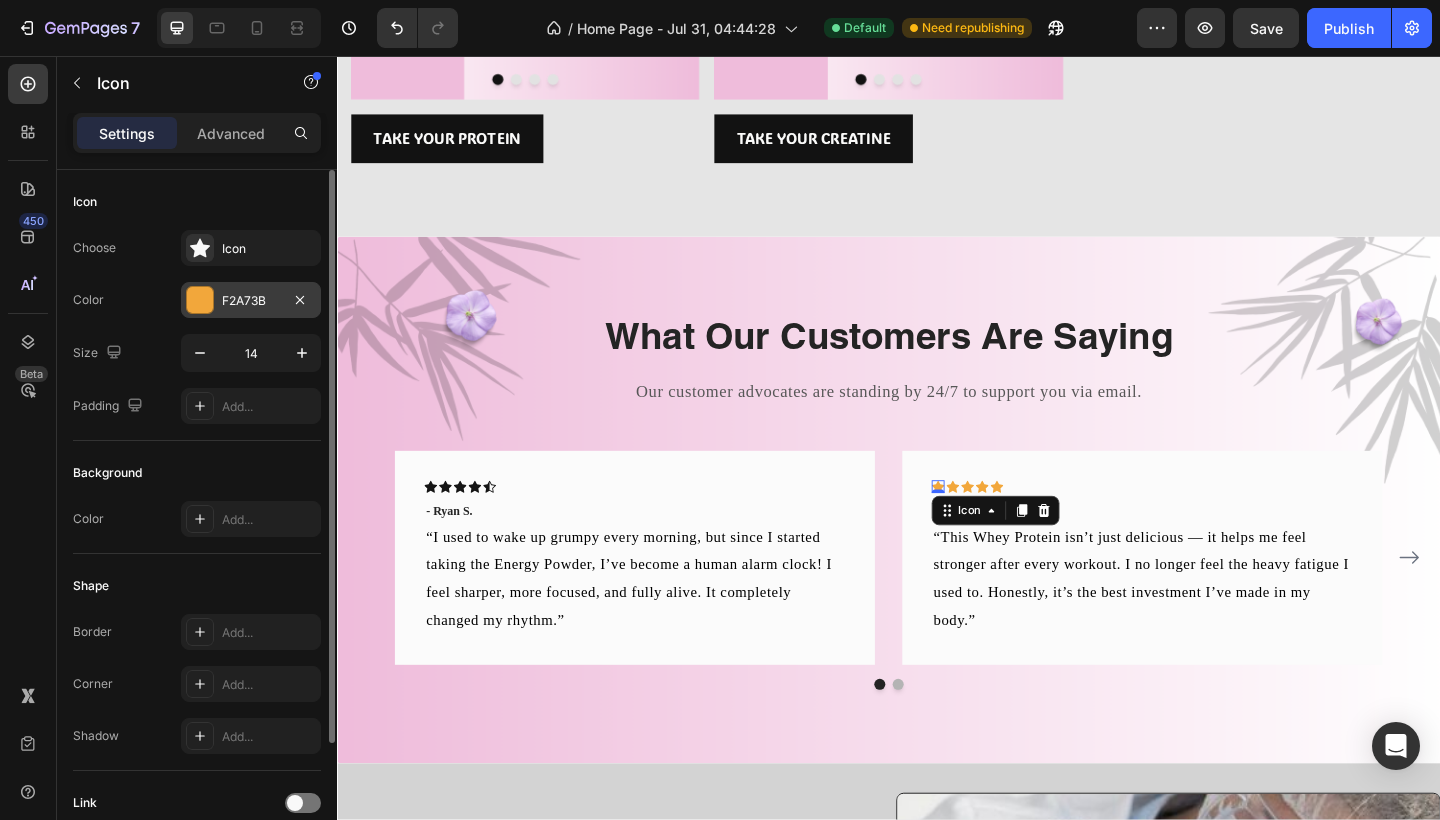 click on "F2A73B" at bounding box center [251, 301] 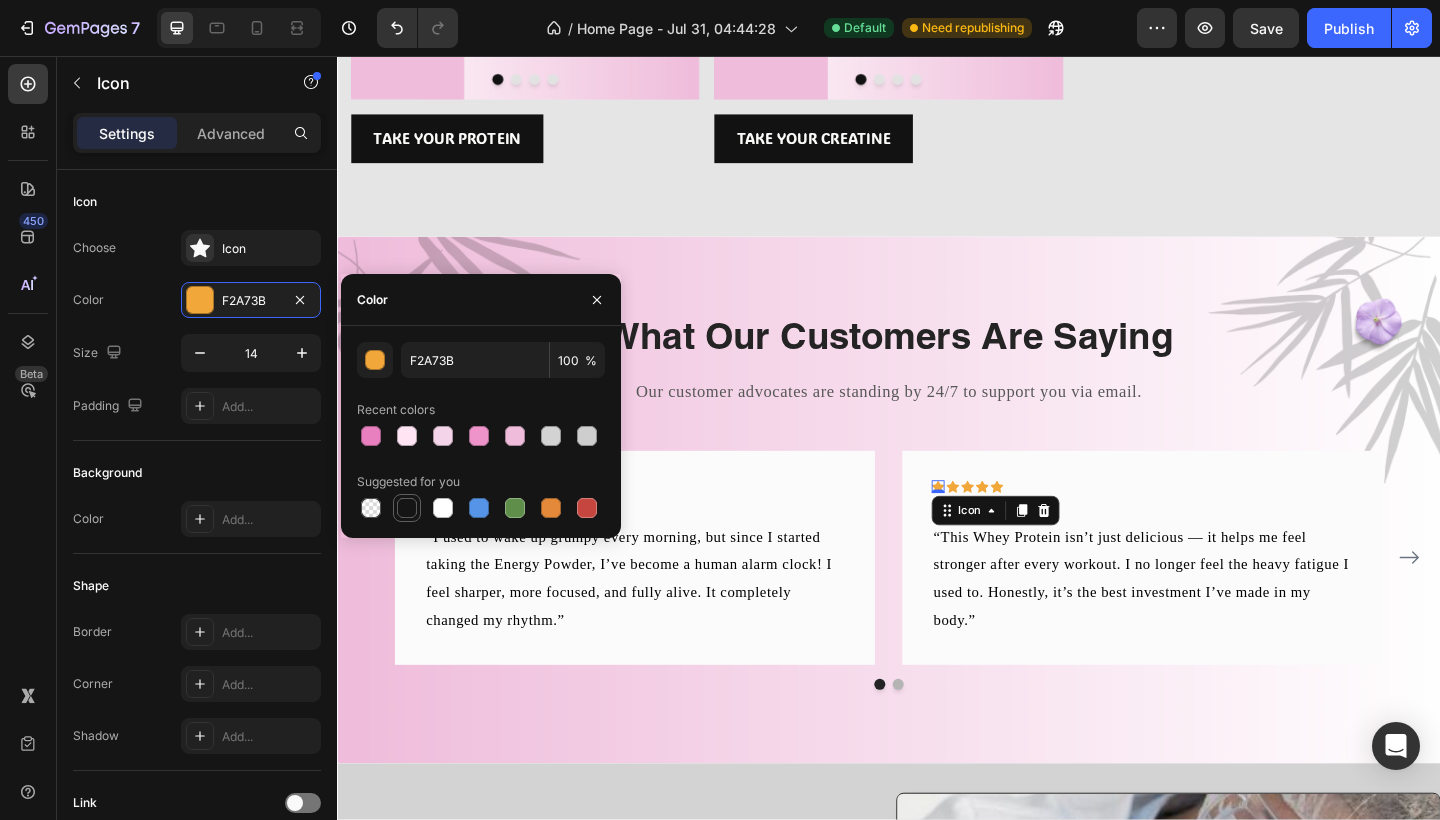 click at bounding box center [407, 508] 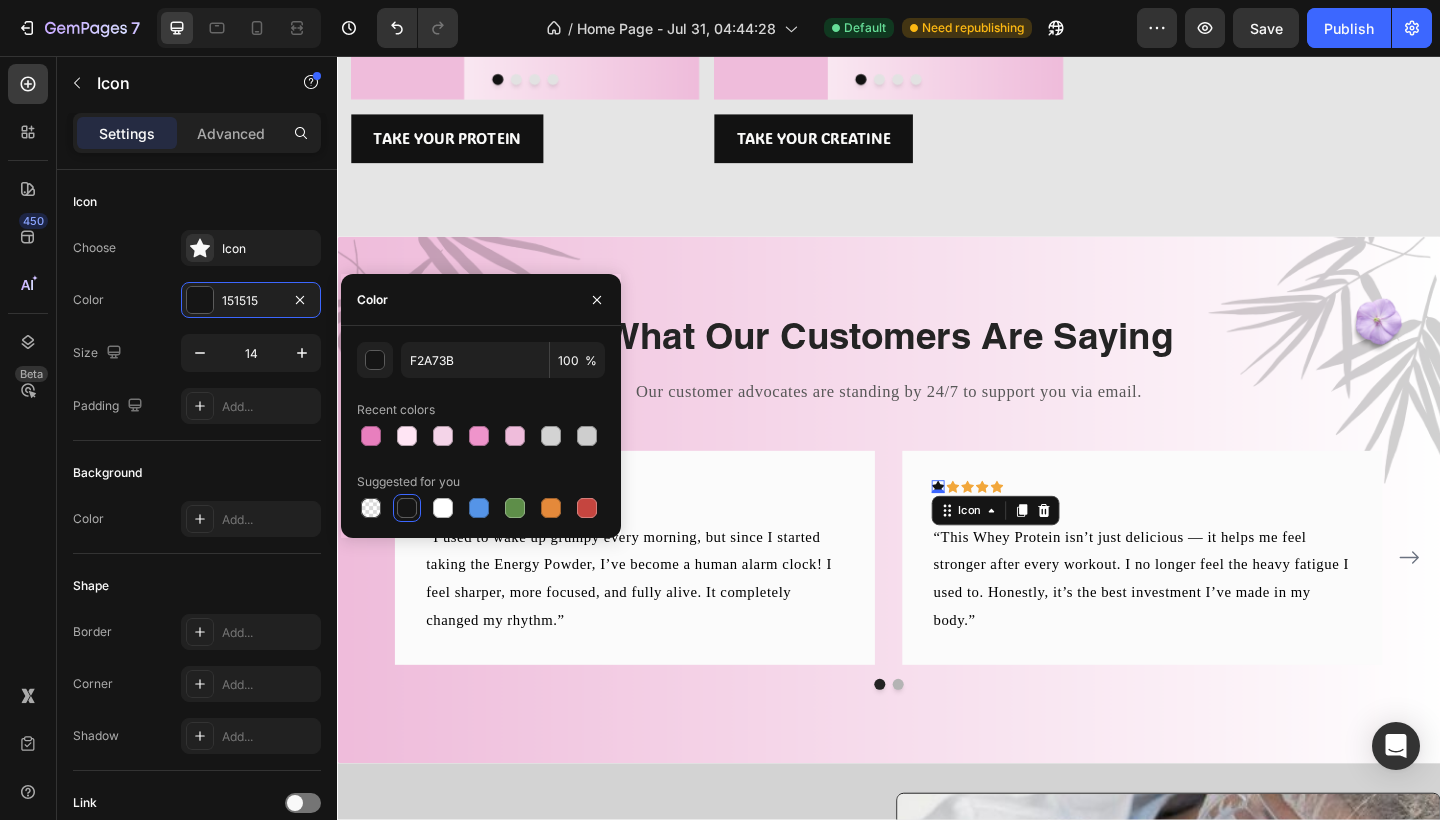 type on "151515" 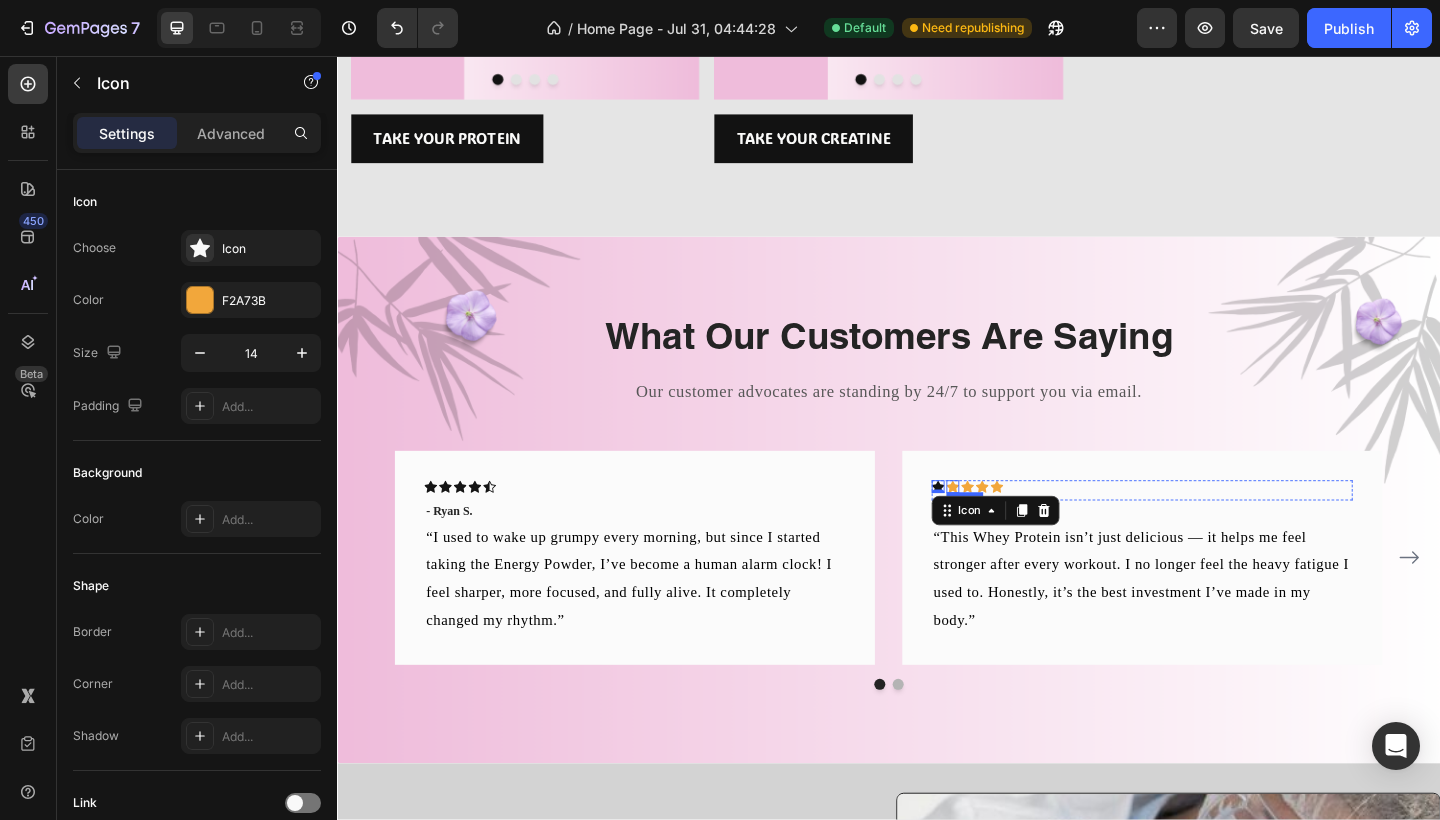 click 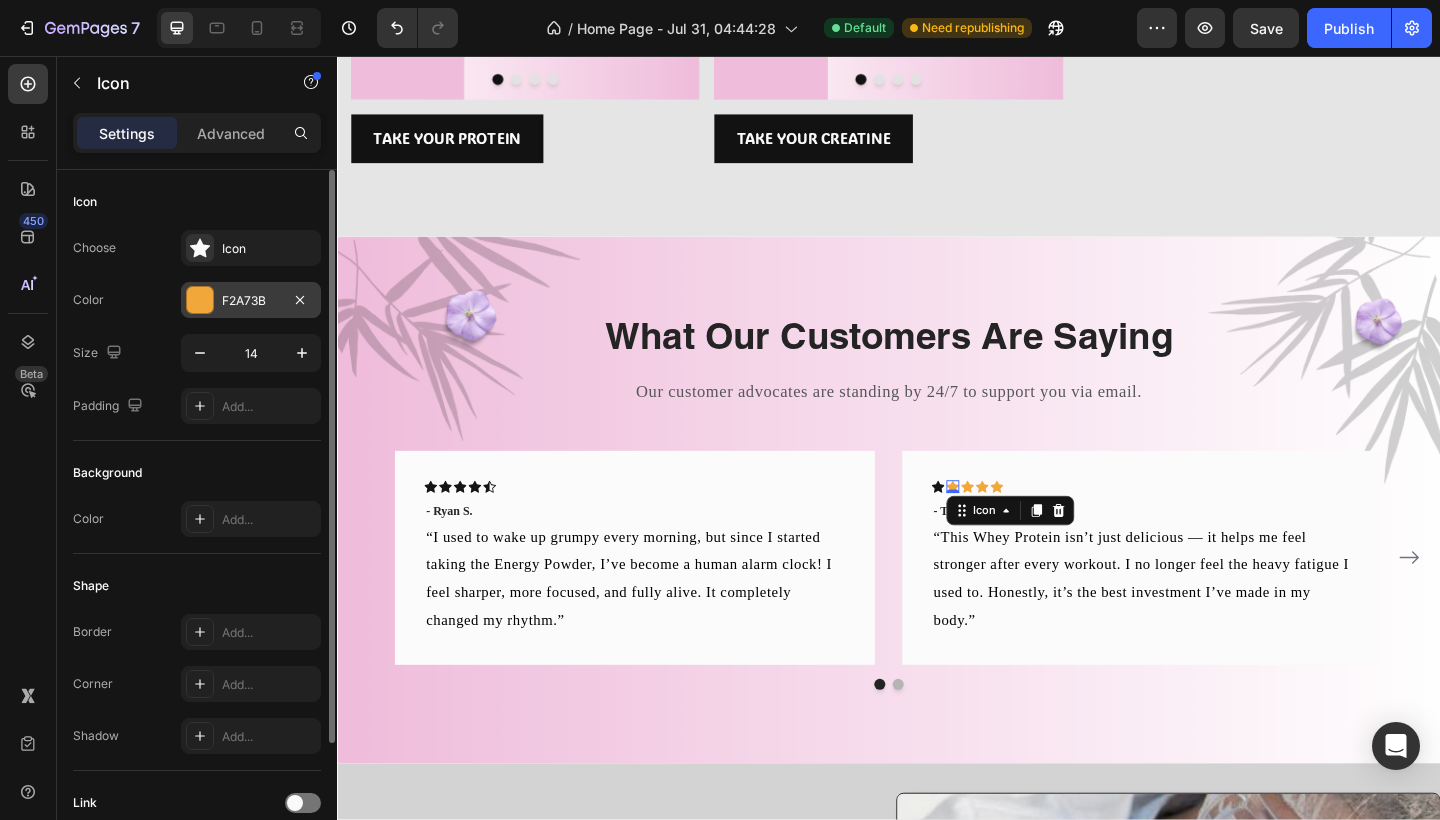 click at bounding box center (200, 300) 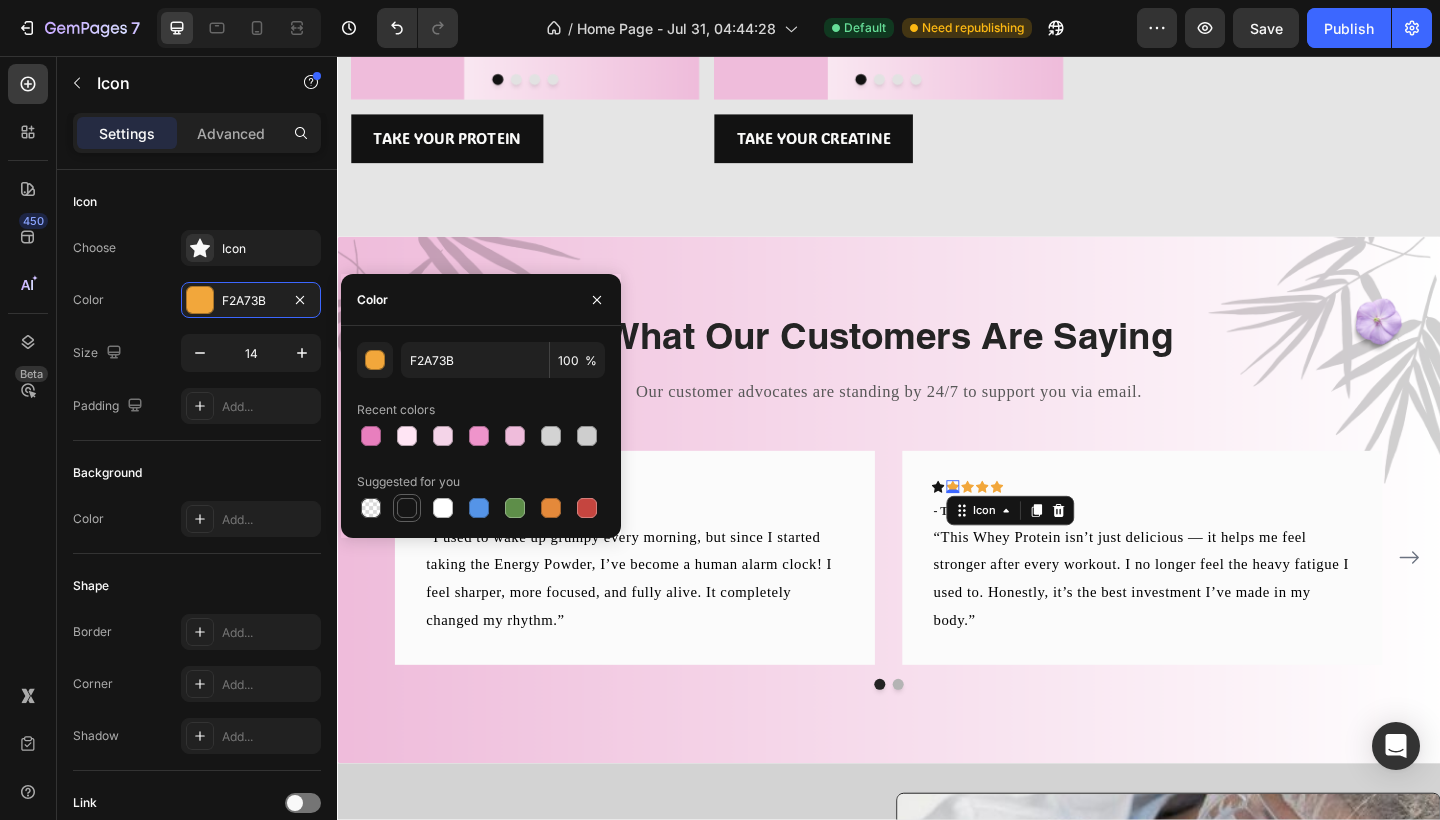 click at bounding box center (407, 508) 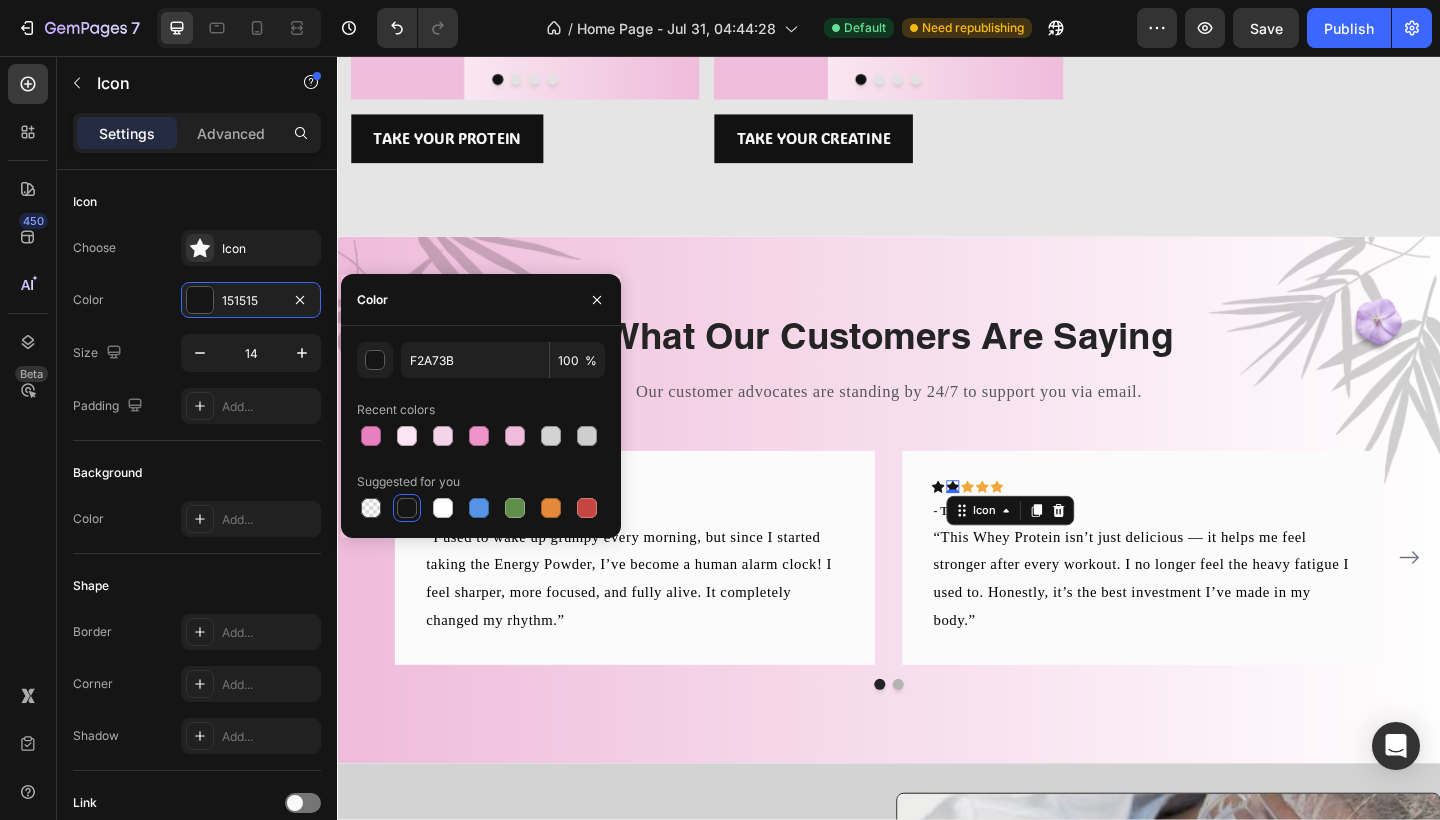 type on "151515" 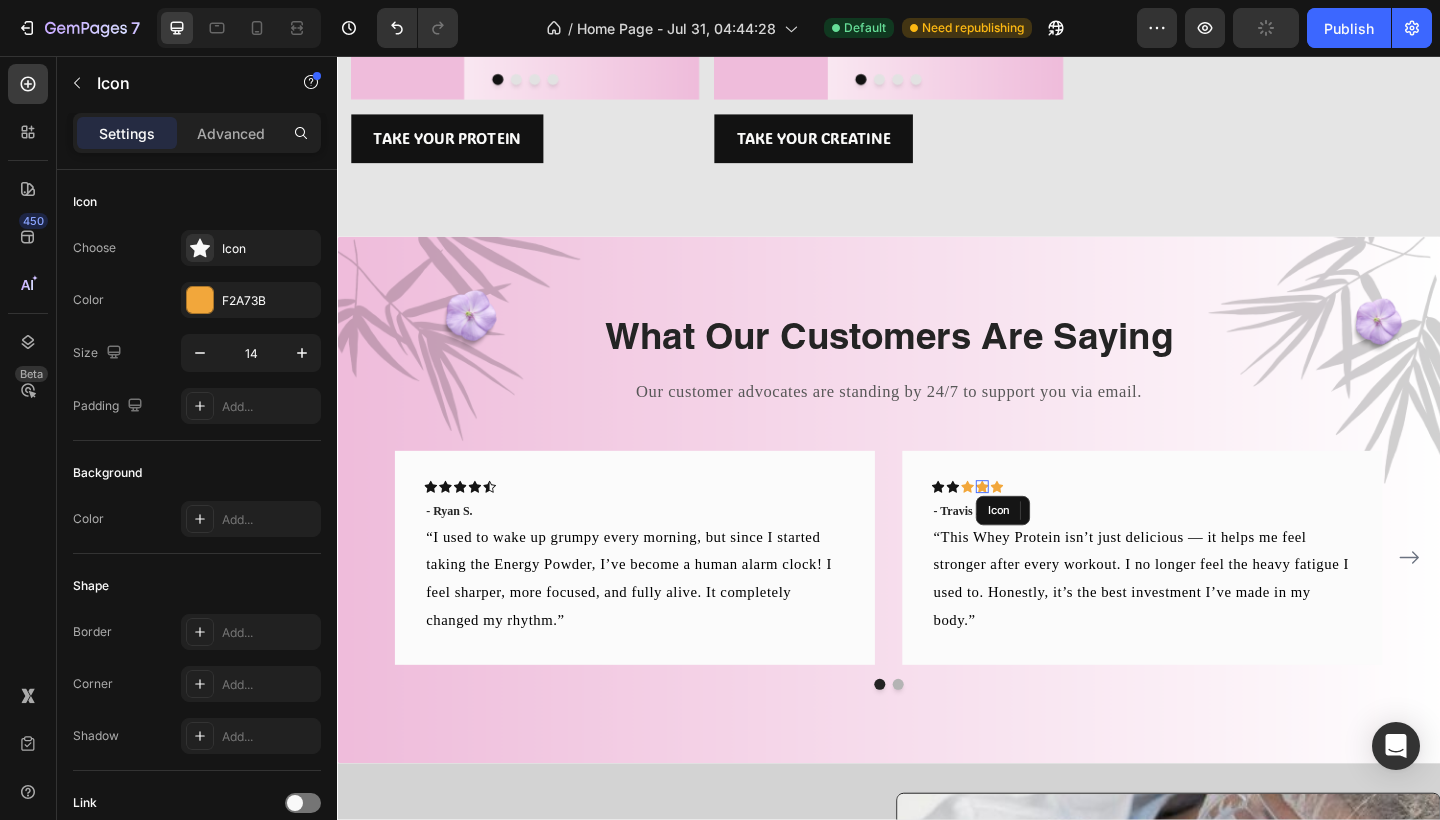 click on "Icon" at bounding box center (1039, 525) 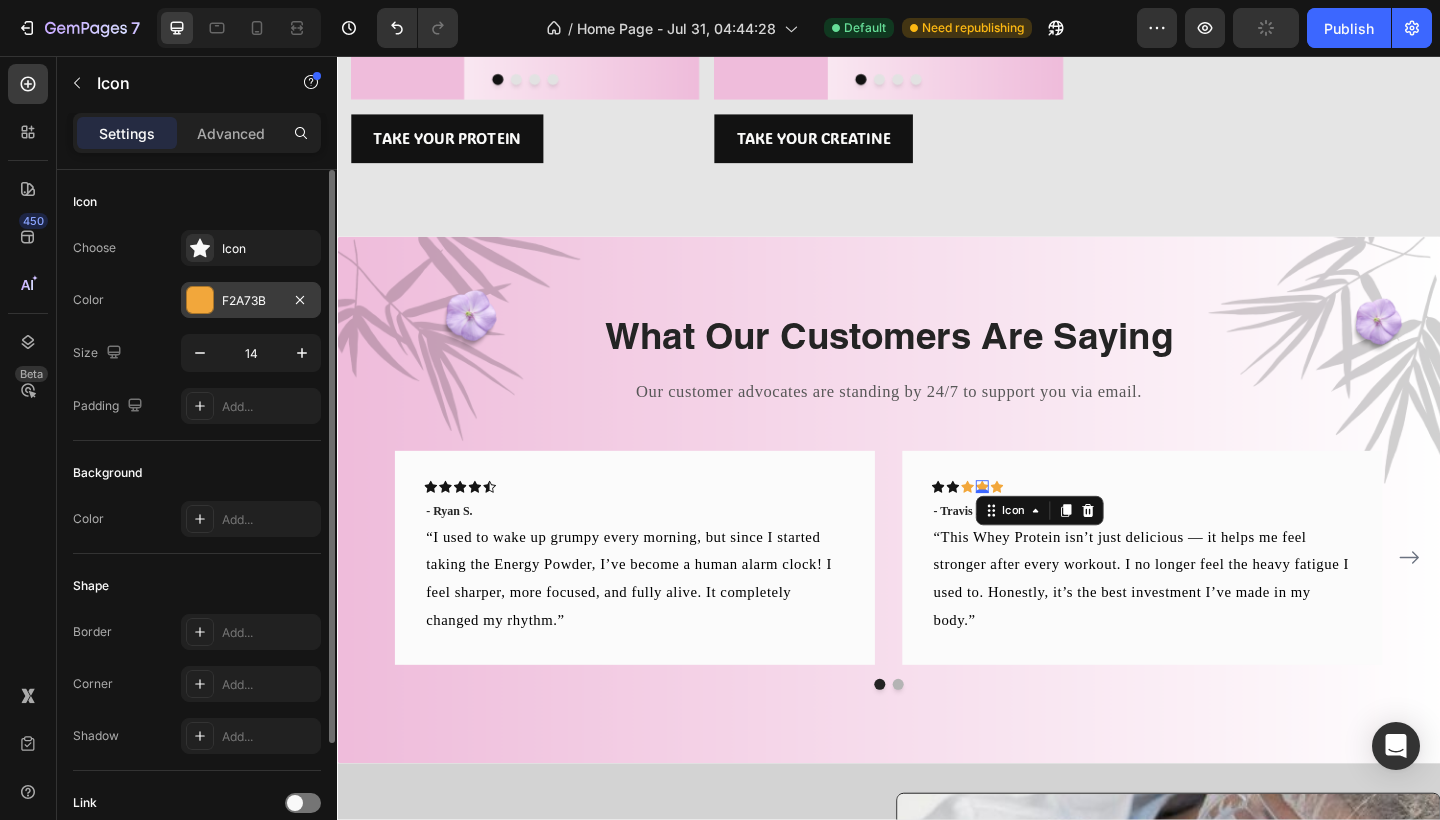 click on "F2A73B" at bounding box center (251, 300) 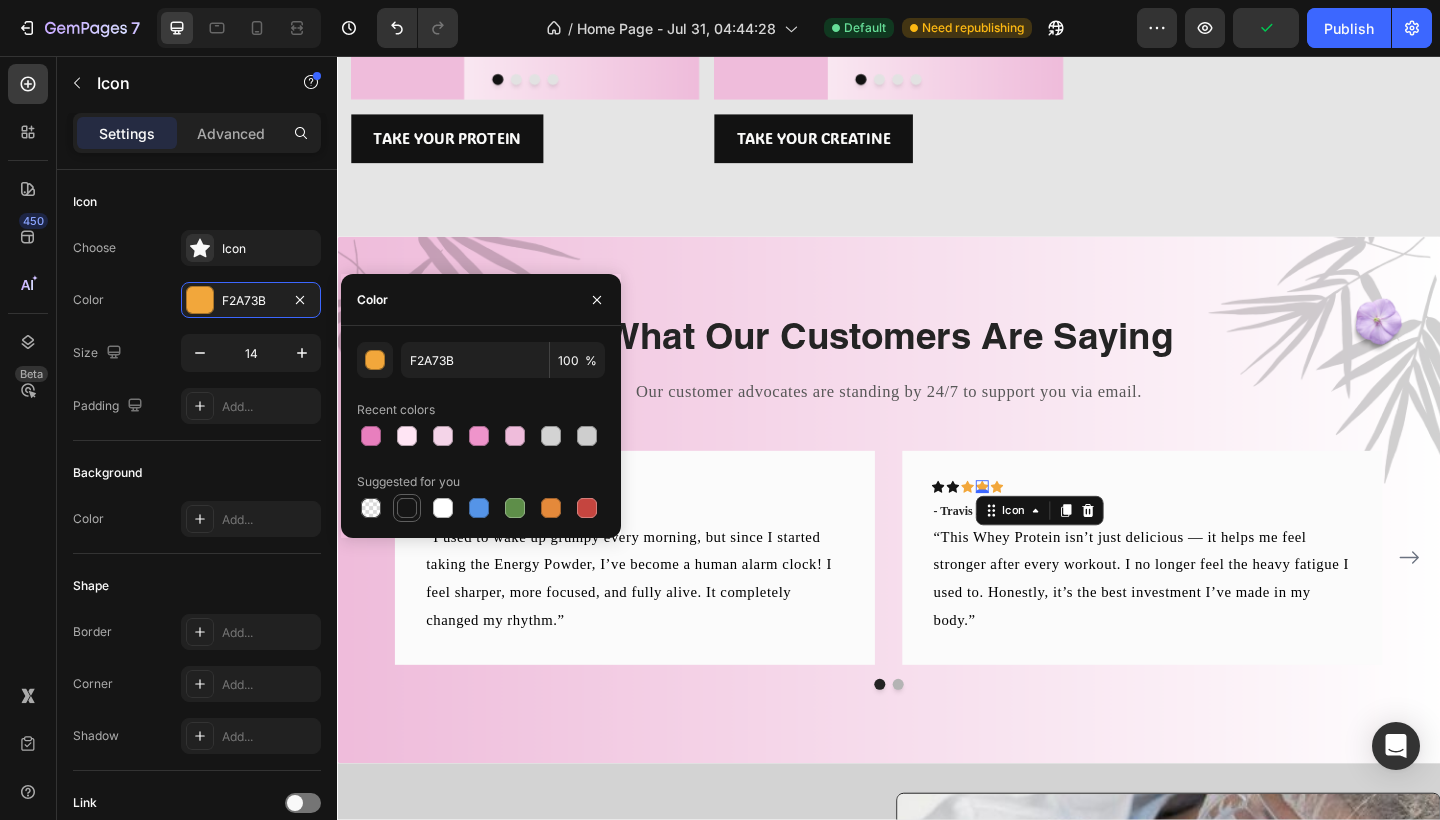 click at bounding box center [407, 508] 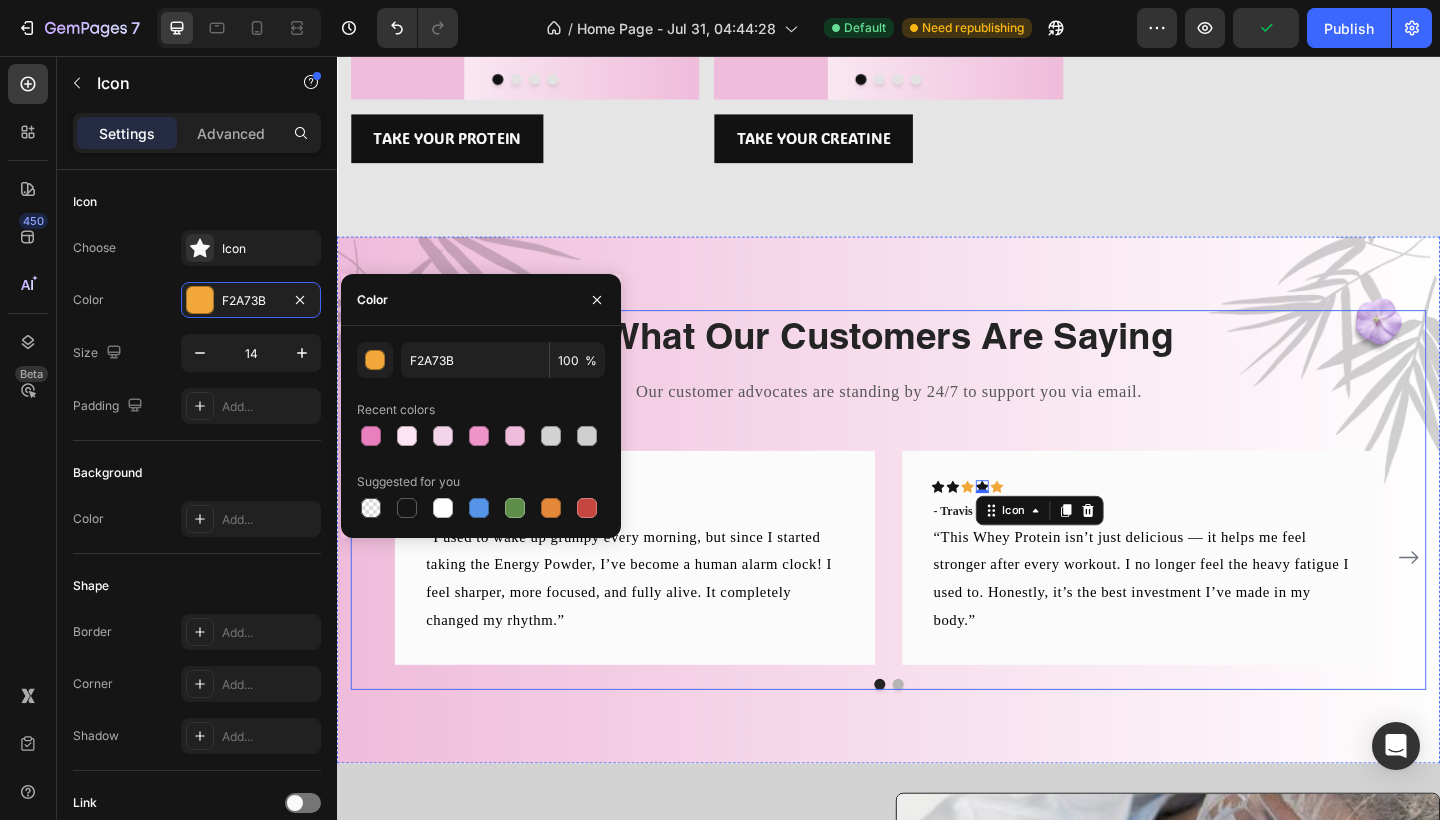 type on "151515" 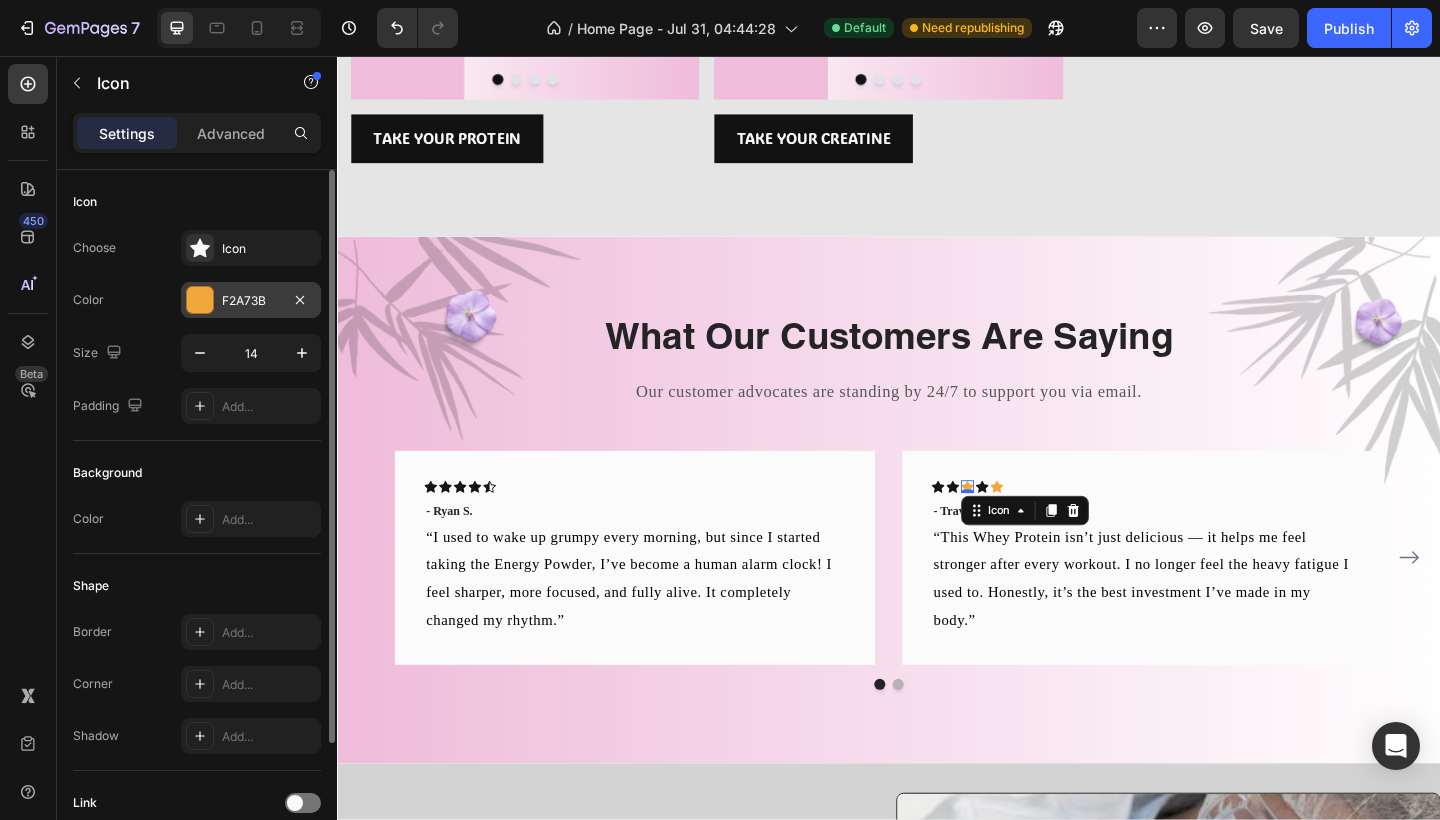 click on "F2A73B" at bounding box center (251, 300) 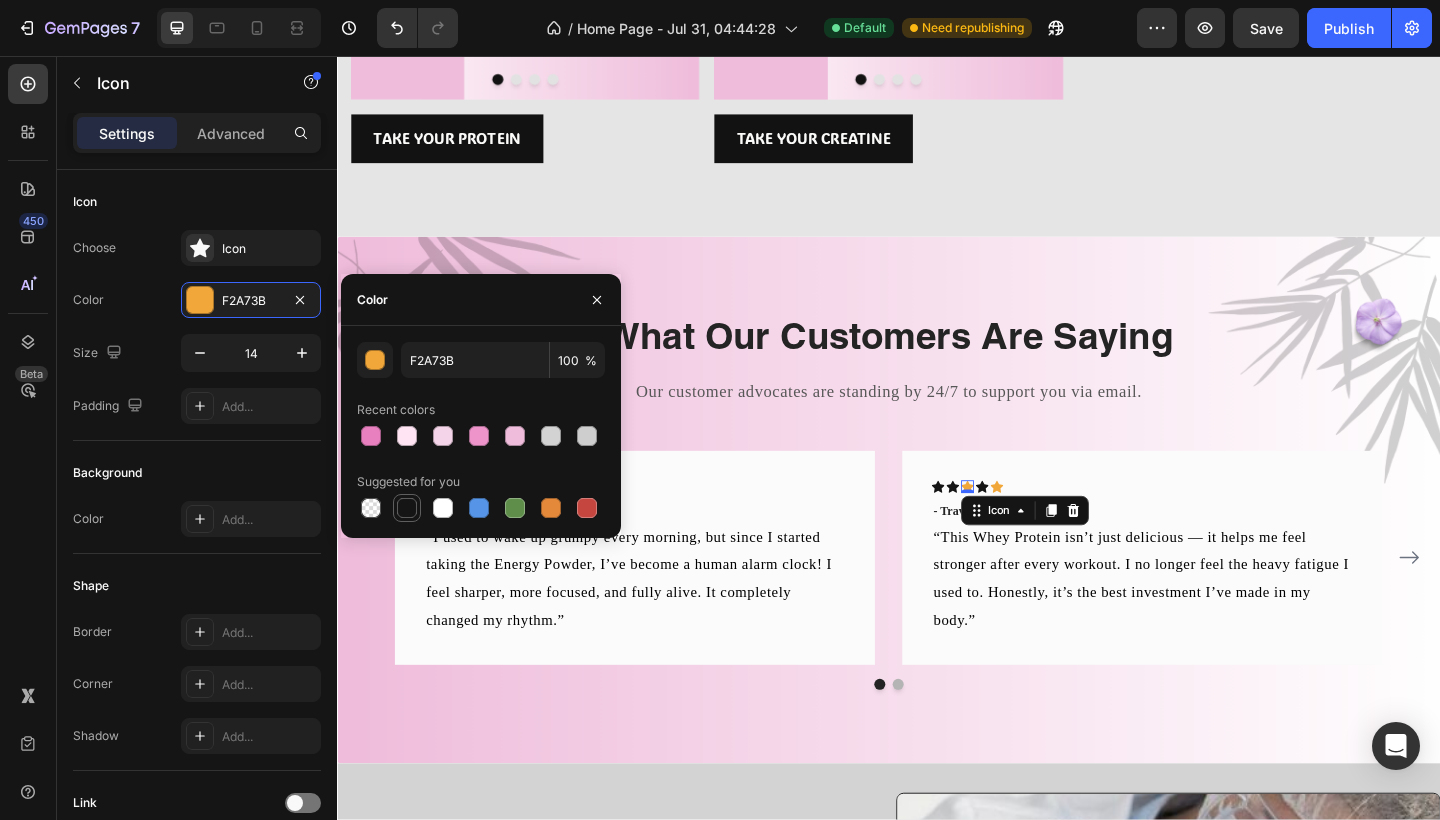 click at bounding box center (407, 508) 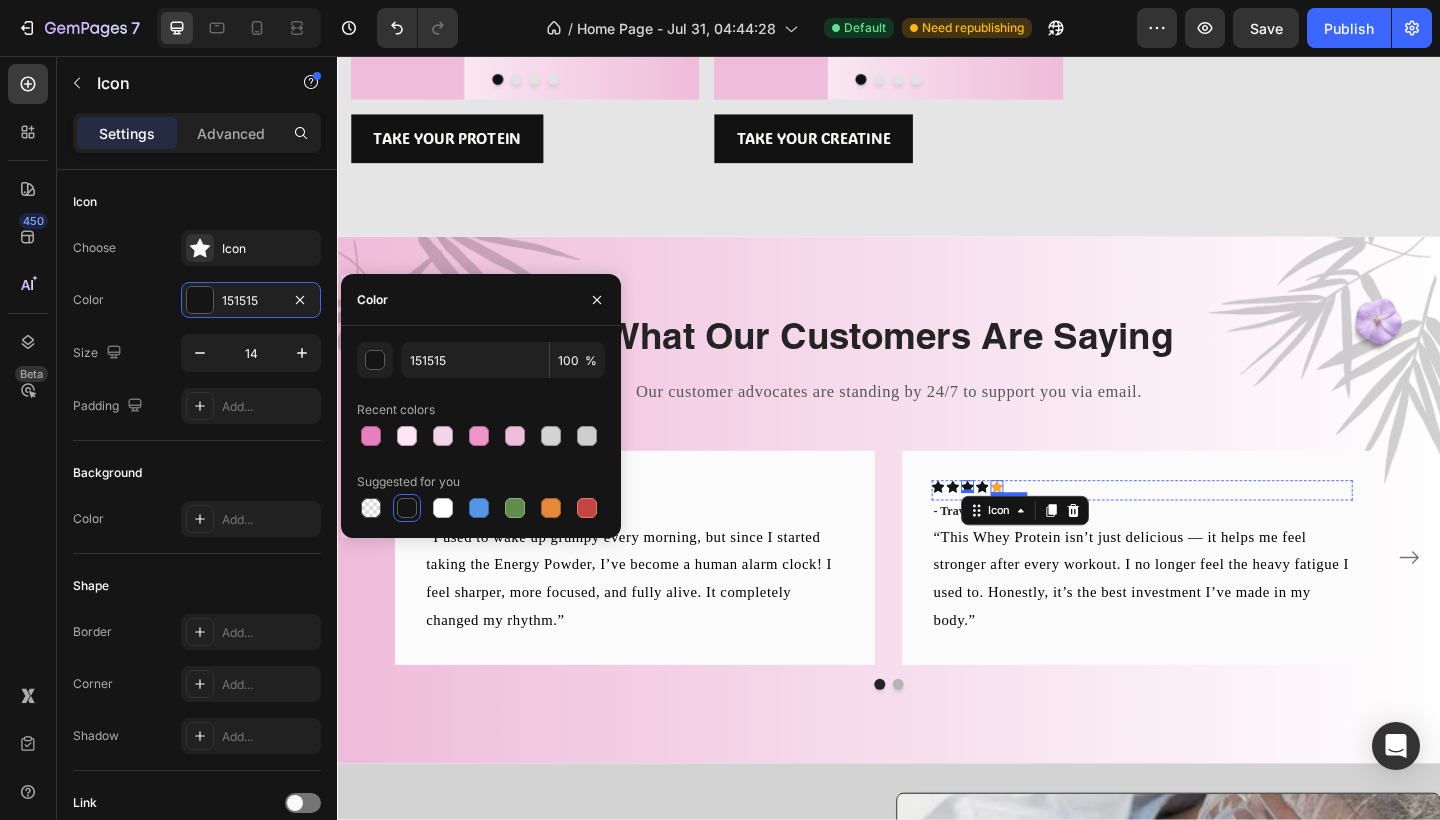 click 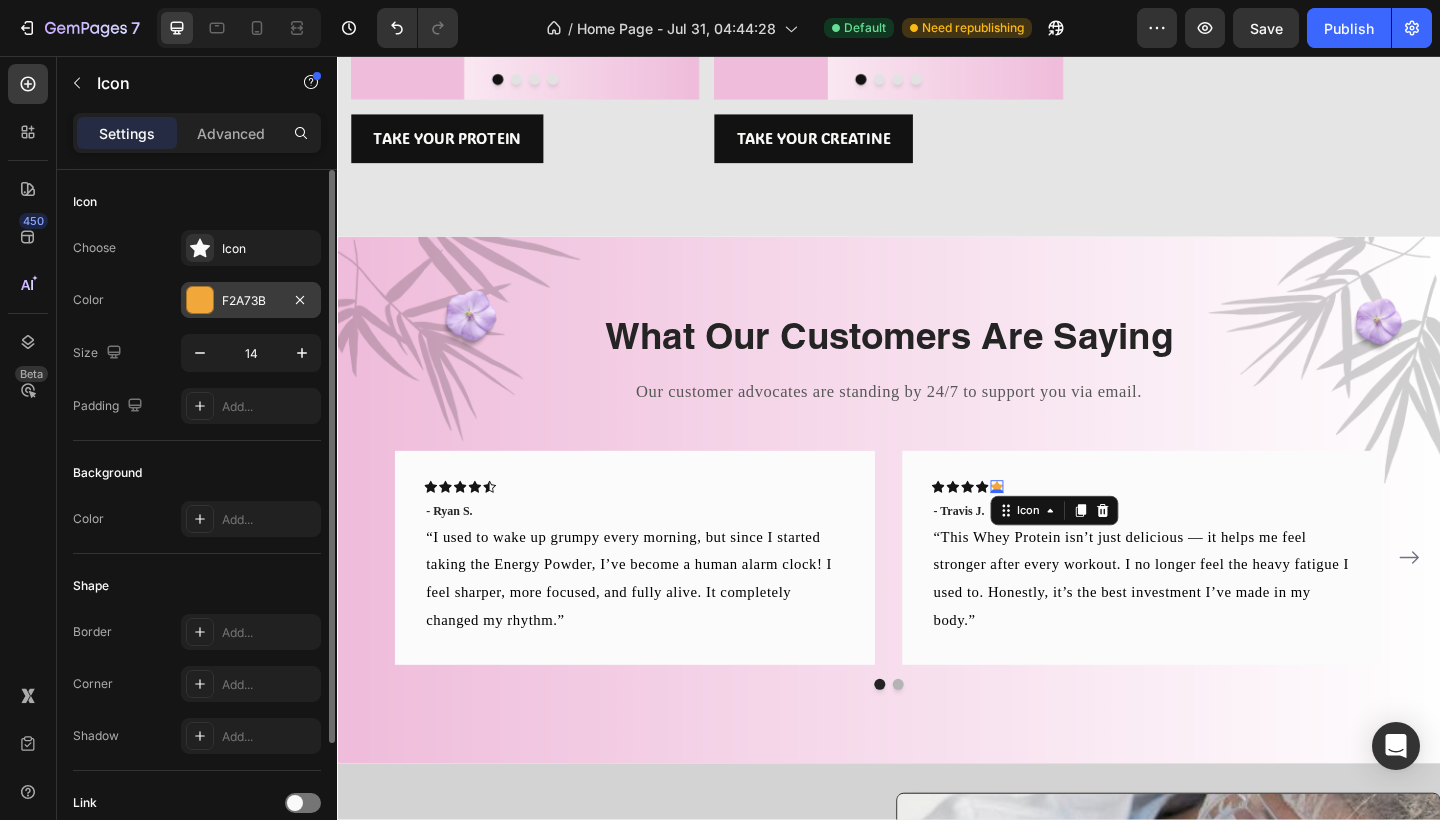 click at bounding box center [200, 300] 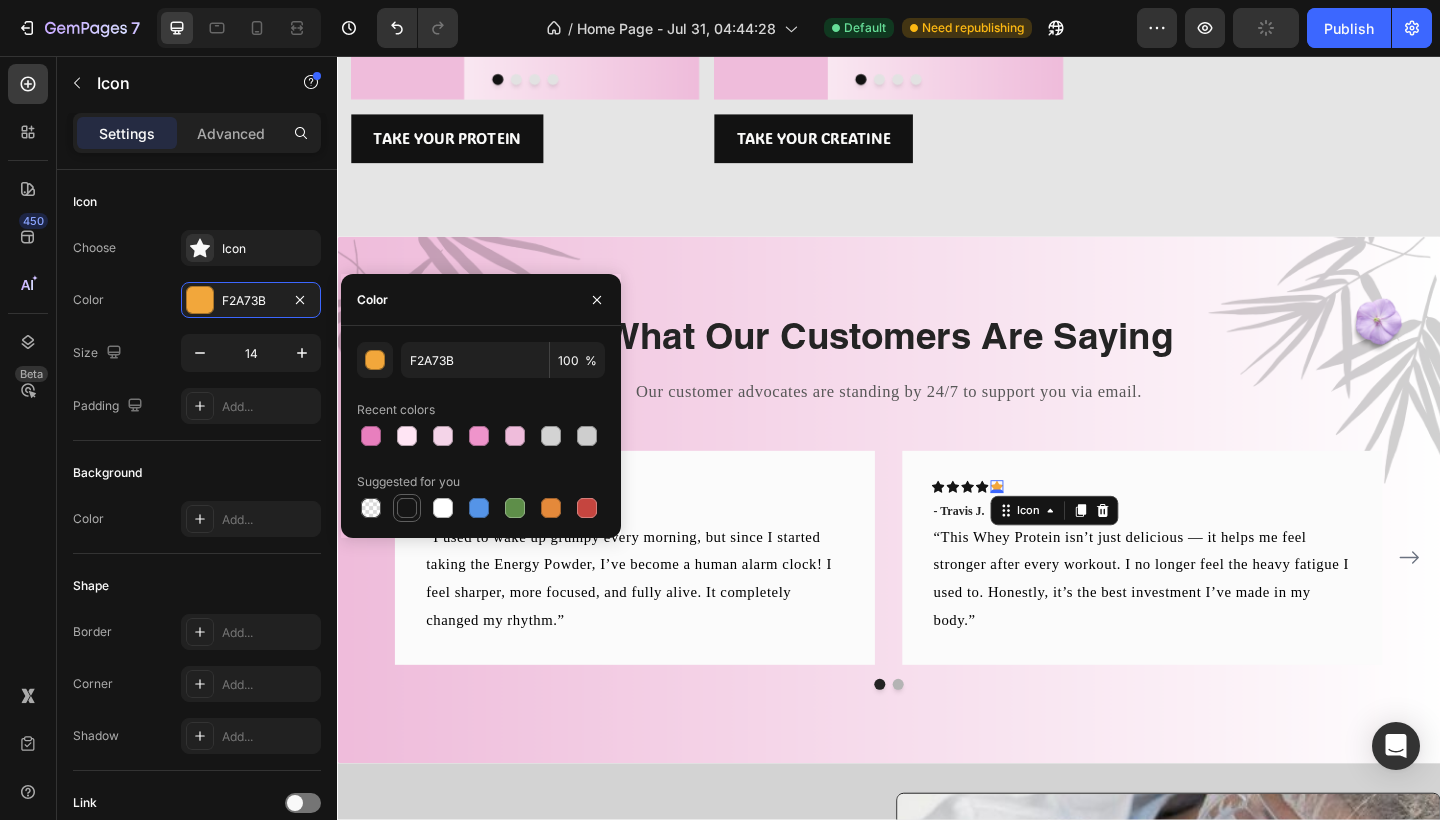click at bounding box center (407, 508) 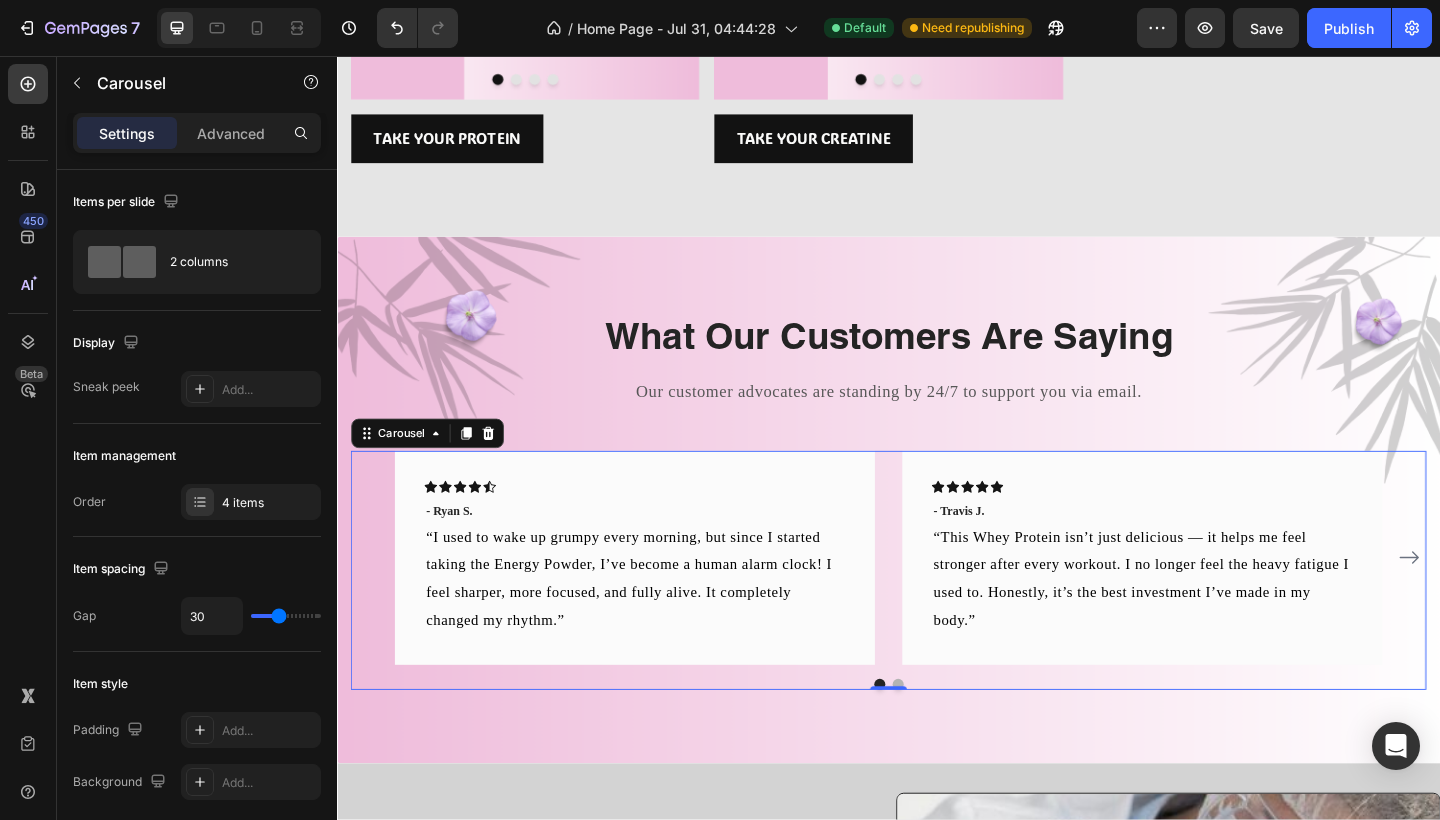 click 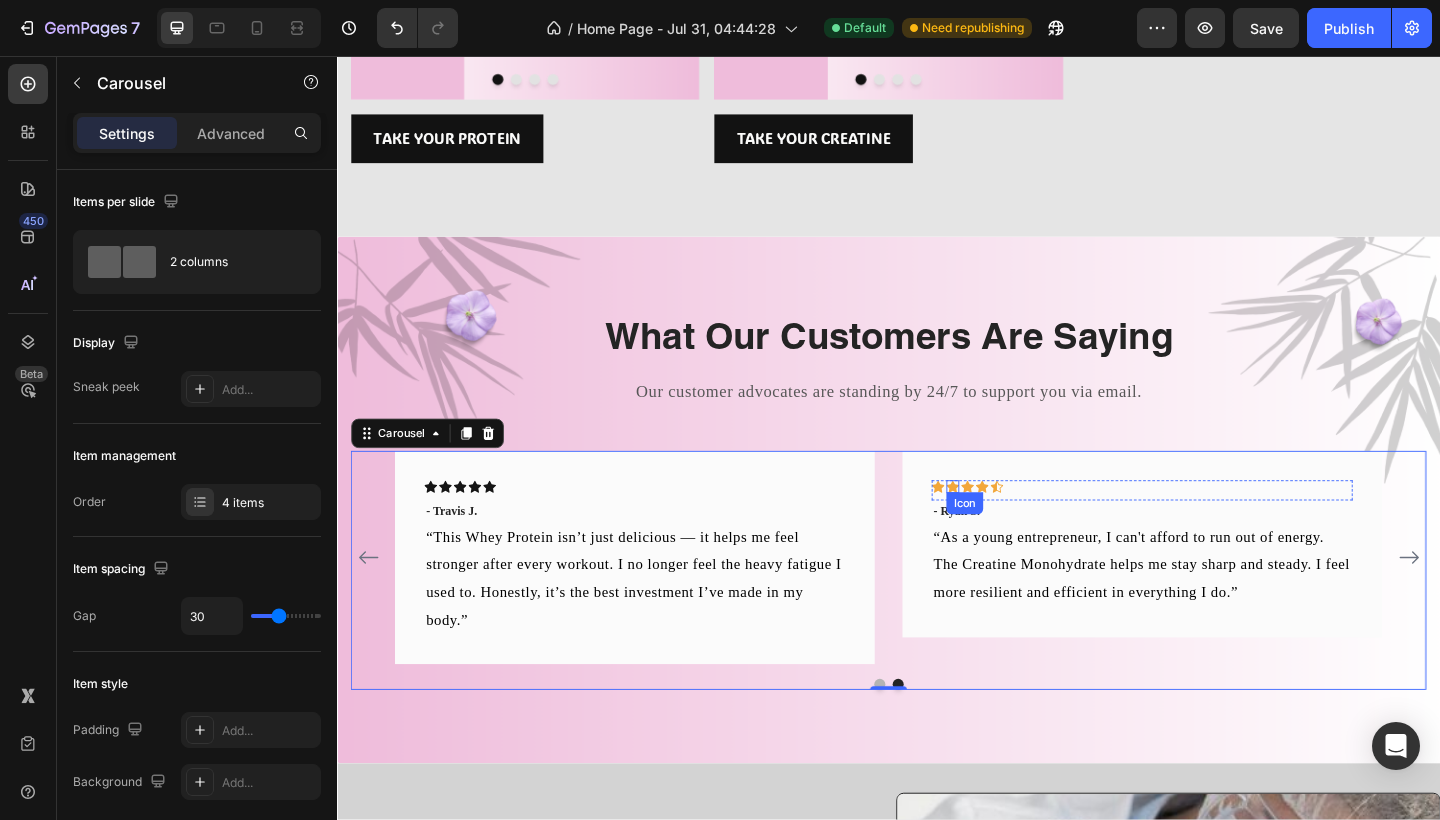 click on "Icon" at bounding box center (1007, 525) 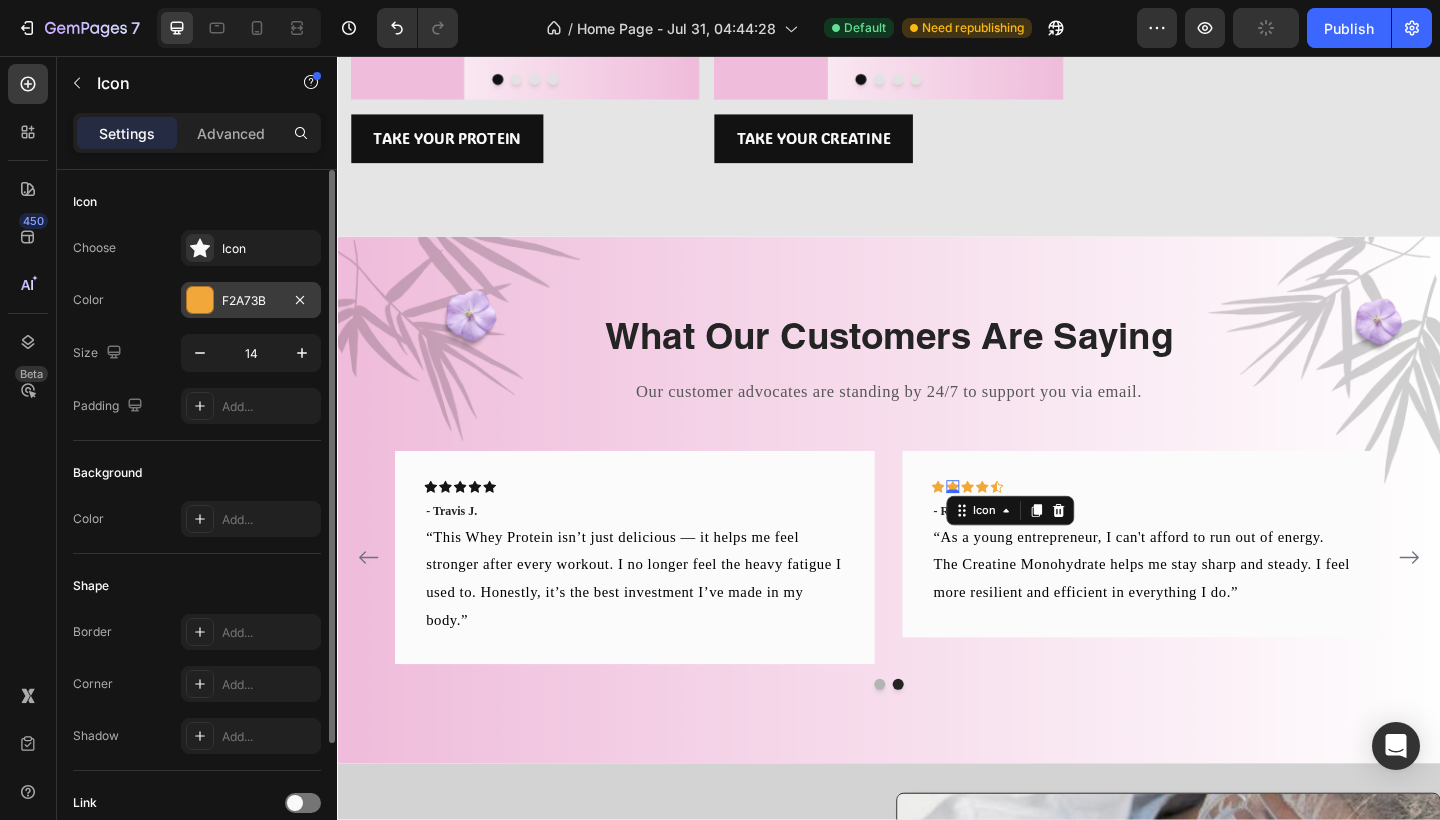 click on "F2A73B" at bounding box center [251, 300] 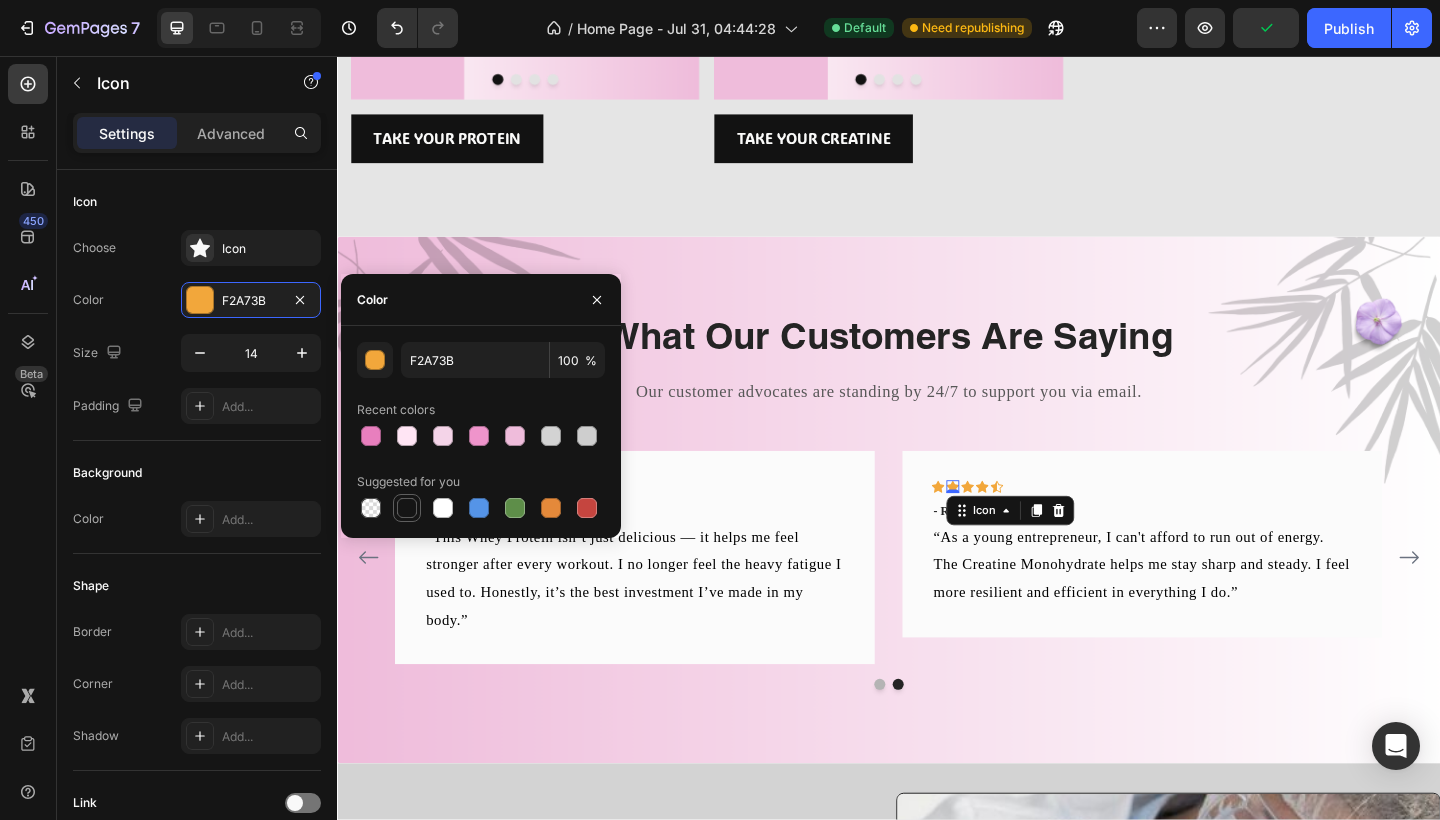 click at bounding box center (407, 508) 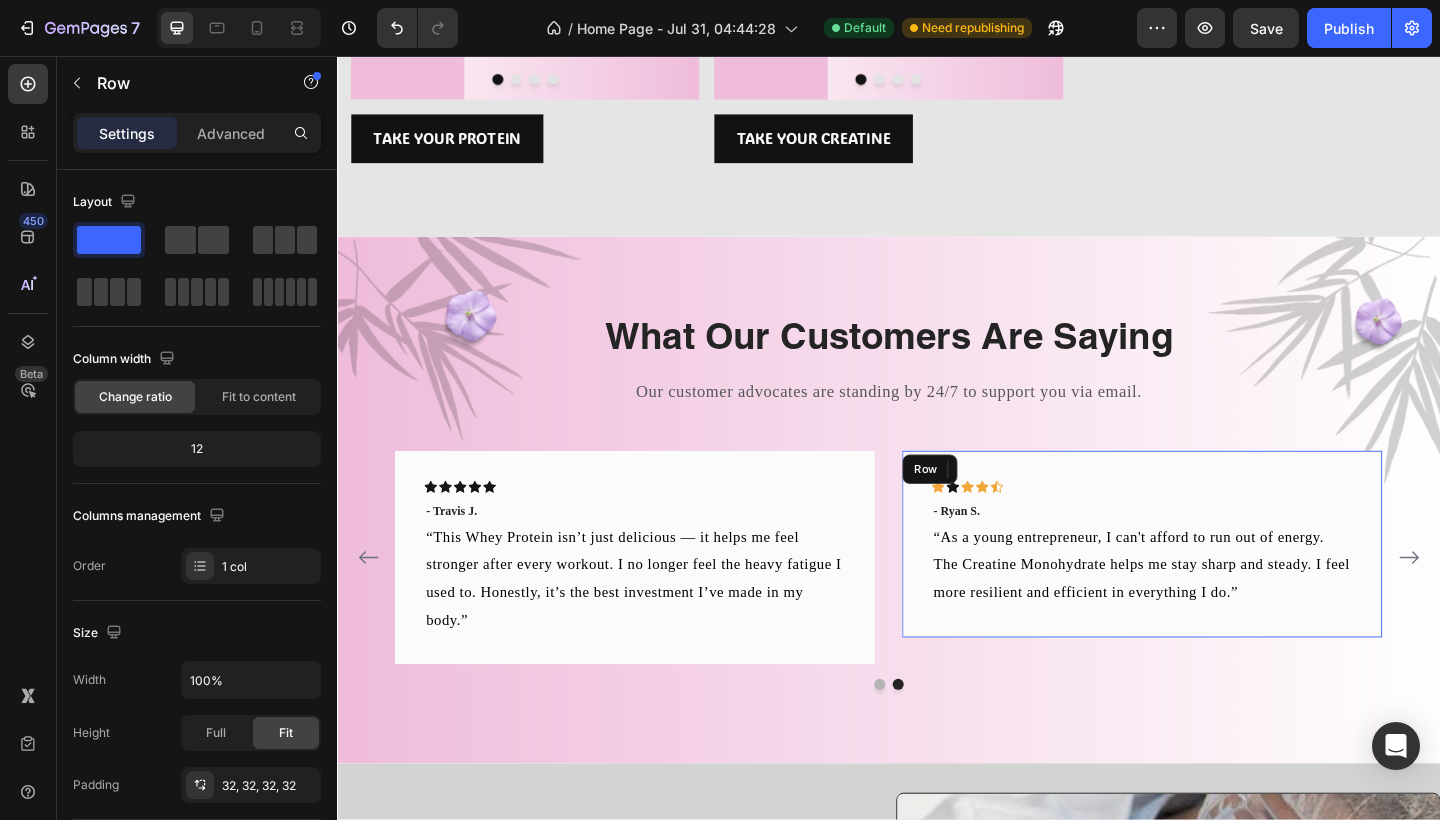 click on "Icon
Icon   0
Icon
Icon
Icon Row - Ryan S. Text block “As a young entrepreneur, I can't afford to run out of energy. The Creatine Monohydrate helps me stay sharp and steady. I feel more resilient and efficient in everything I do.” Text block Row" at bounding box center (1213, 587) 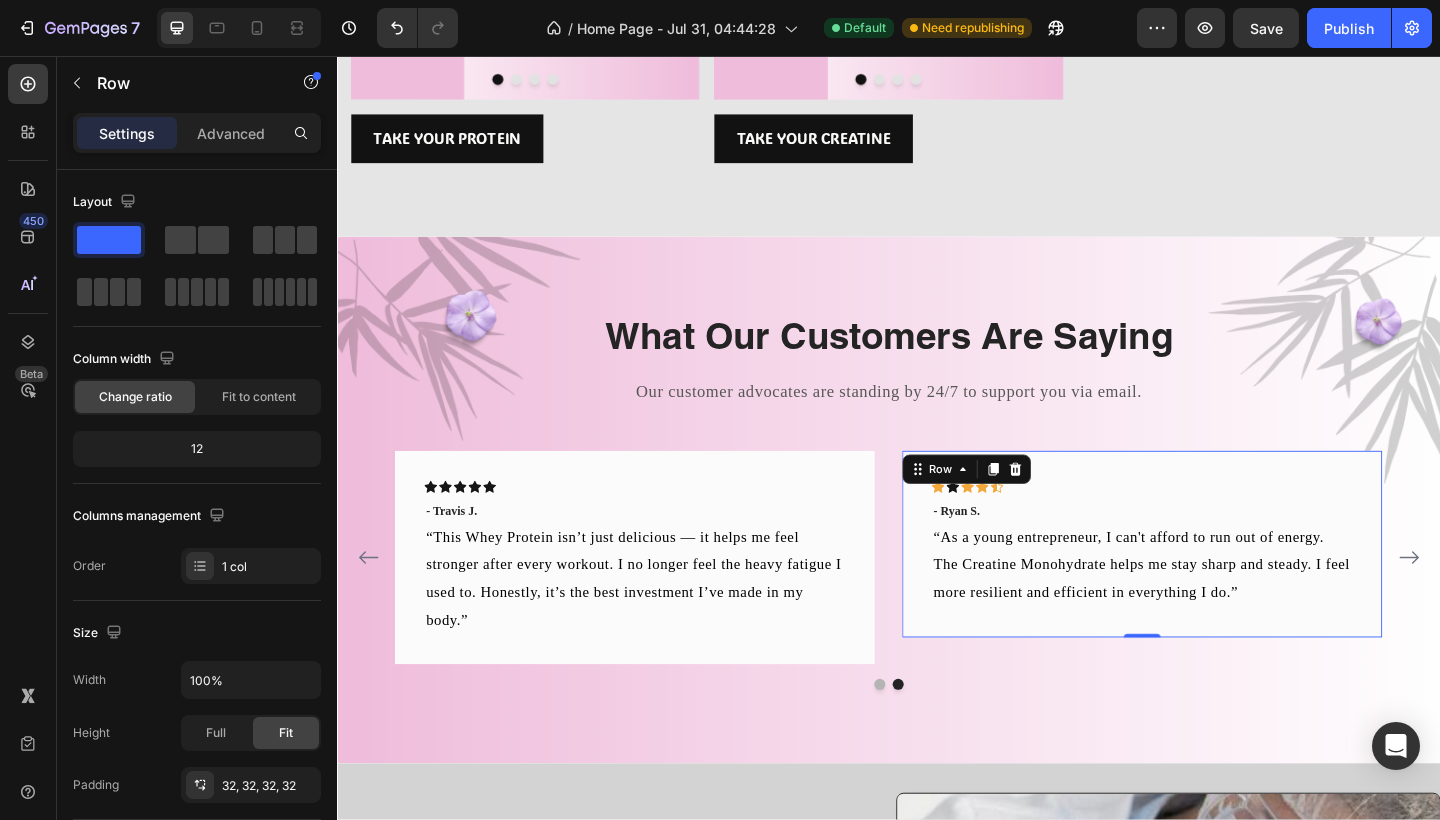 click on "Icon
Icon
Icon
Icon
Icon Row - Ryan S. Text block “As a young entrepreneur, I can't afford to run out of energy. The Creatine Monohydrate helps me stay sharp and steady. I feel more resilient and efficient in everything I do.” Text block Row   0" at bounding box center (1213, 587) 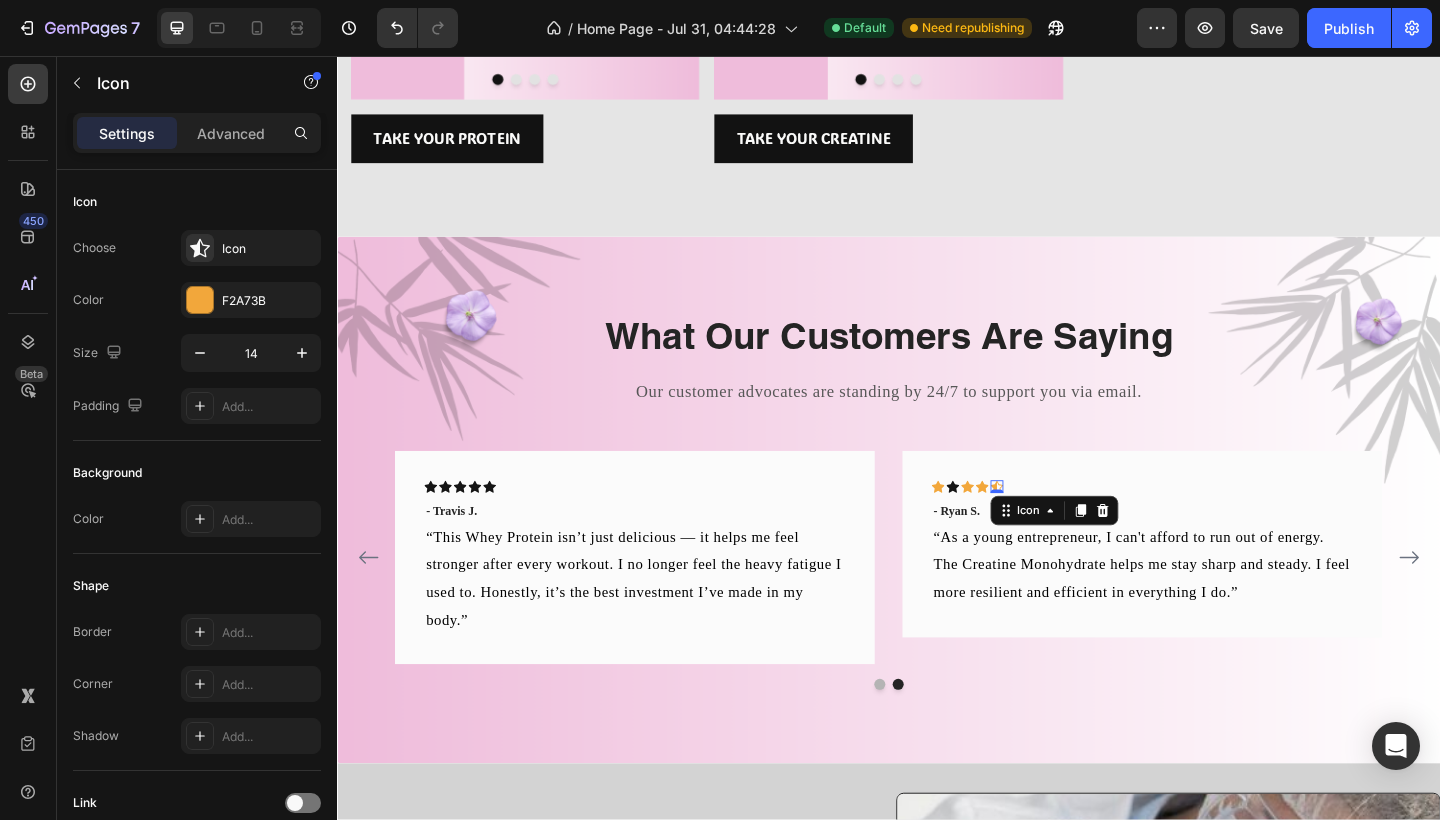 click 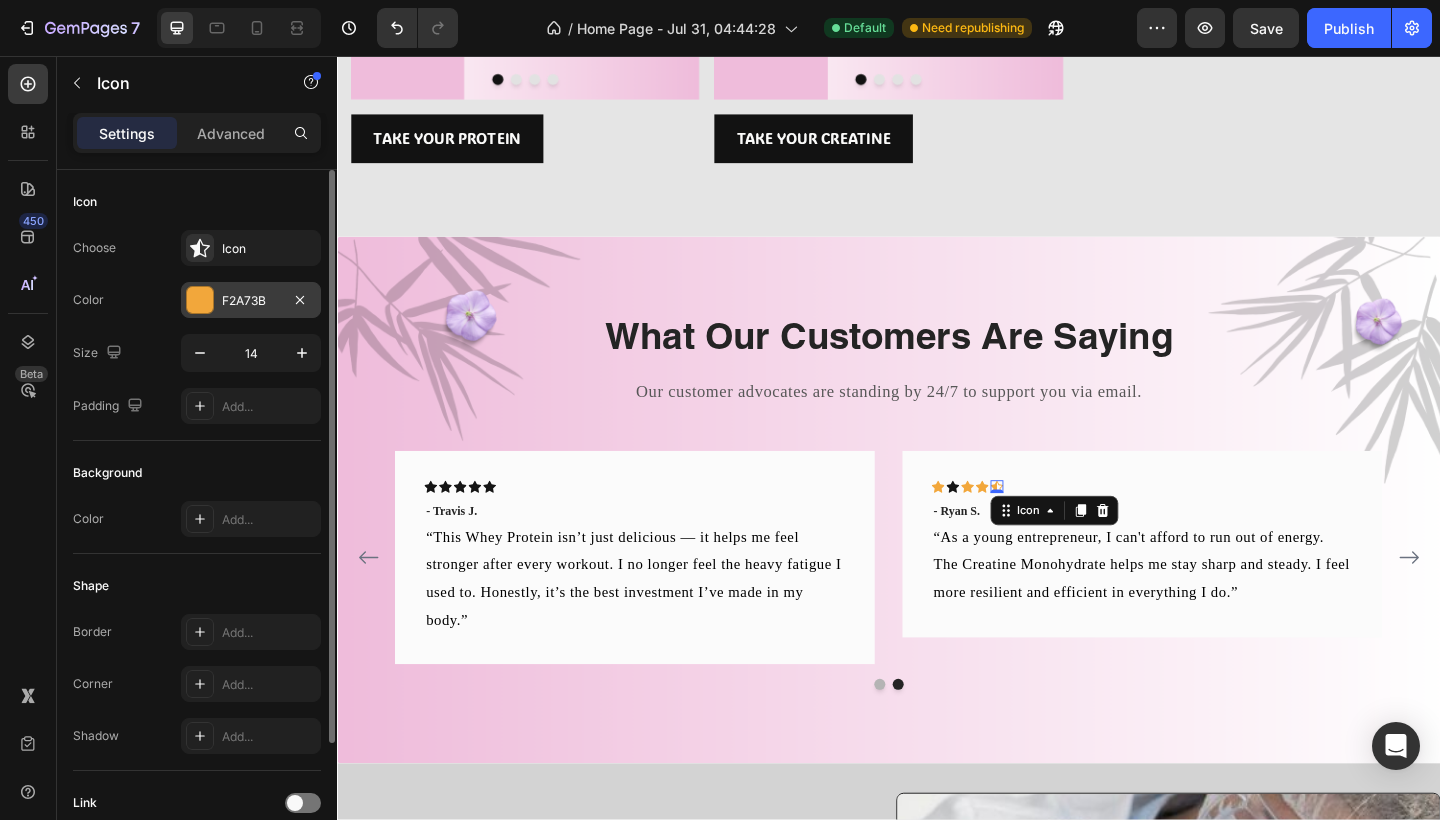 click on "F2A73B" at bounding box center (251, 301) 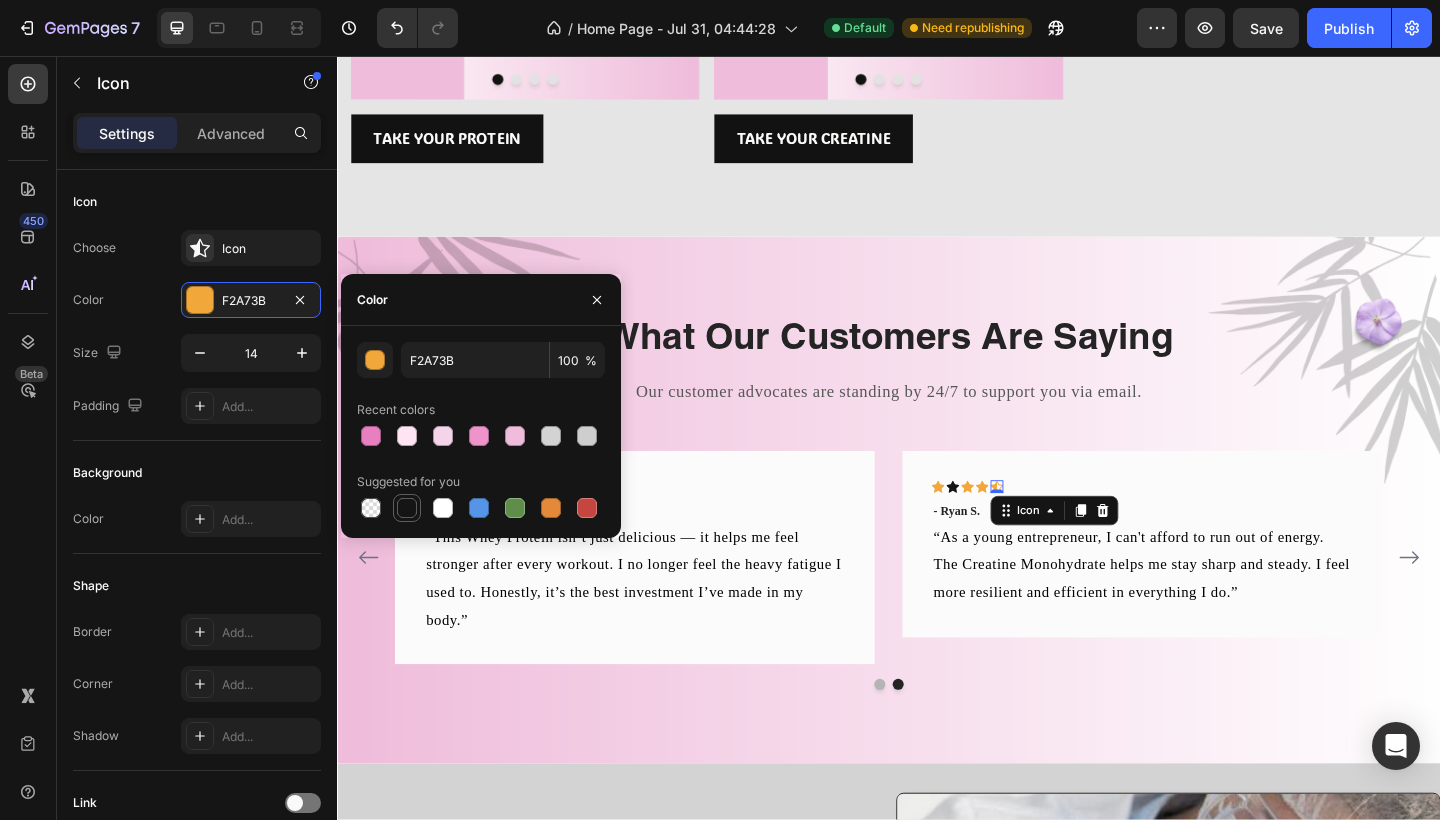 drag, startPoint x: 411, startPoint y: 517, endPoint x: 670, endPoint y: 405, distance: 282.17902 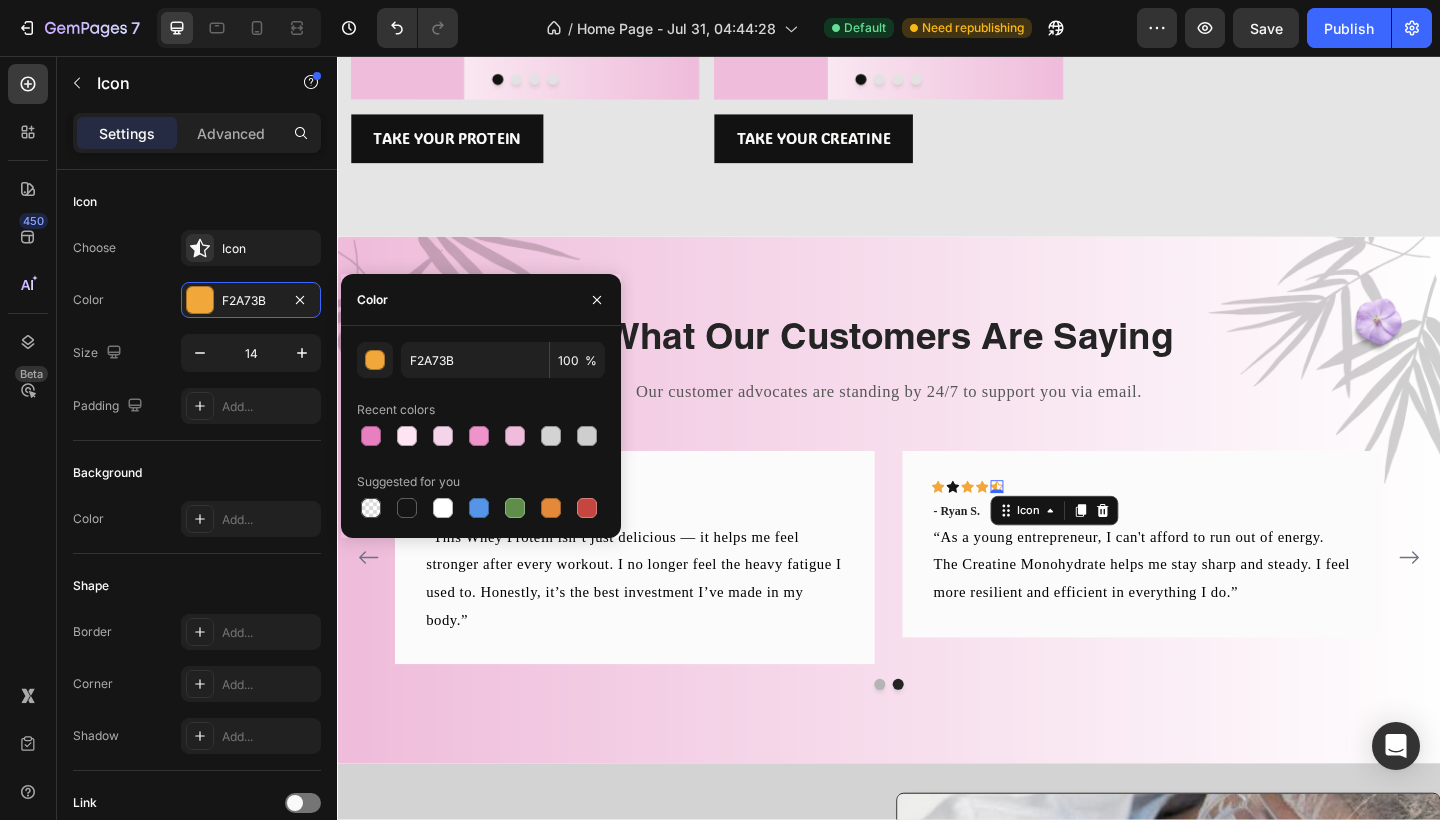 type on "151515" 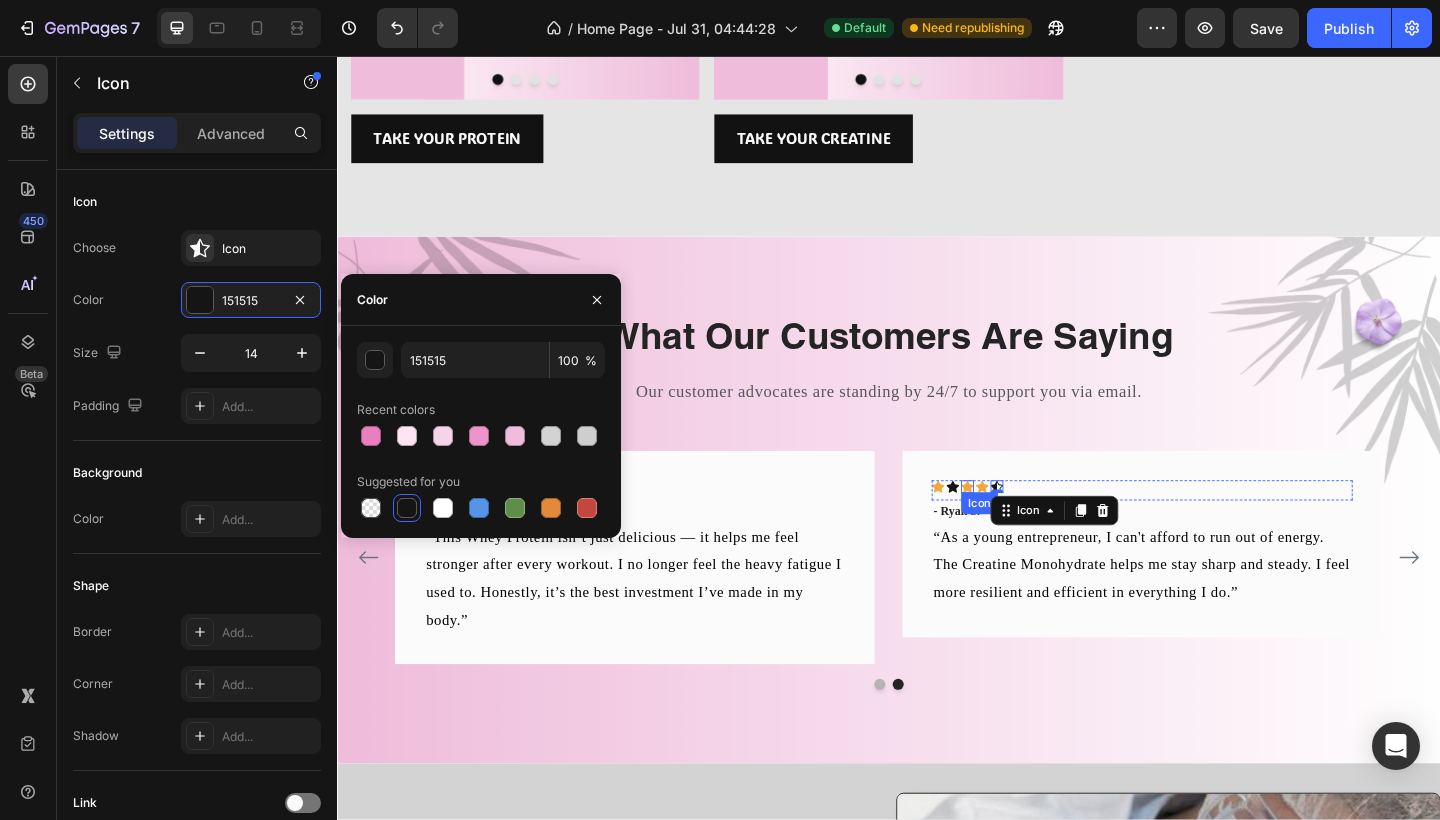 click on "Icon" at bounding box center (1023, 525) 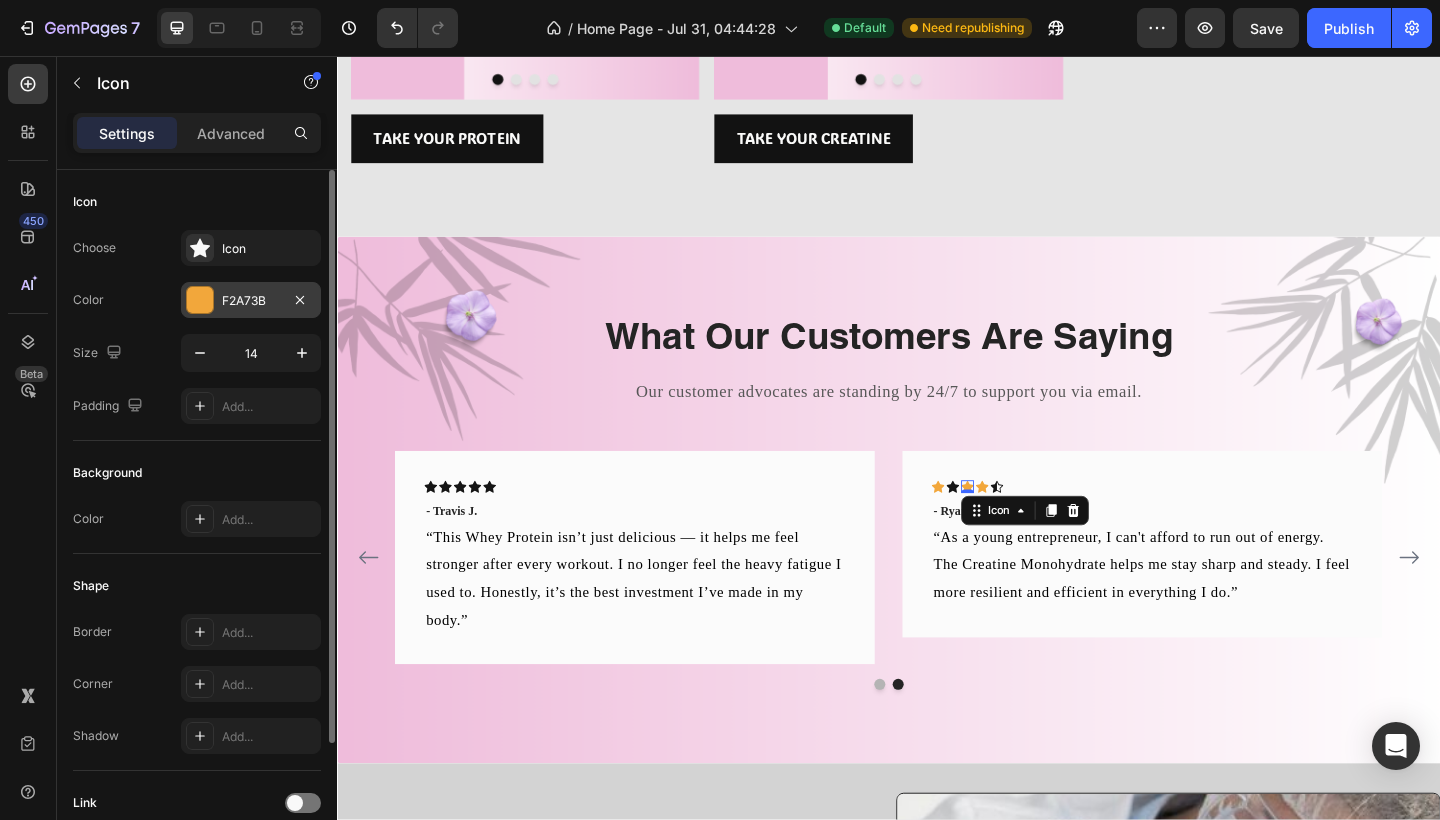 click on "F2A73B" at bounding box center (251, 301) 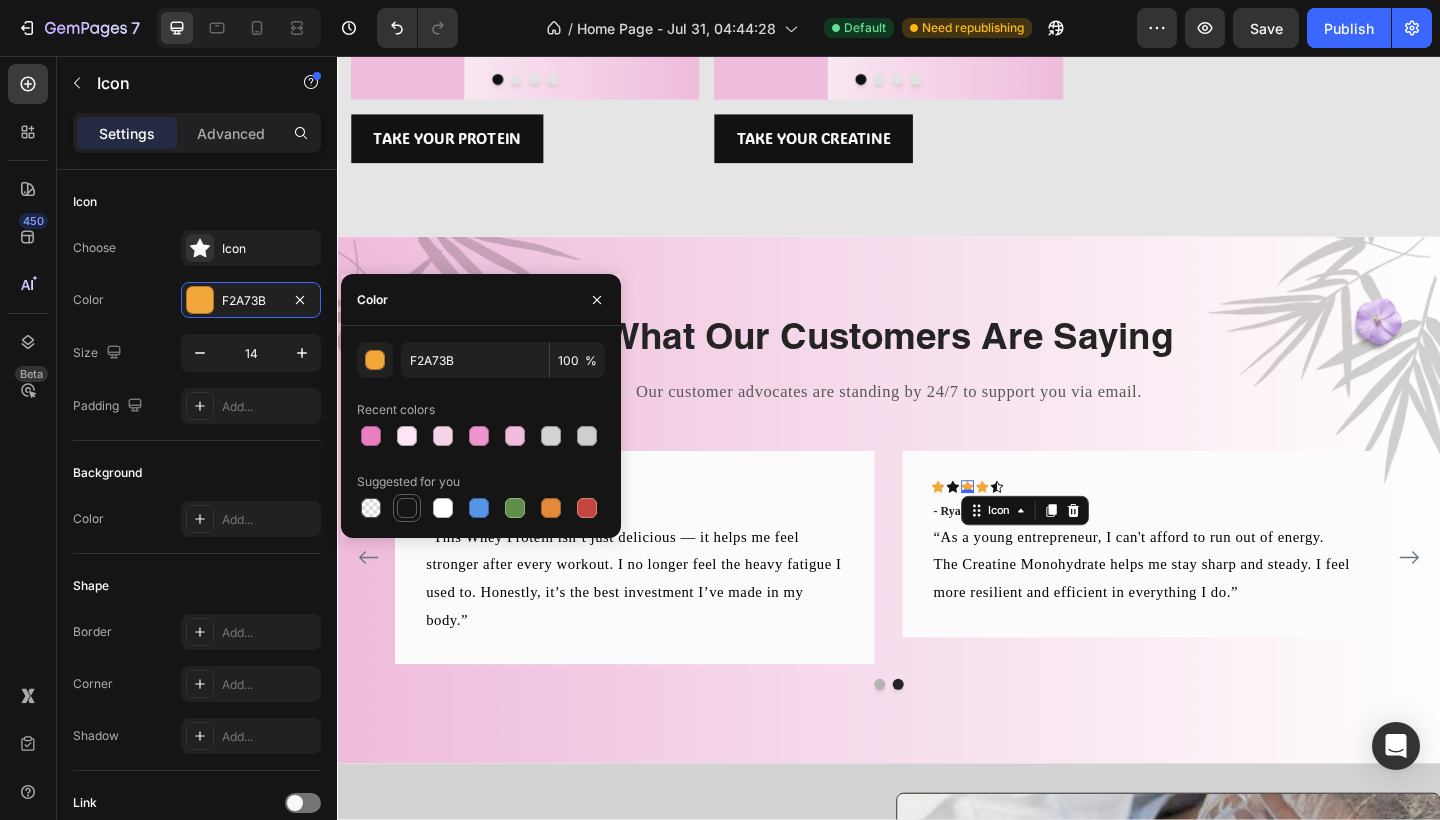 click at bounding box center [407, 508] 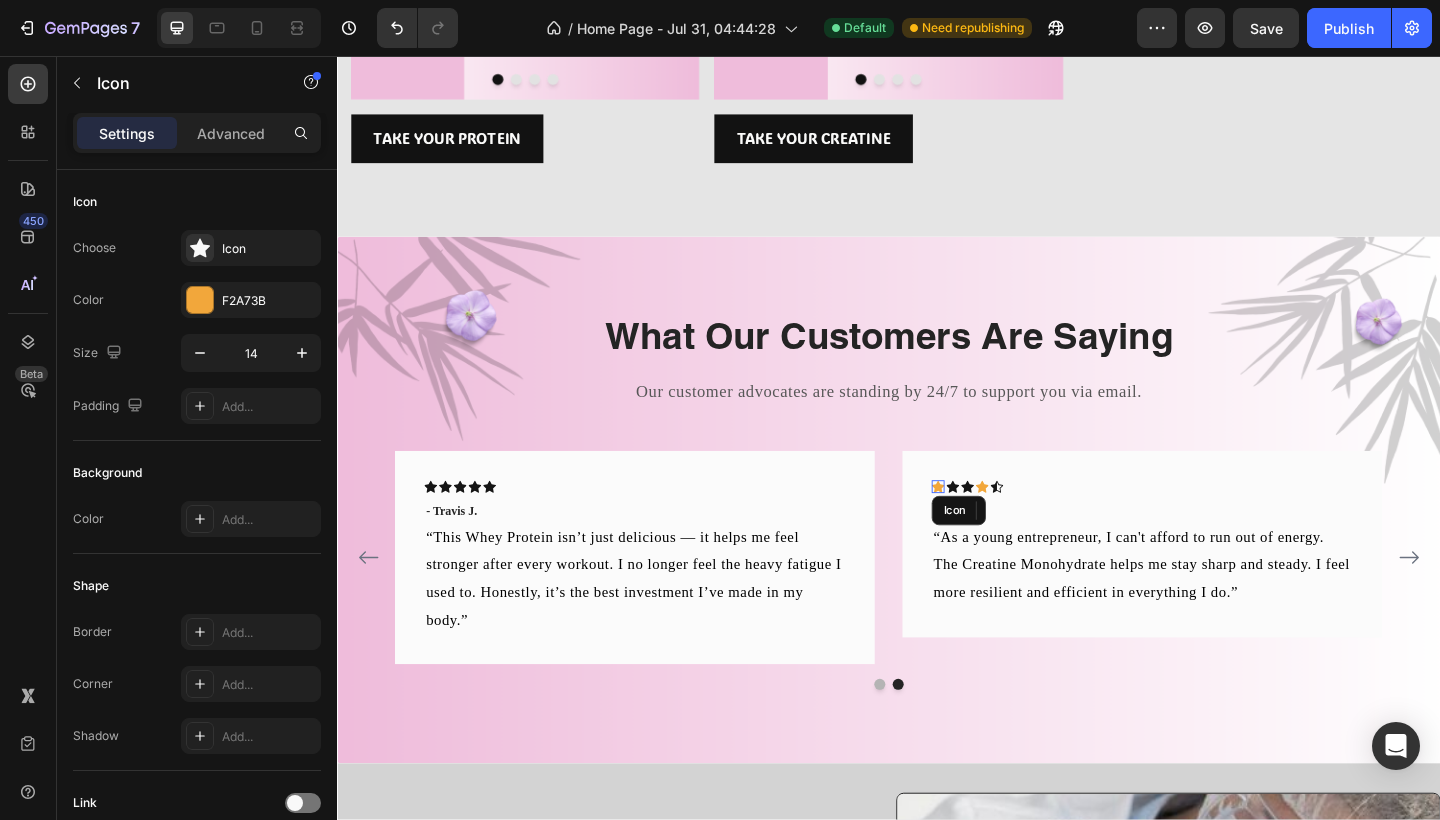click 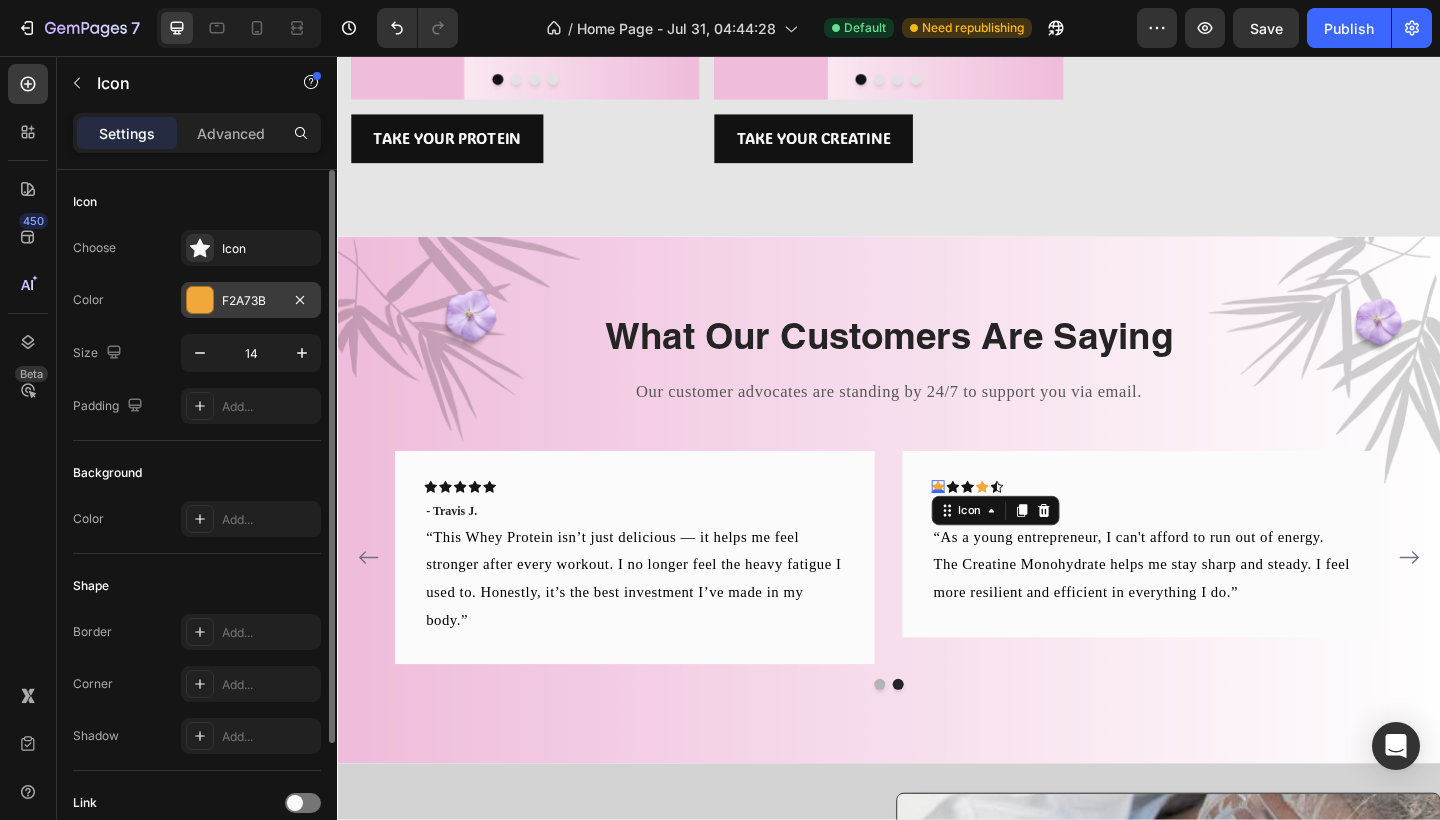 click on "F2A73B" at bounding box center [251, 300] 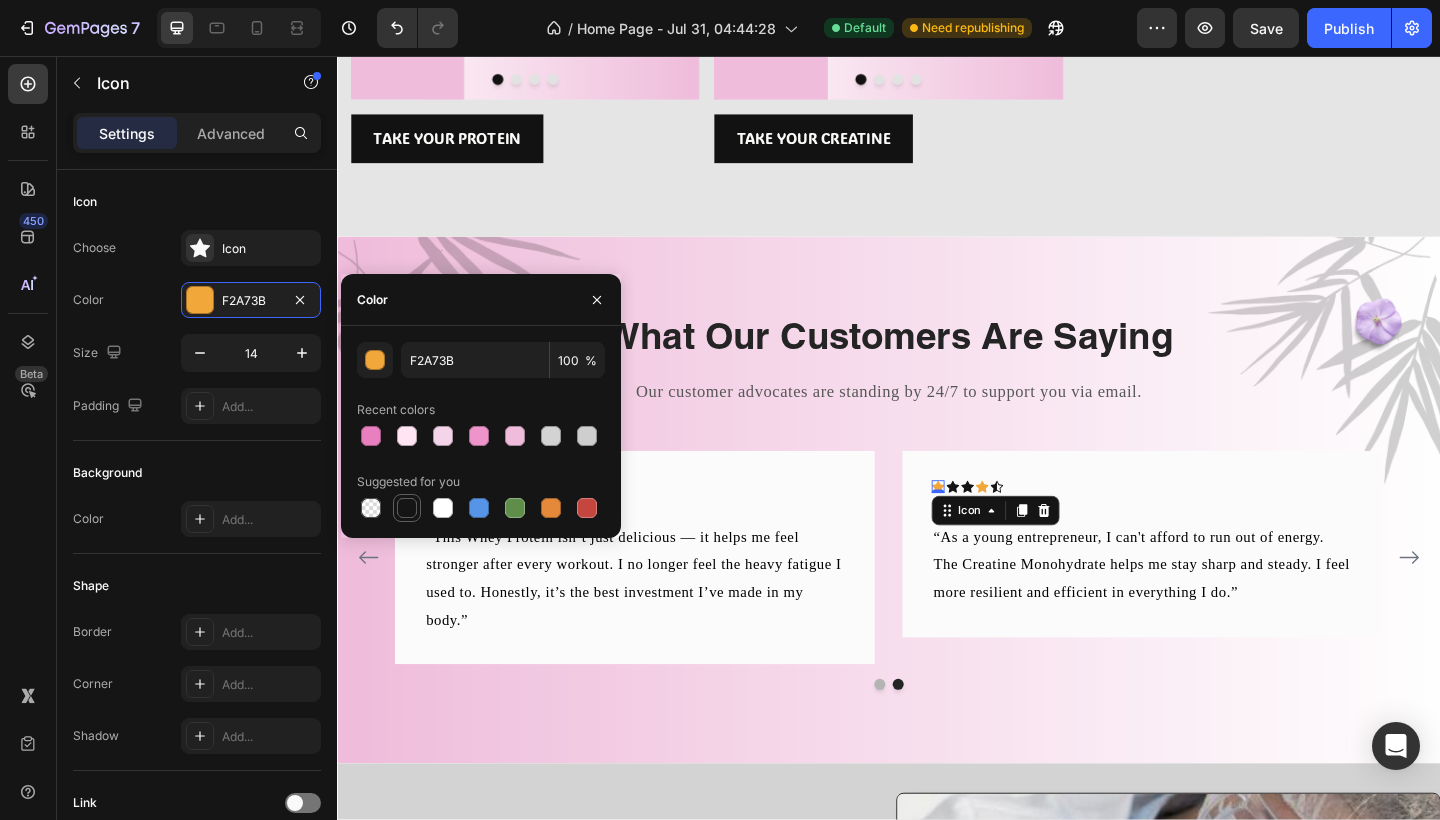 click at bounding box center [407, 508] 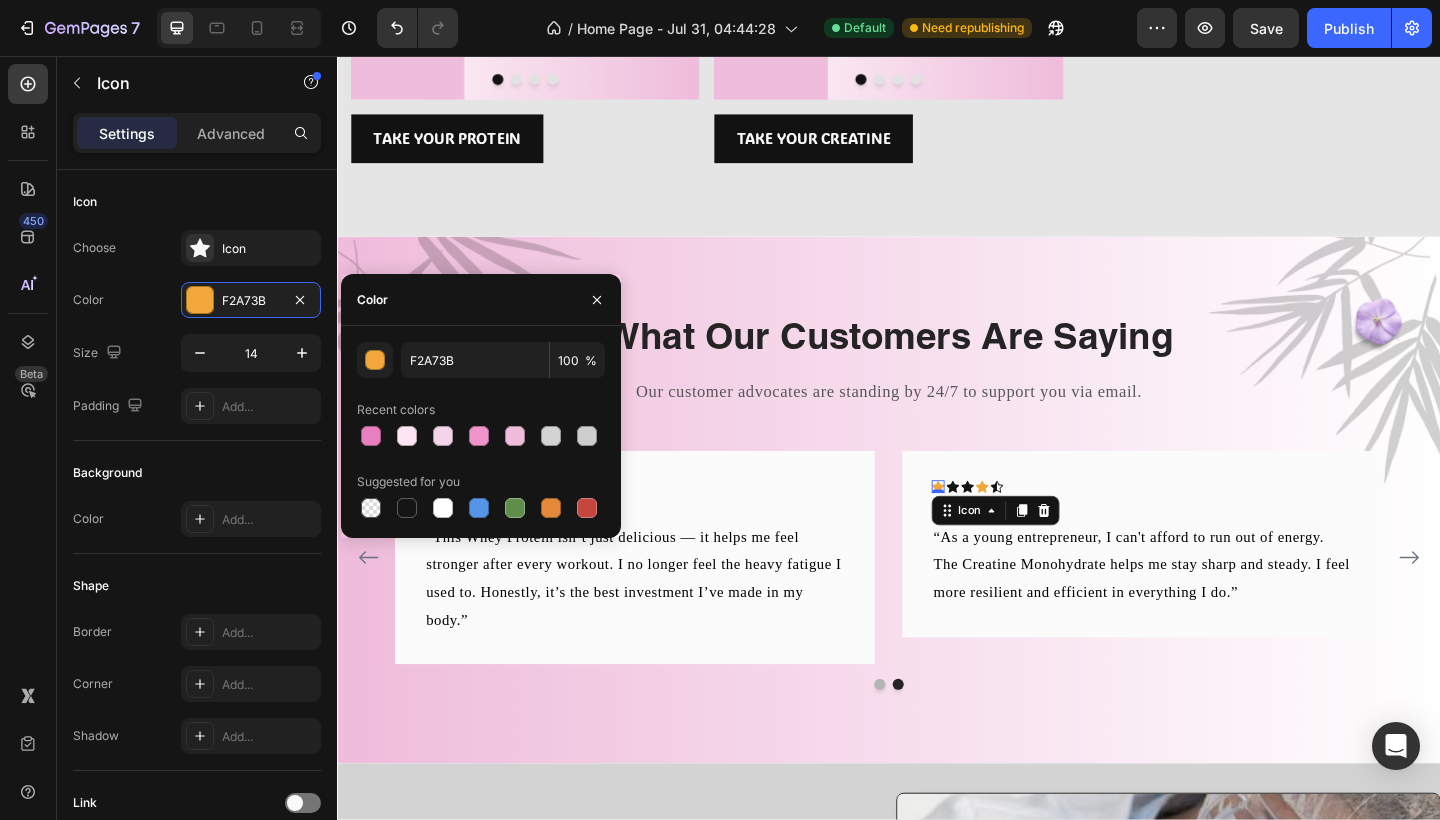 type on "151515" 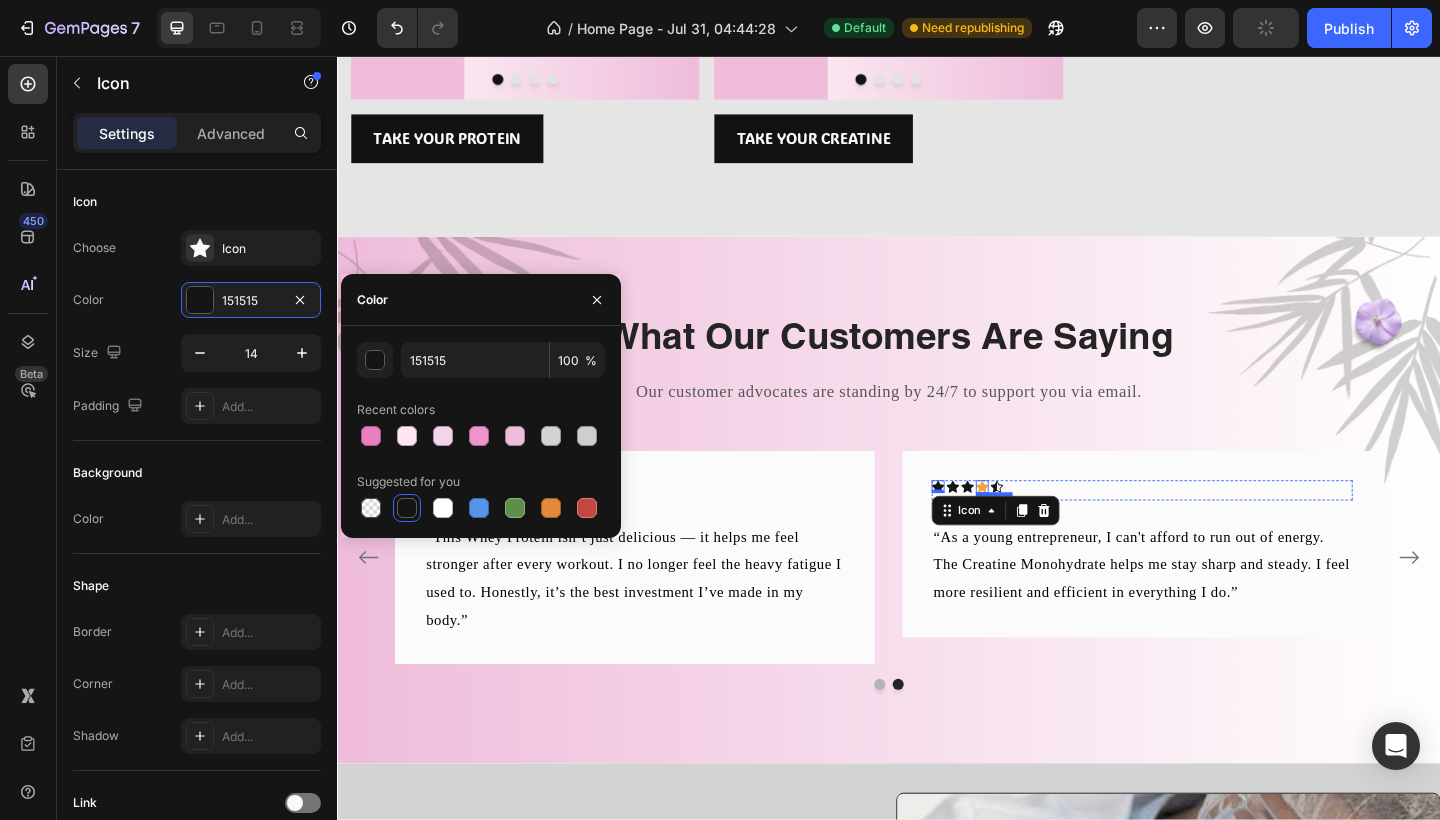 click 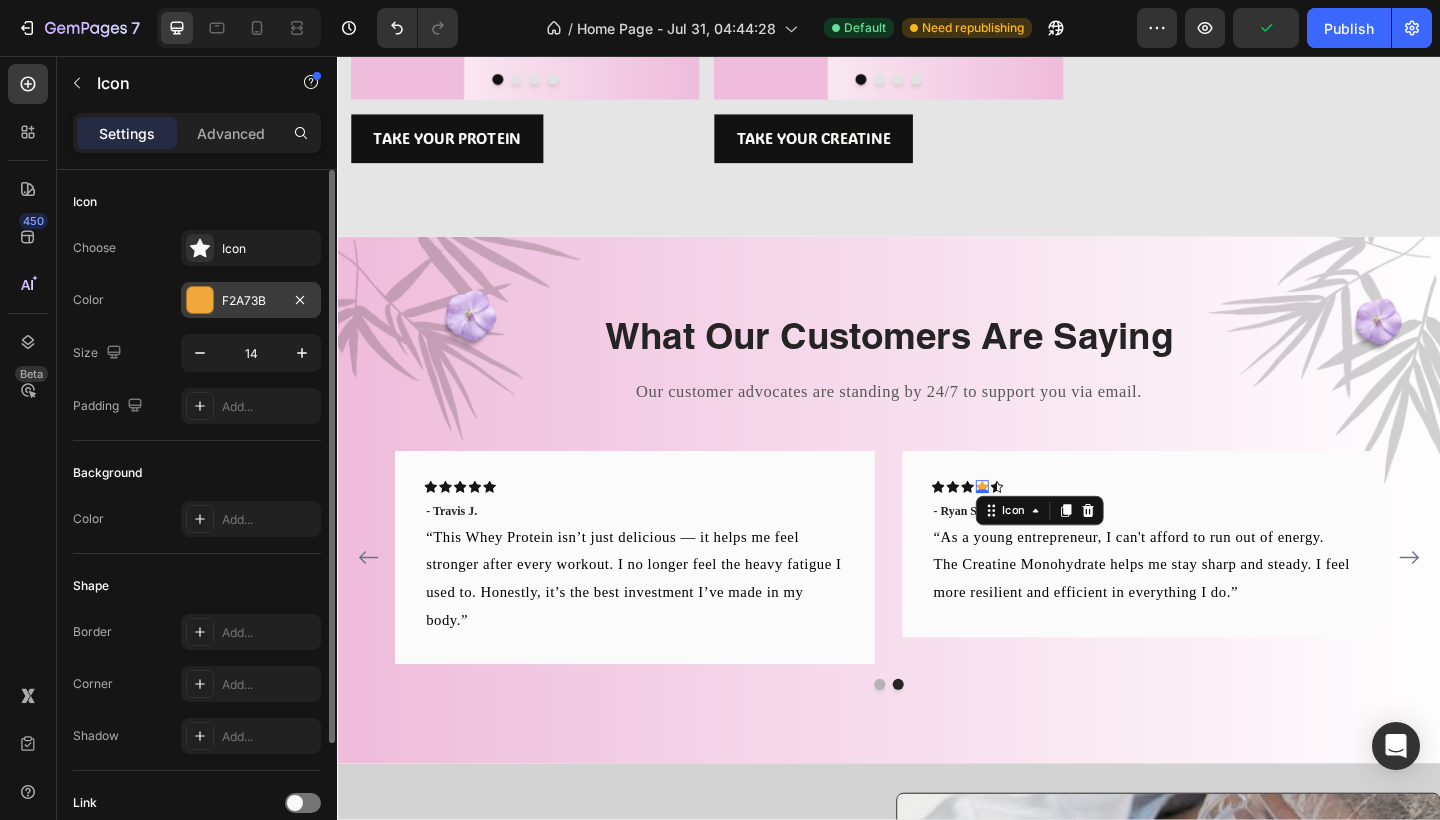 click on "F2A73B" at bounding box center [251, 301] 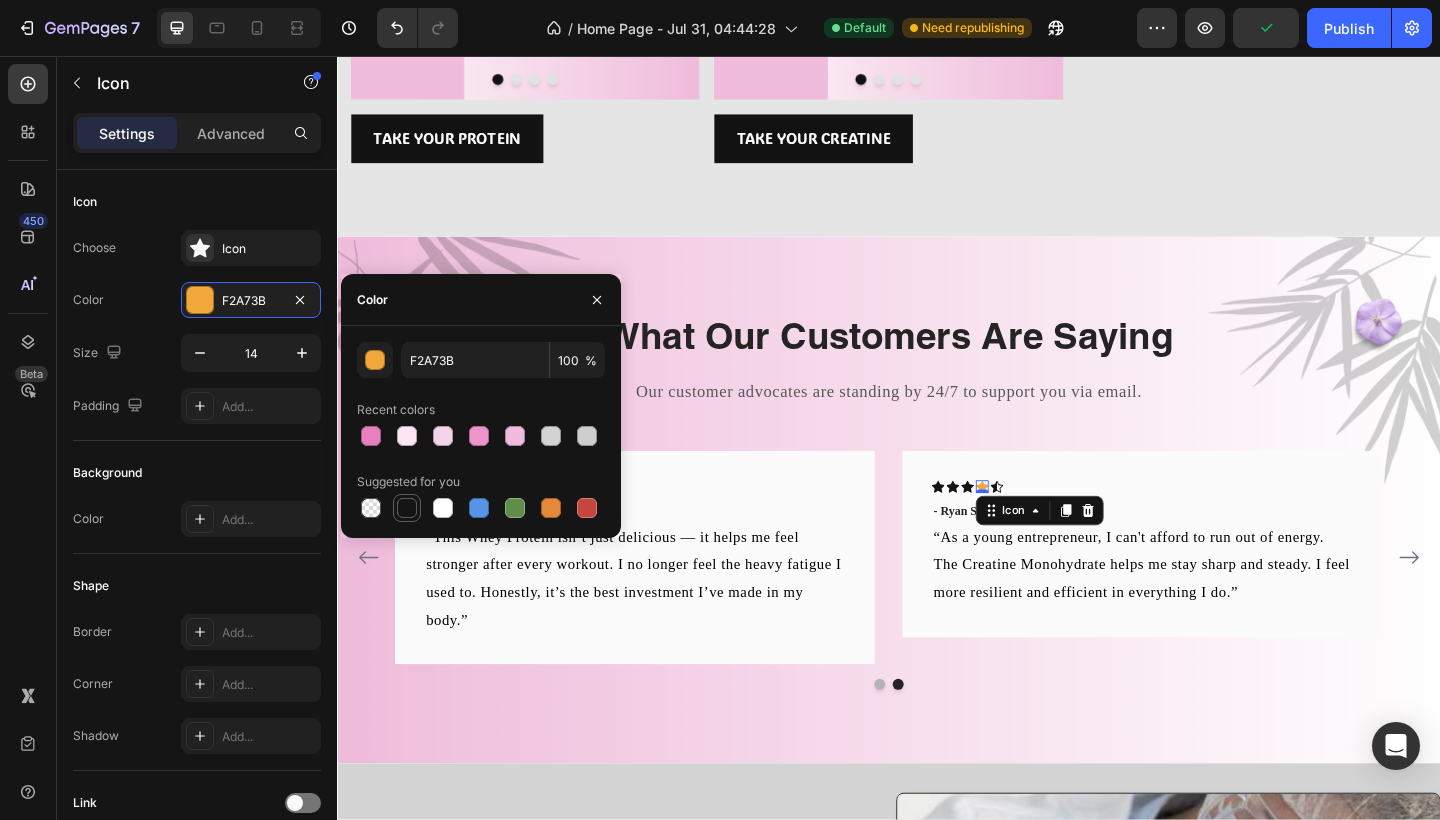 drag, startPoint x: 397, startPoint y: 509, endPoint x: 1111, endPoint y: 442, distance: 717.13666 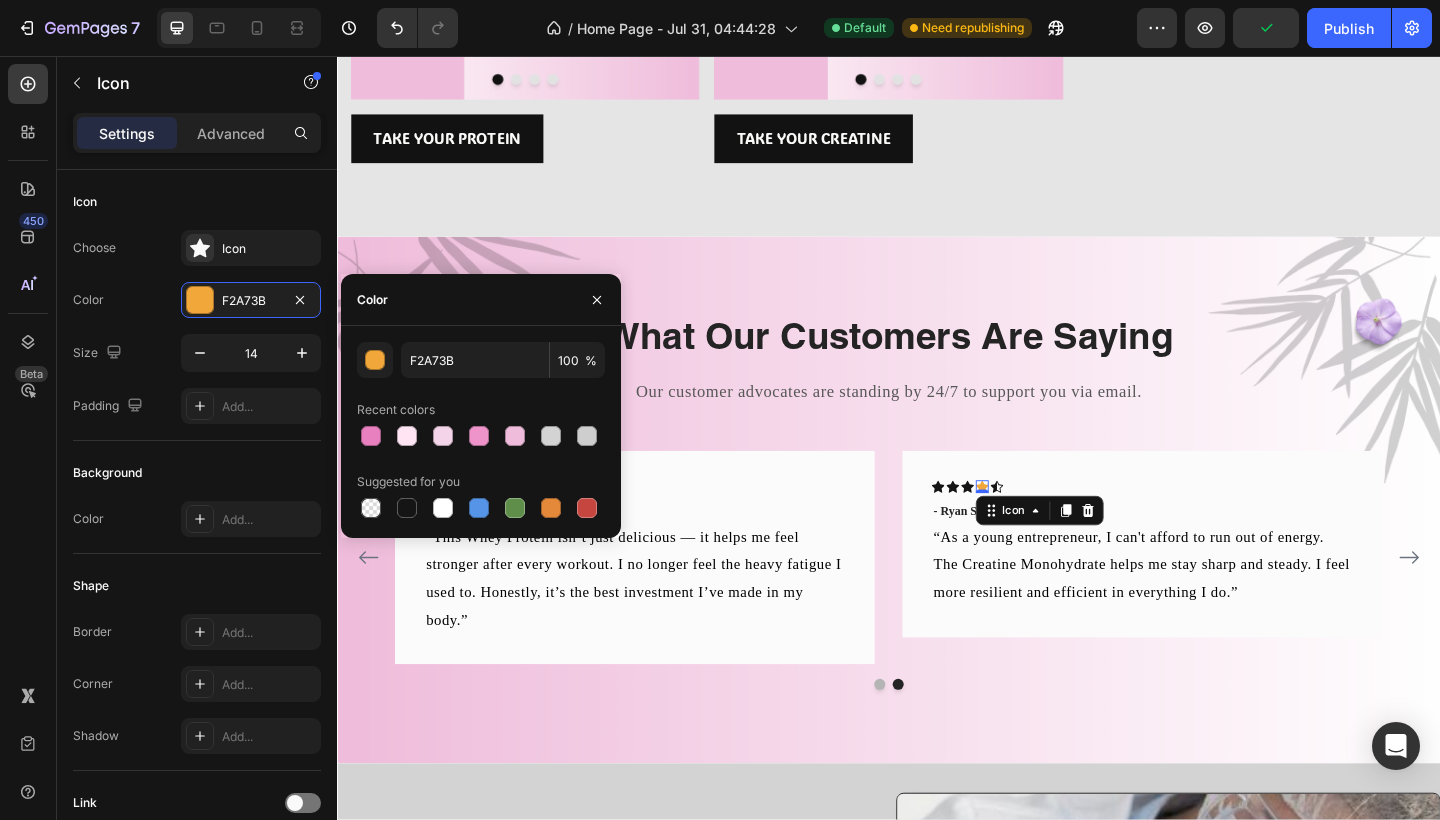 type on "151515" 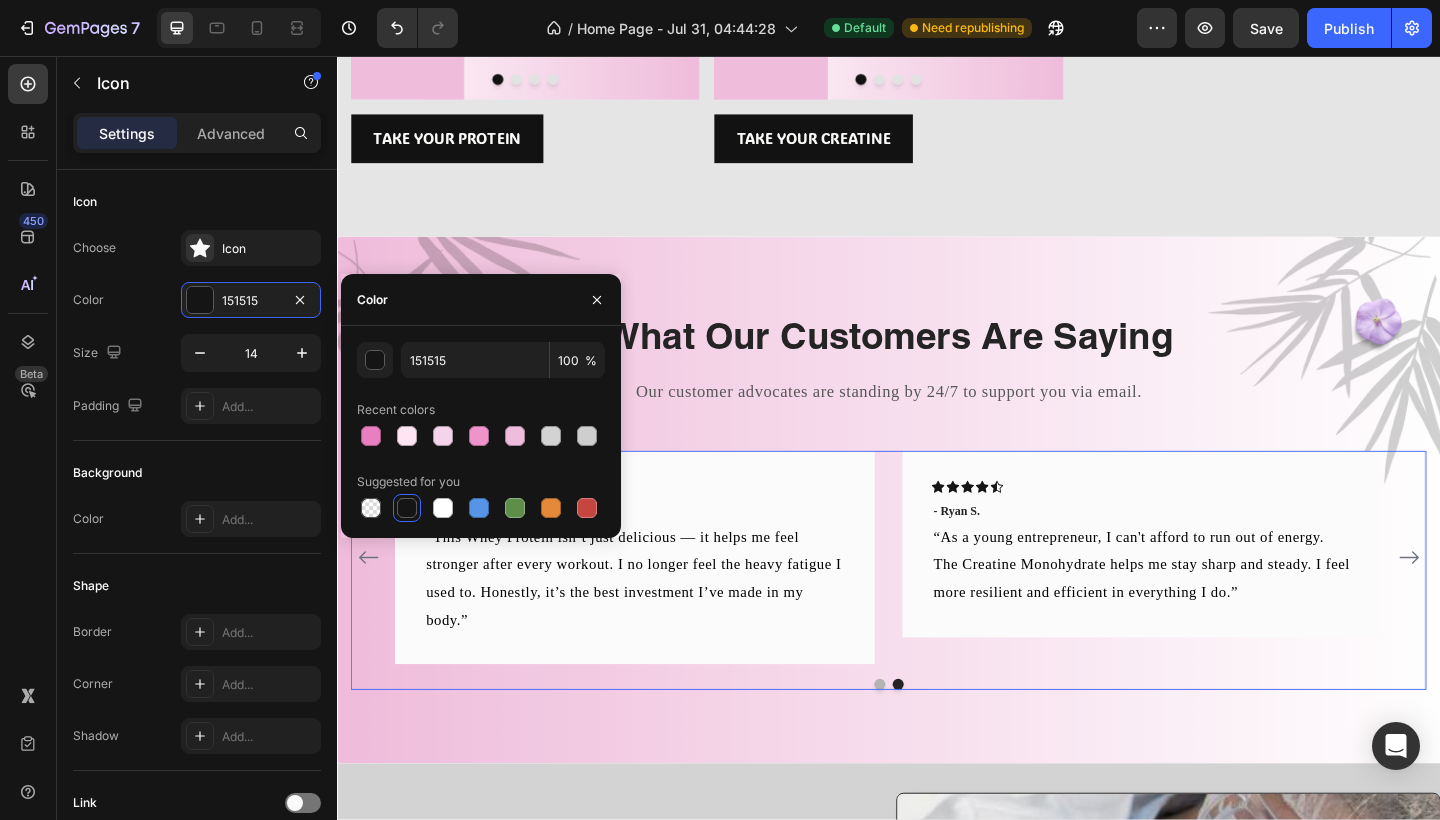 click 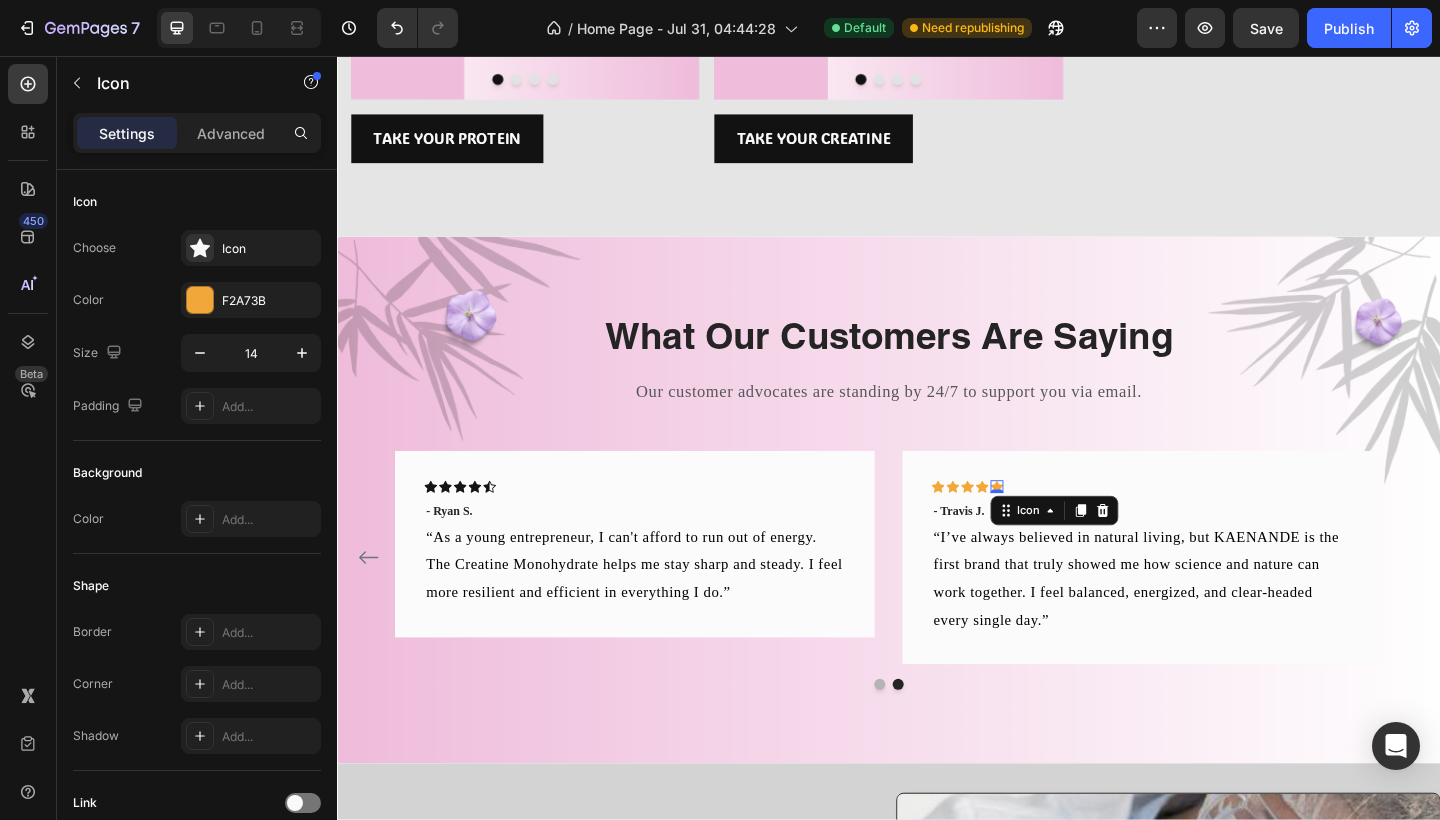 click on "Icon   0" at bounding box center (1055, 525) 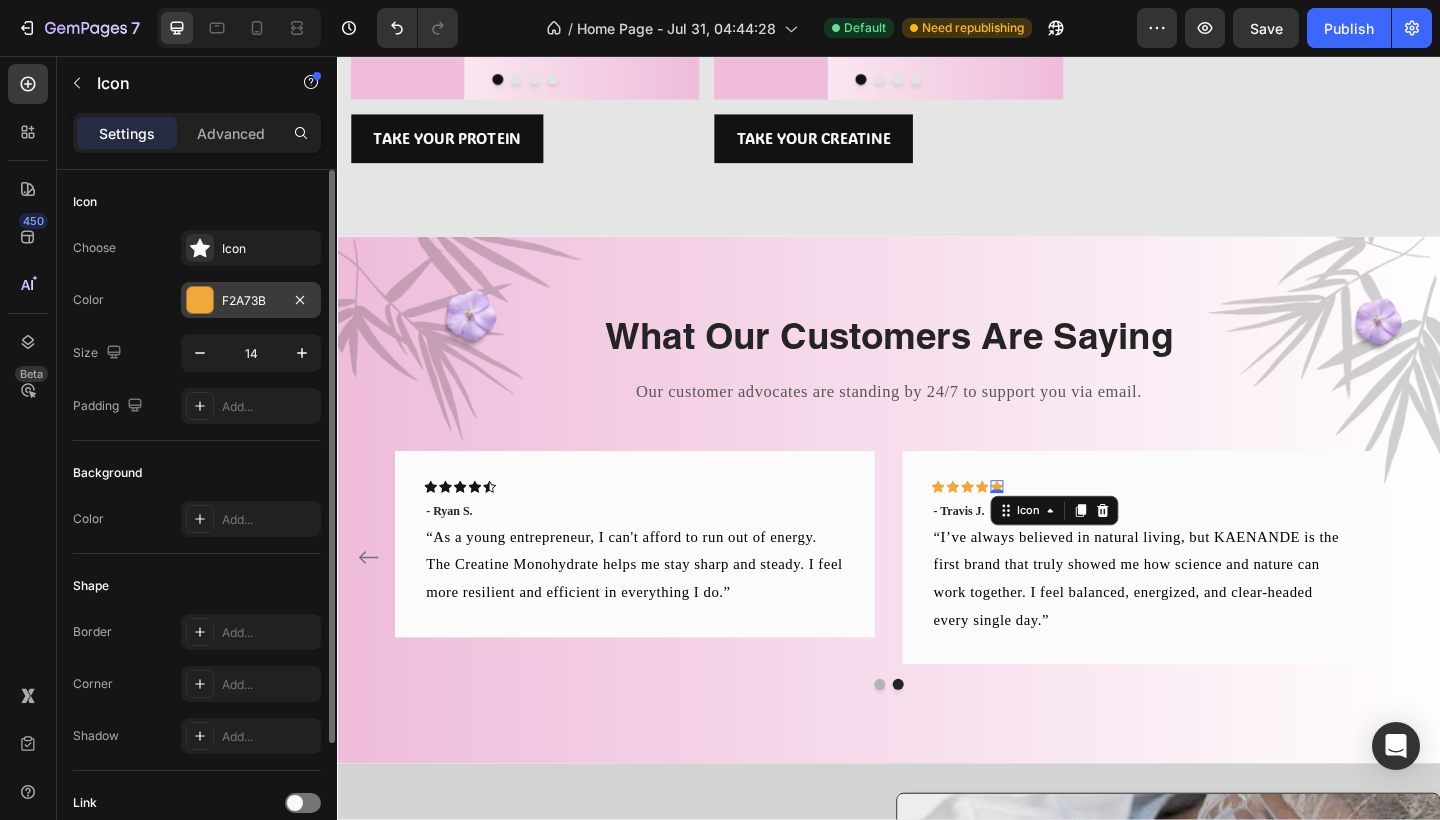 click on "F2A73B" at bounding box center [251, 301] 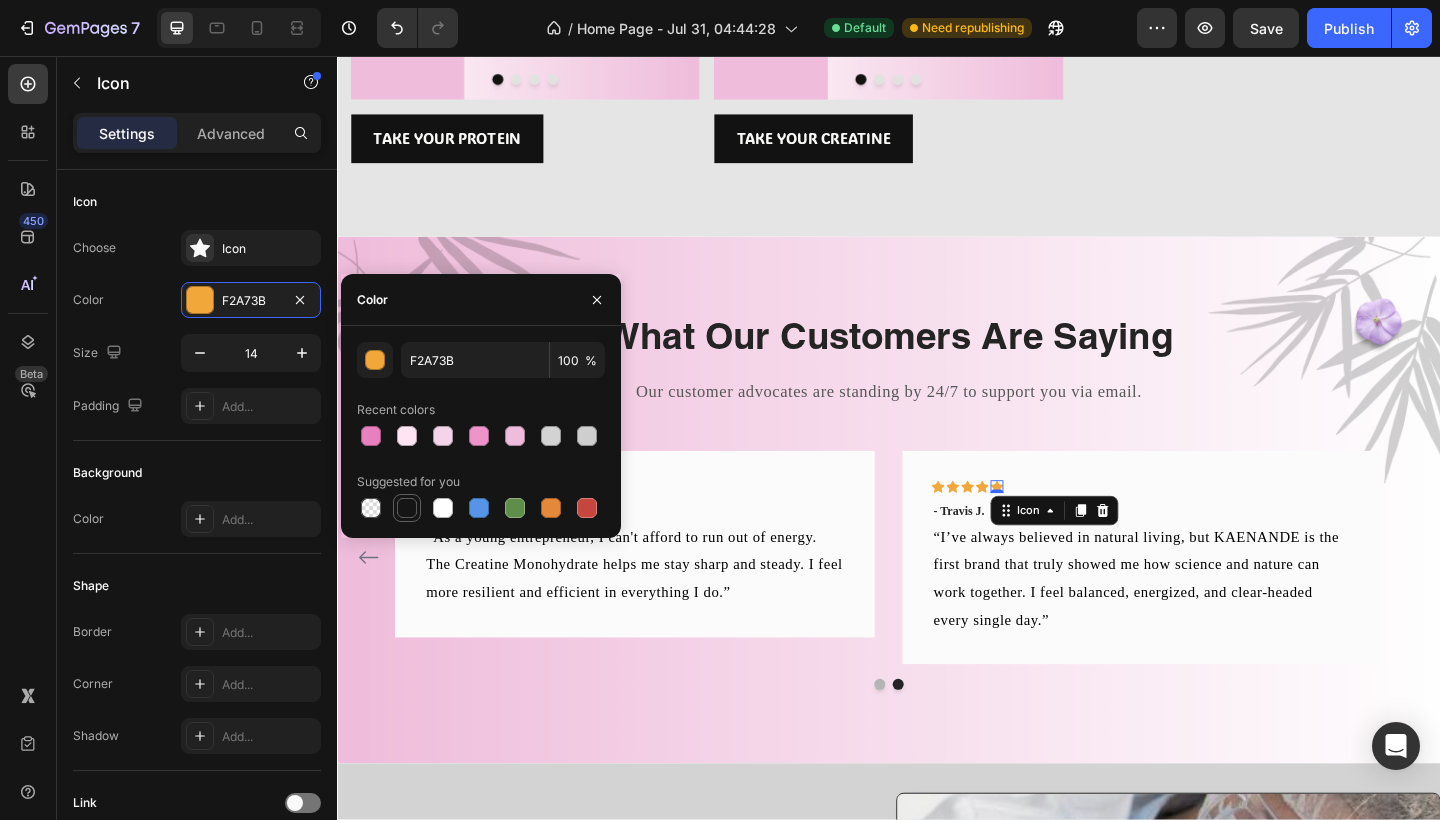 click at bounding box center [407, 508] 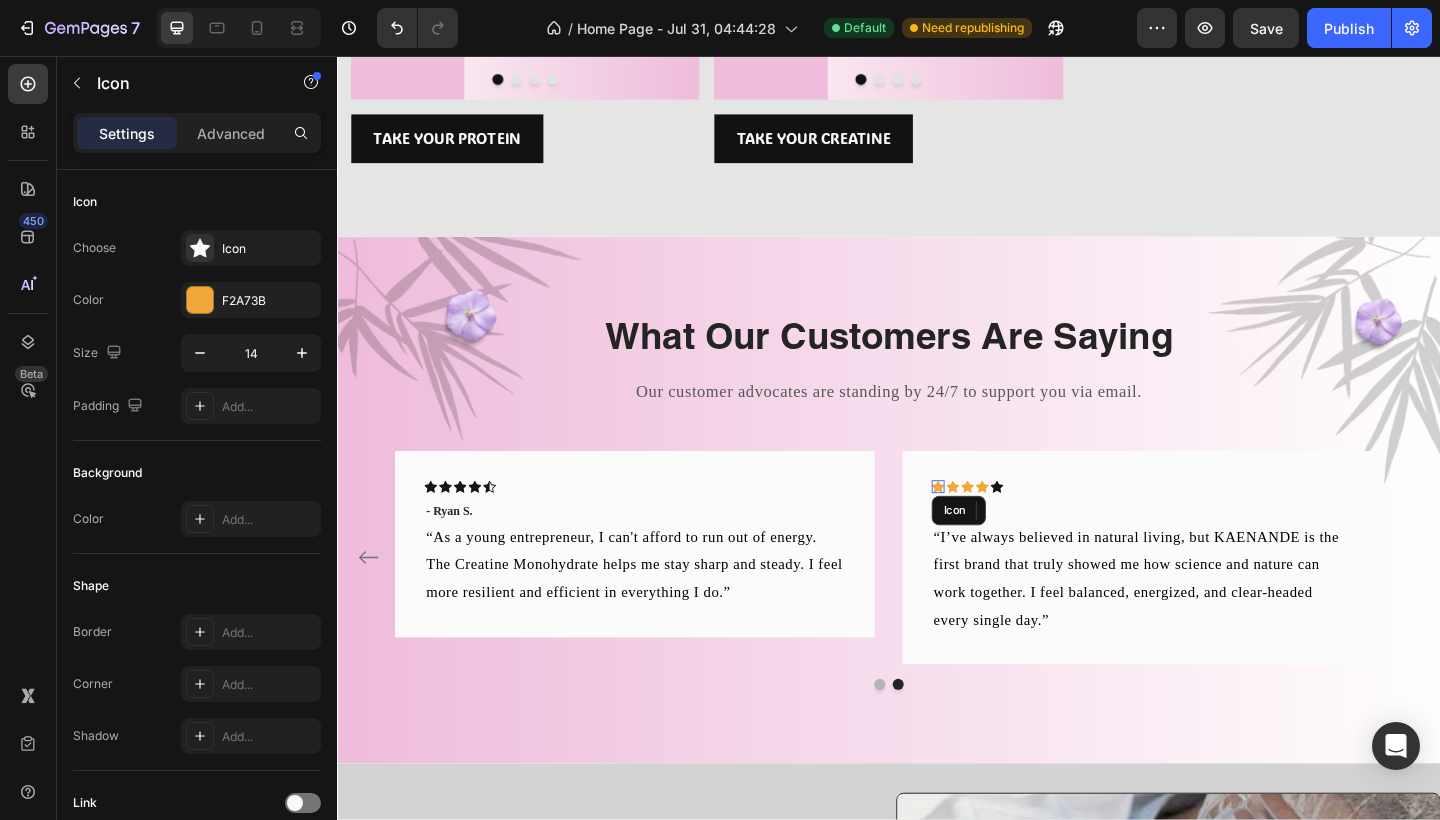click on "Icon" at bounding box center [991, 525] 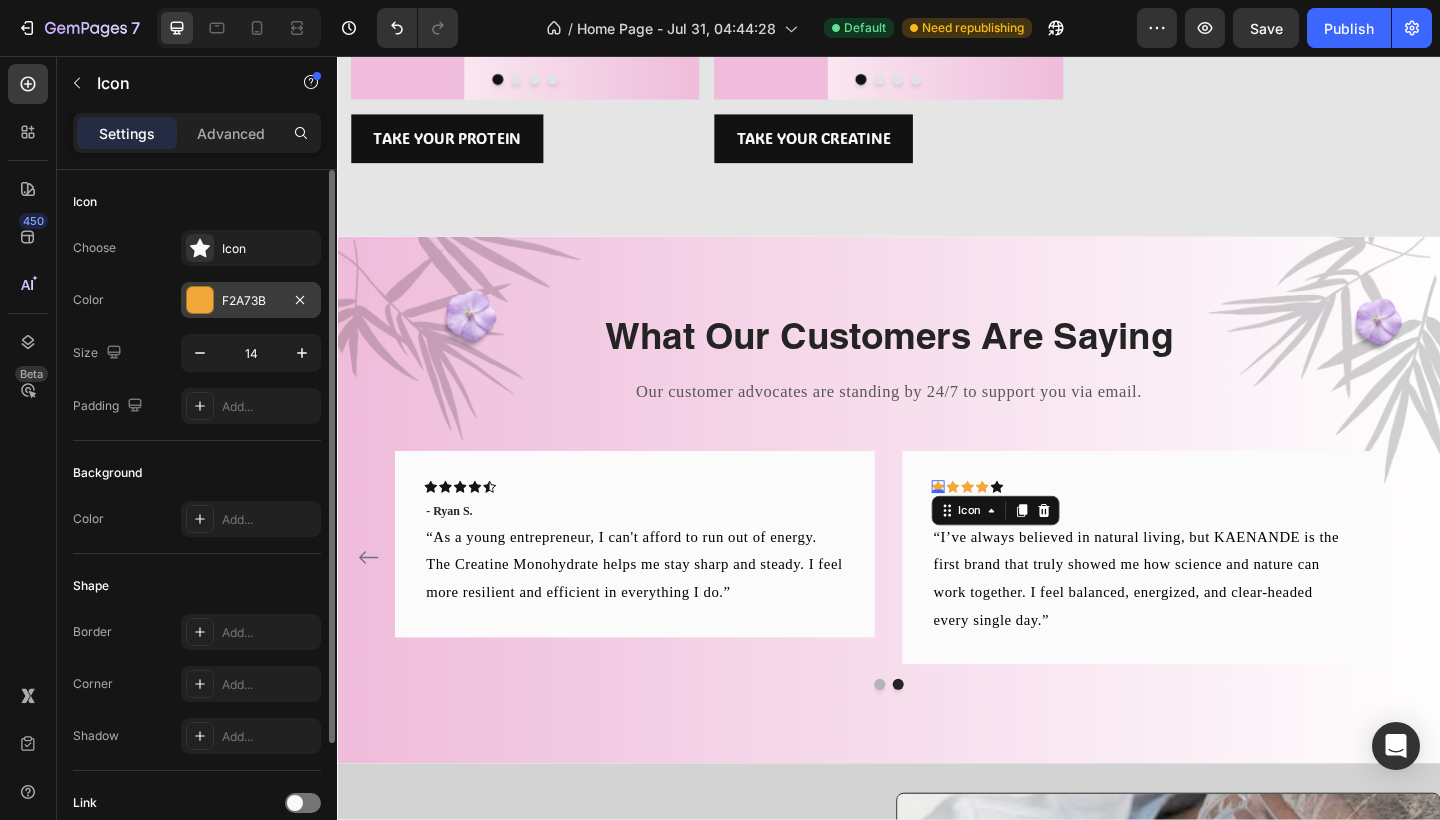 click on "F2A73B" at bounding box center (251, 301) 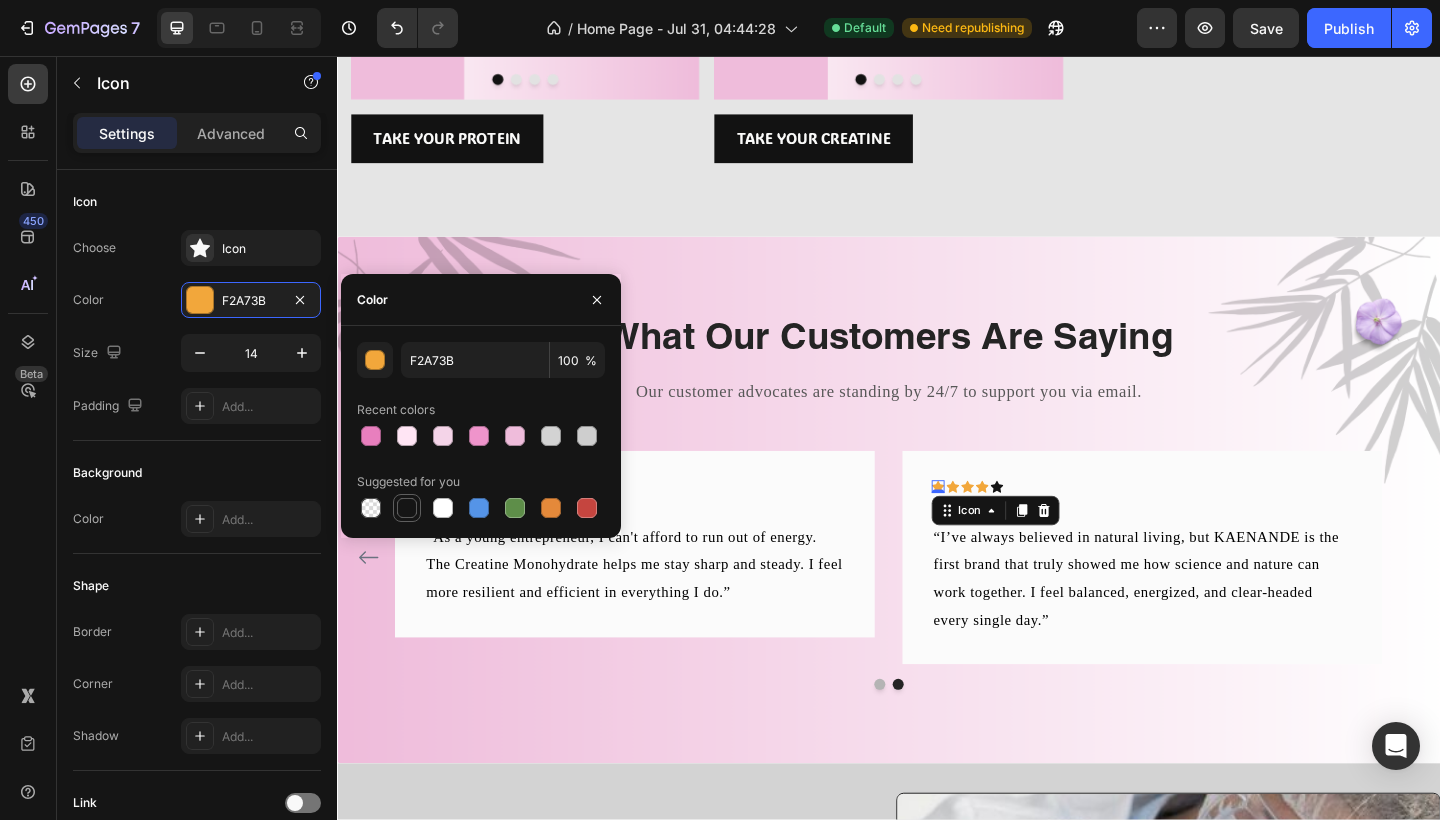 click at bounding box center [407, 508] 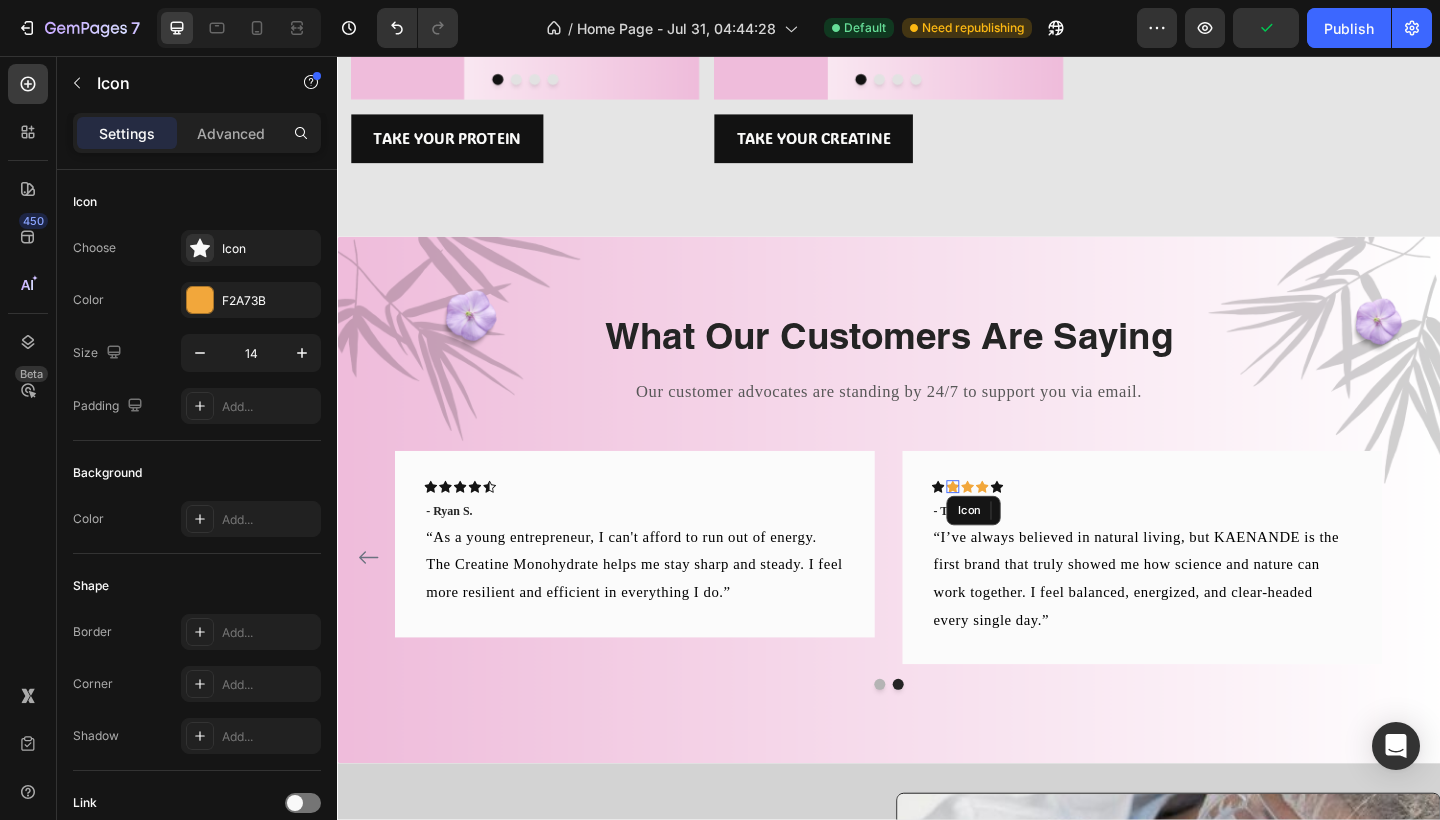 click on "Icon" at bounding box center (1007, 525) 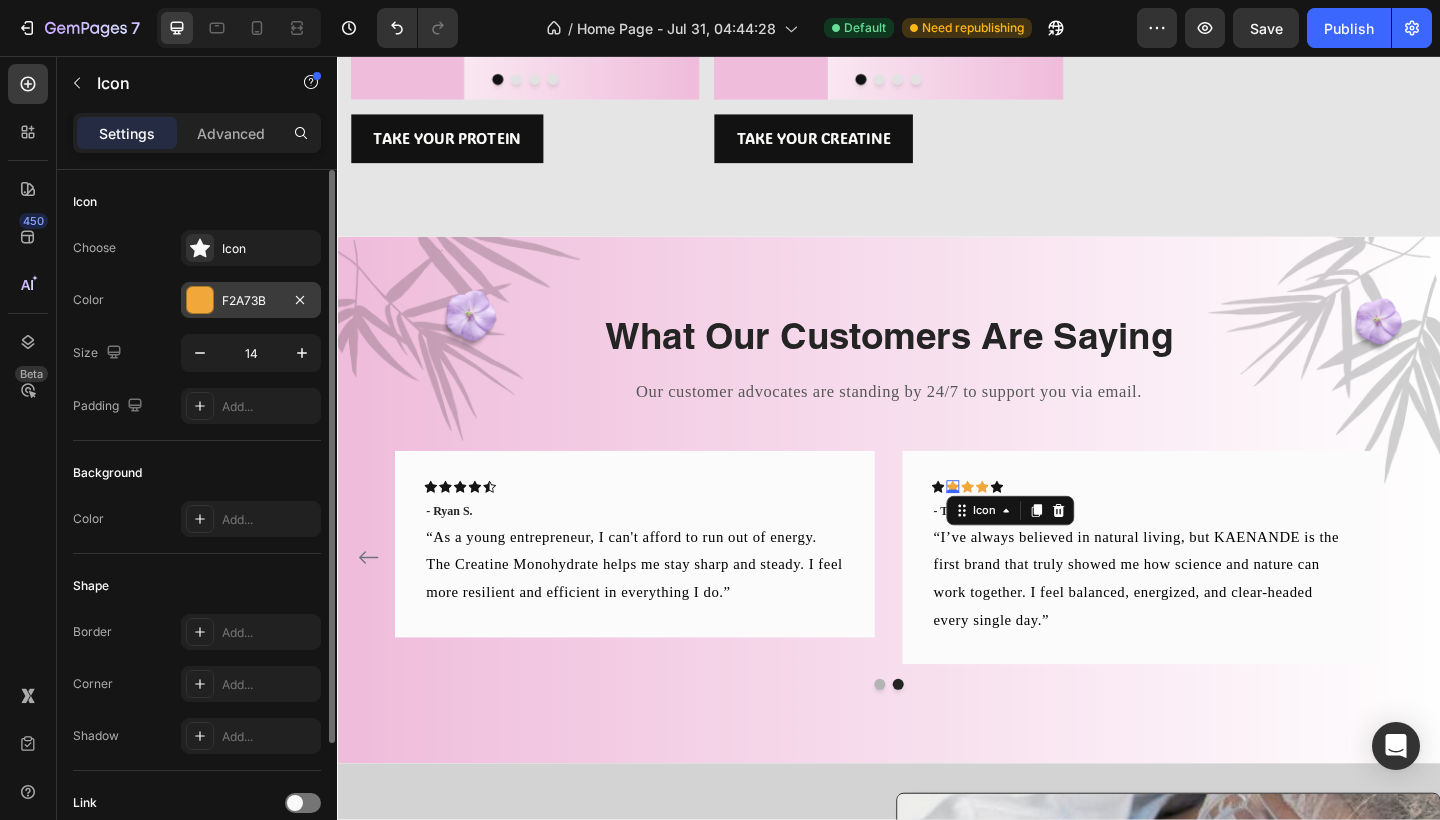 click on "F2A73B" at bounding box center (251, 301) 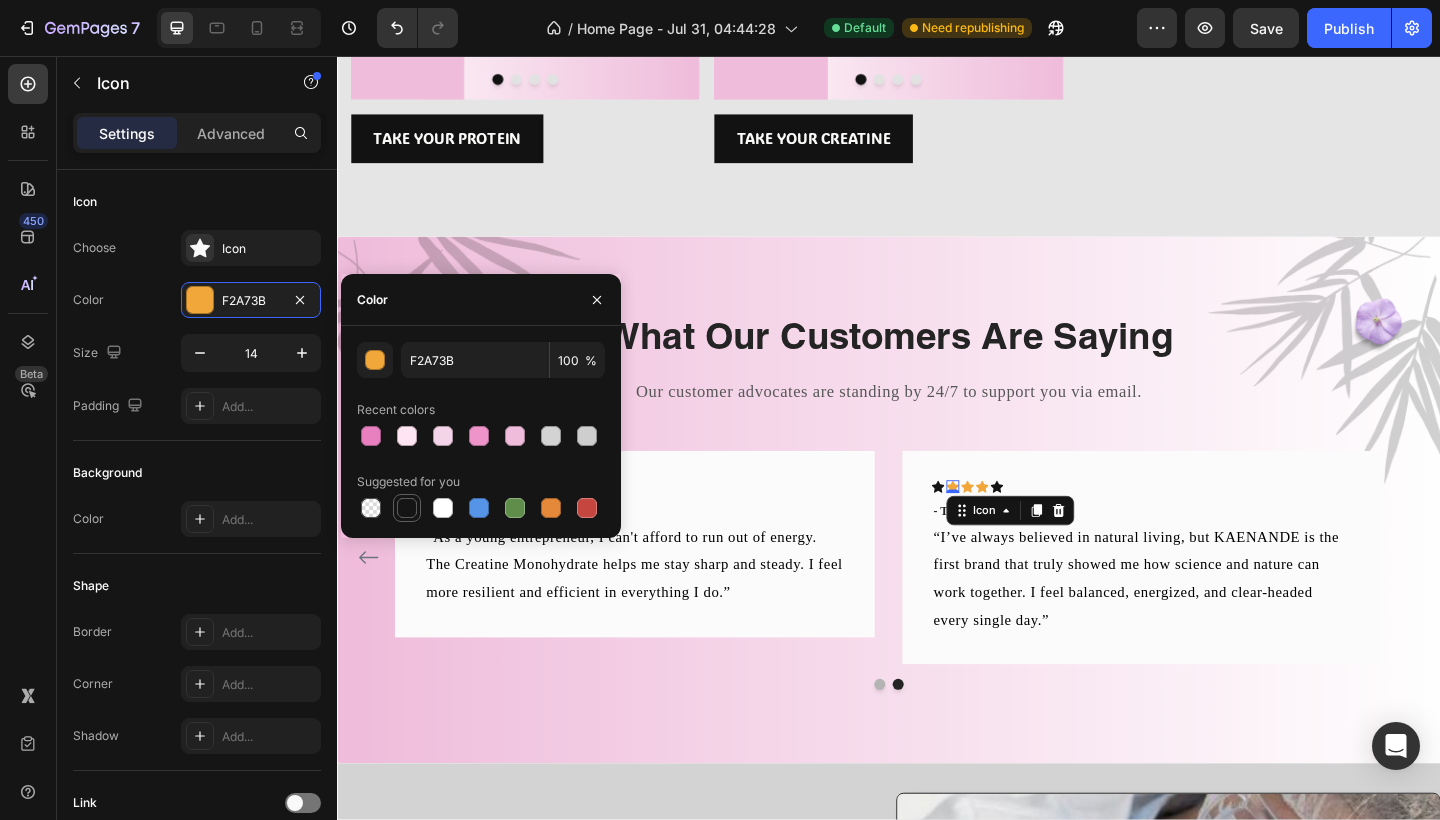 click at bounding box center (407, 508) 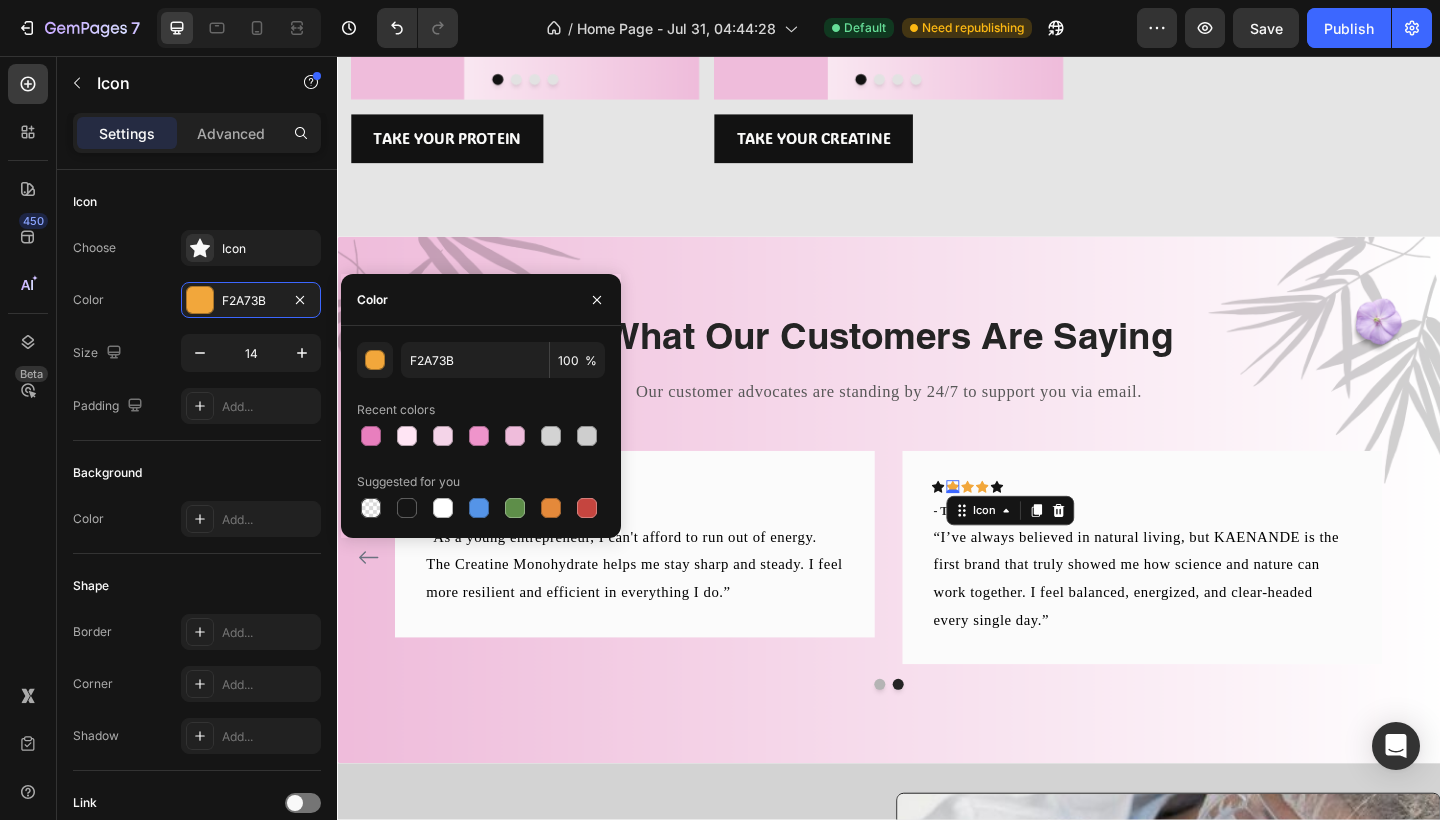 type on "151515" 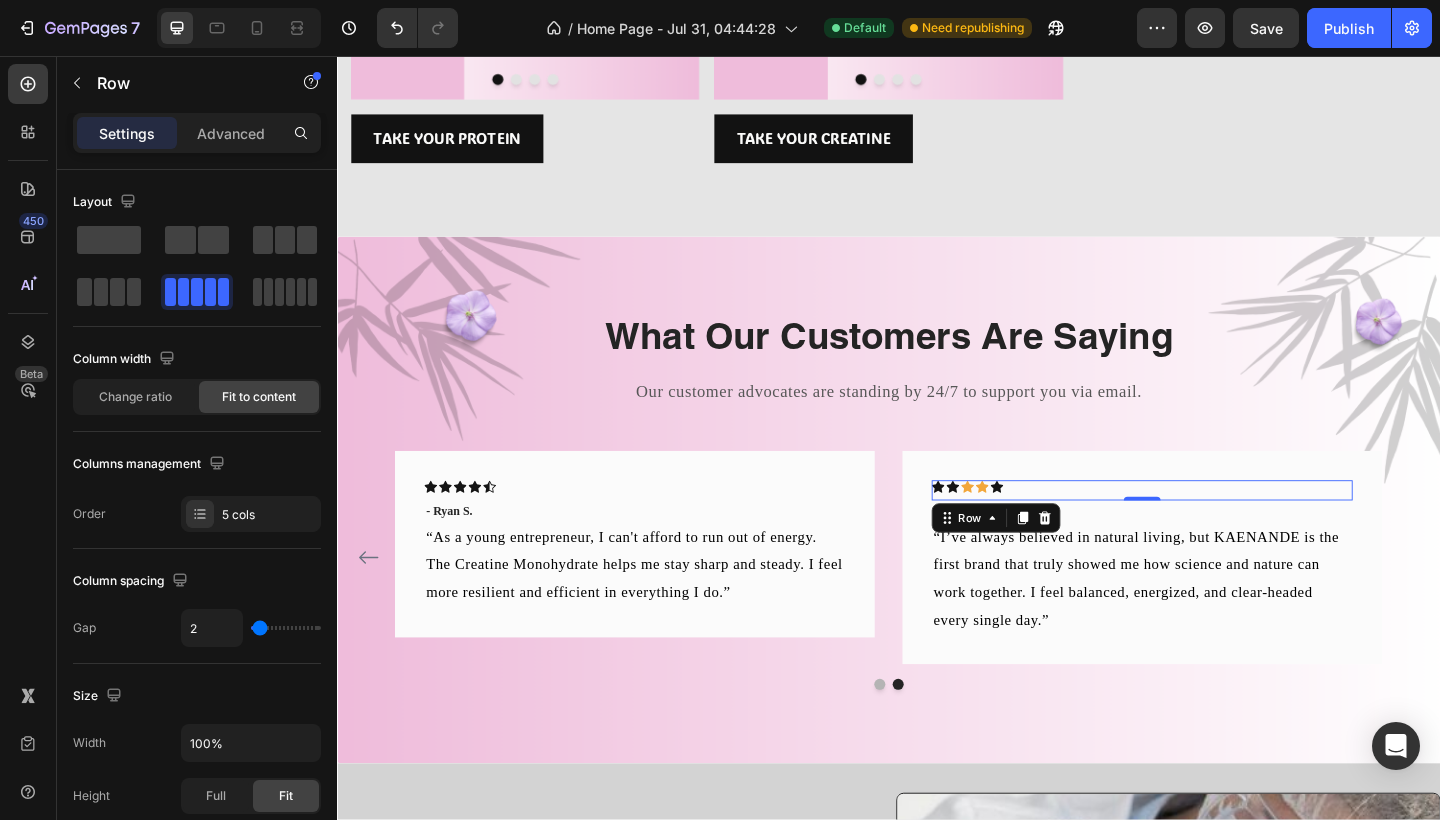 click on "Icon
Icon
Icon
Icon
Icon Row   0" at bounding box center (1213, 529) 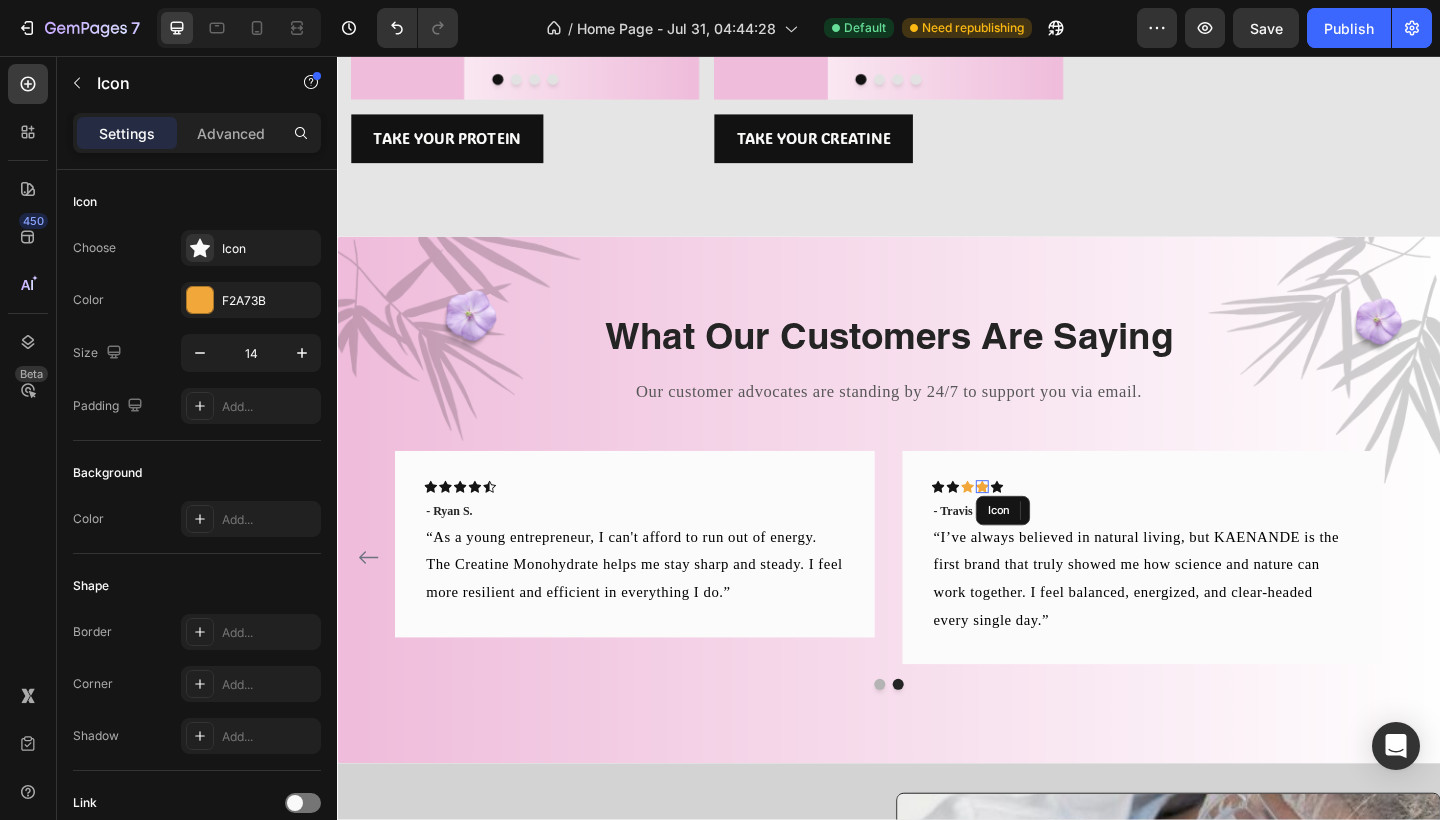 click 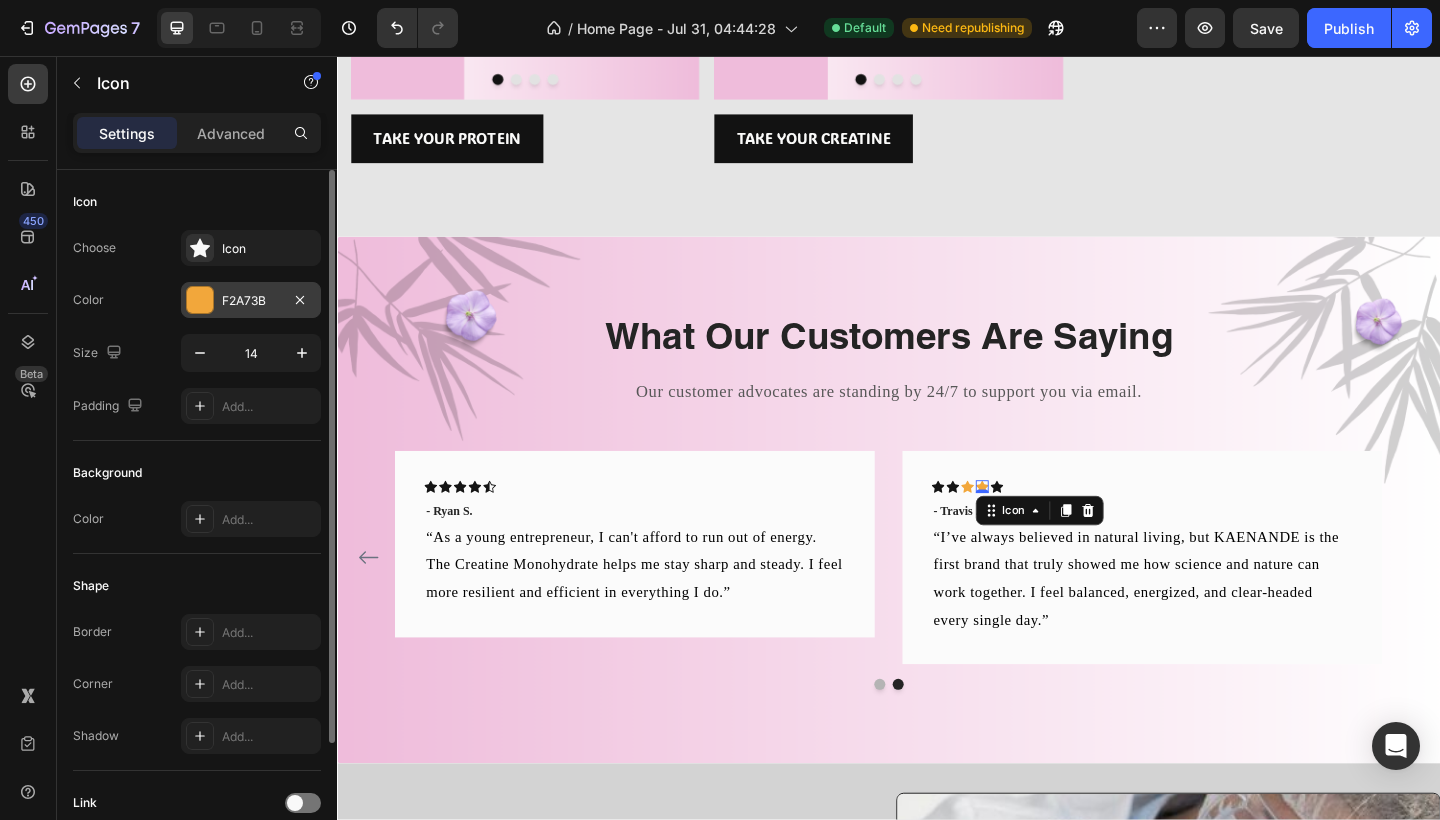 click on "F2A73B" at bounding box center [251, 300] 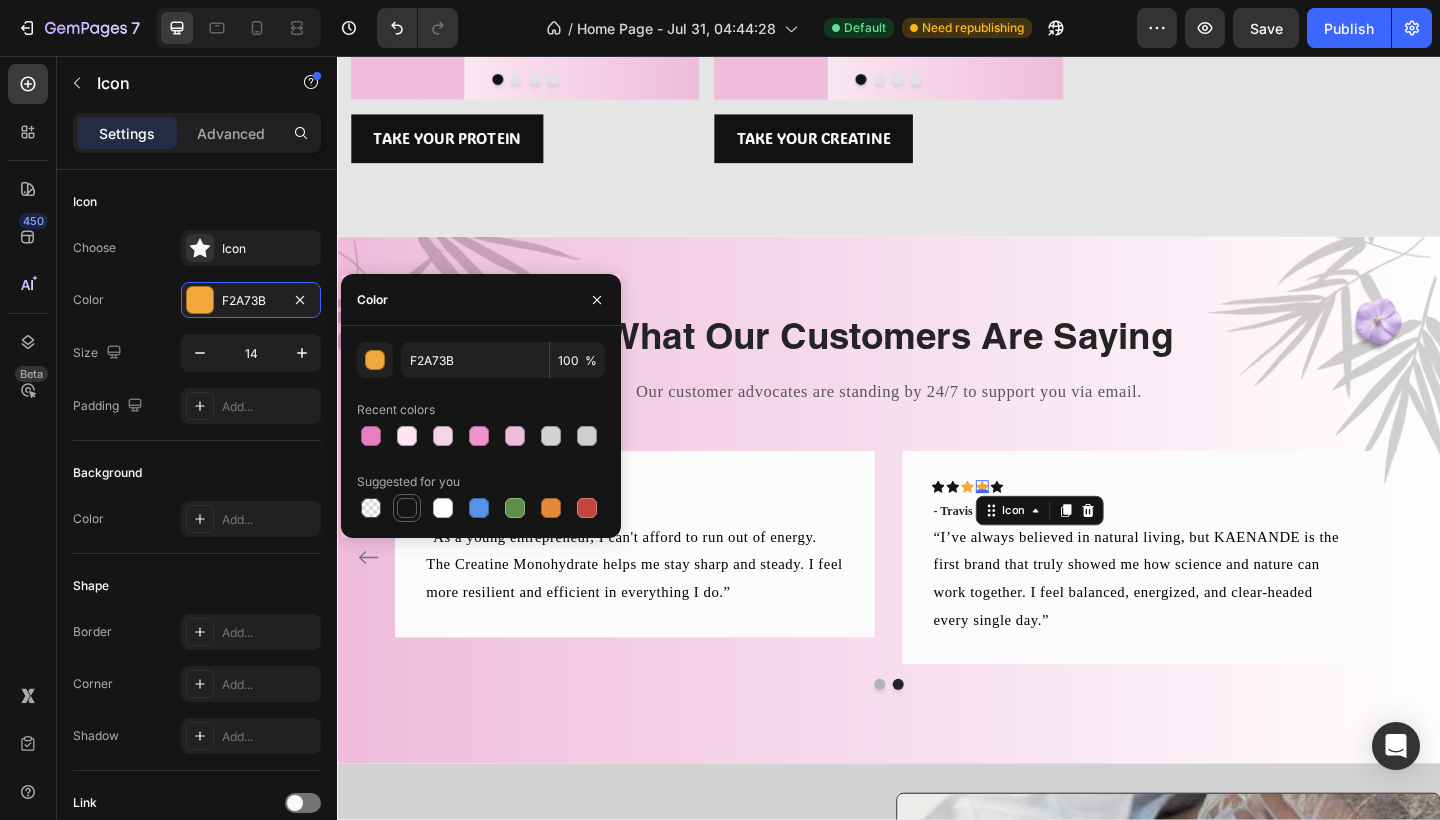 click at bounding box center (407, 508) 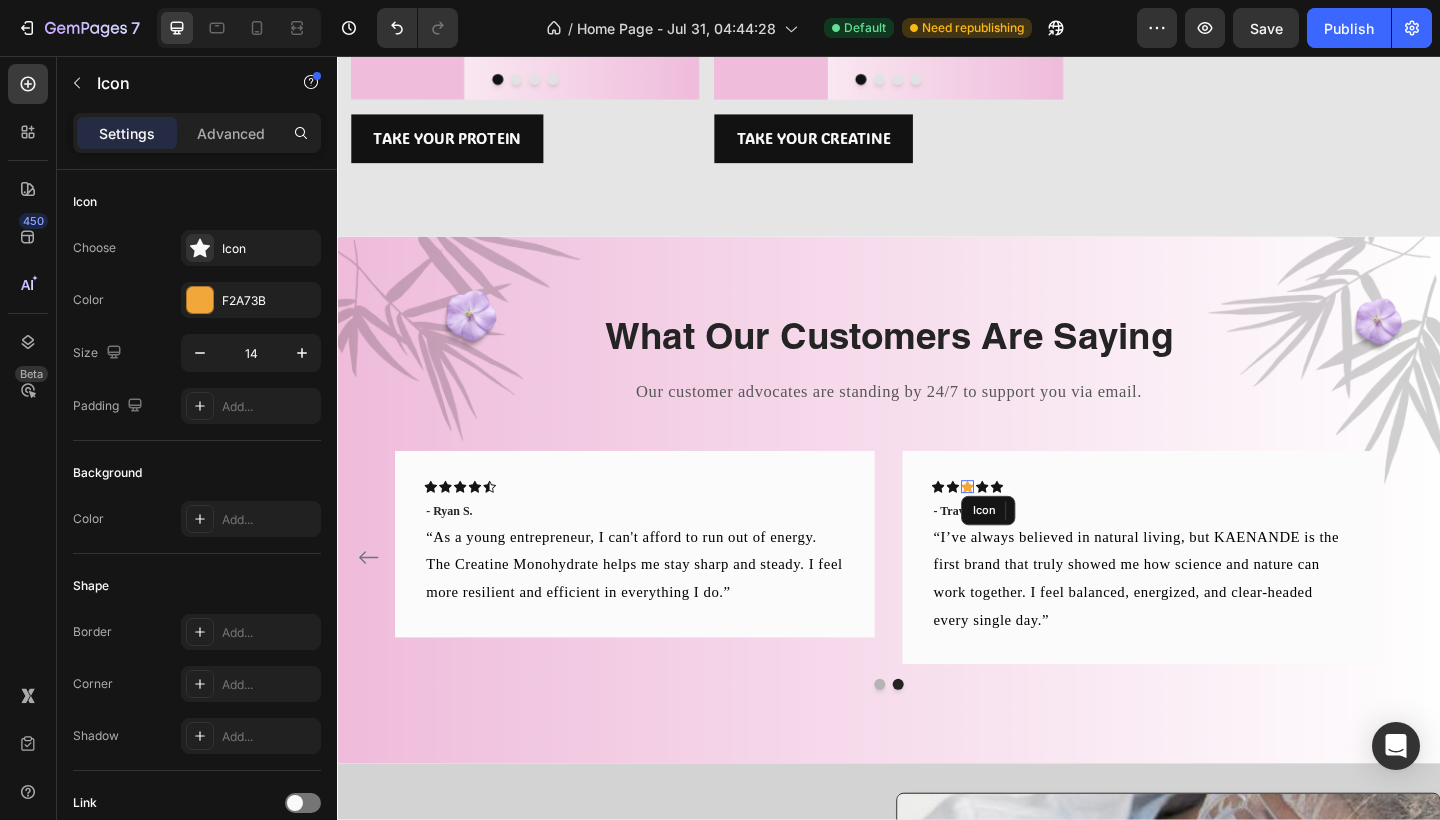 click on "Icon" at bounding box center [1023, 525] 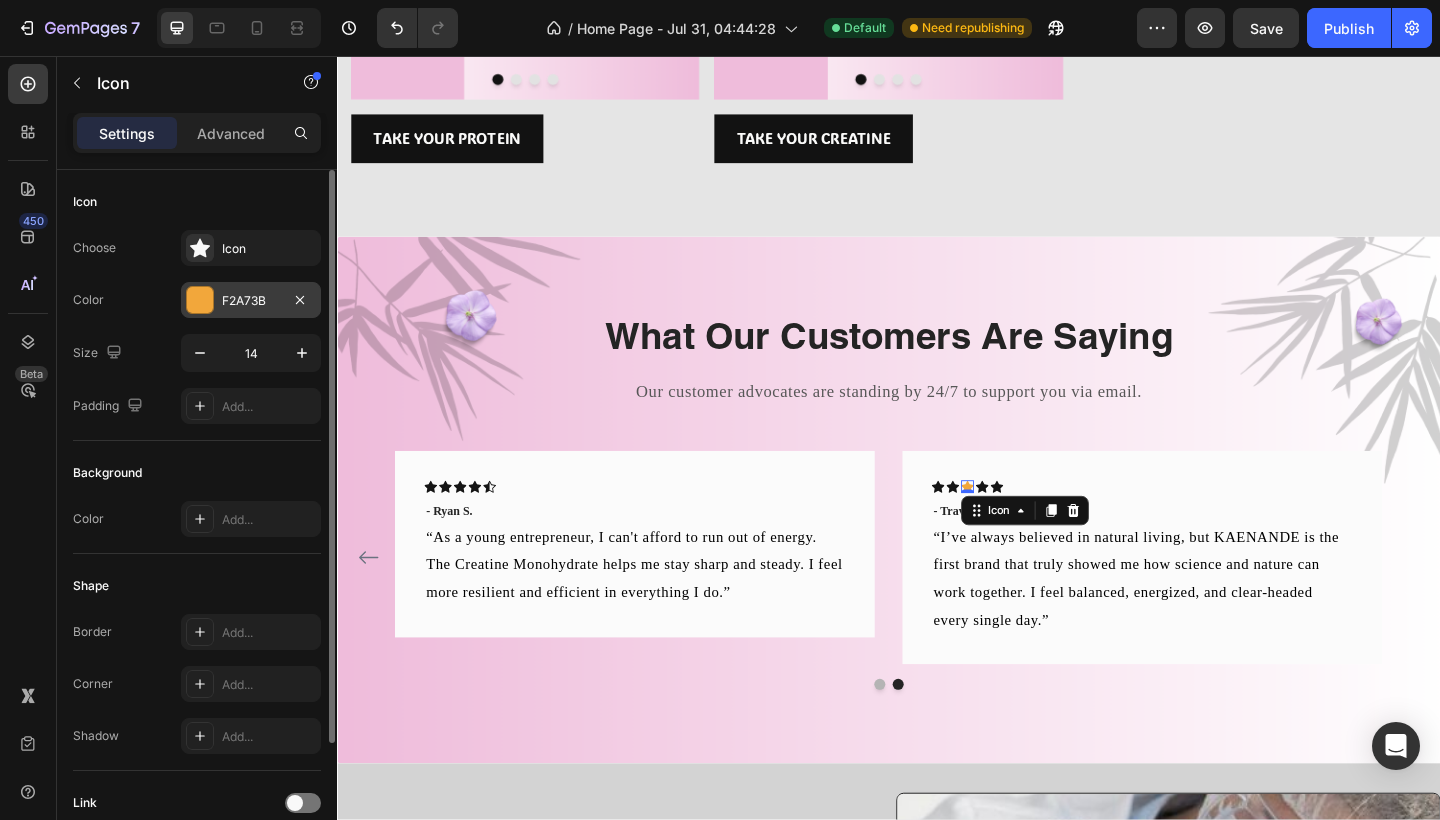 click on "F2A73B" at bounding box center (251, 300) 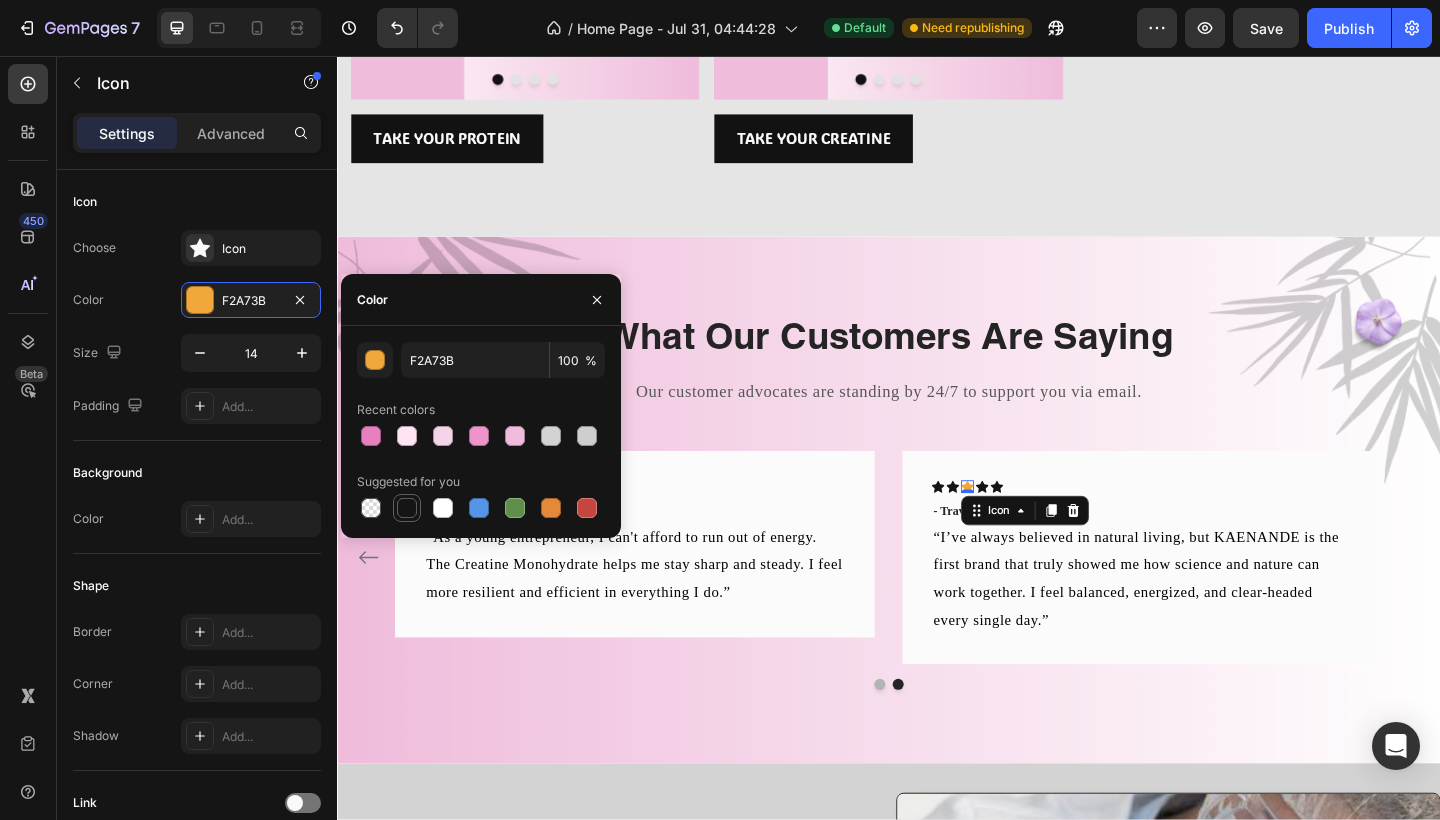 click at bounding box center (407, 508) 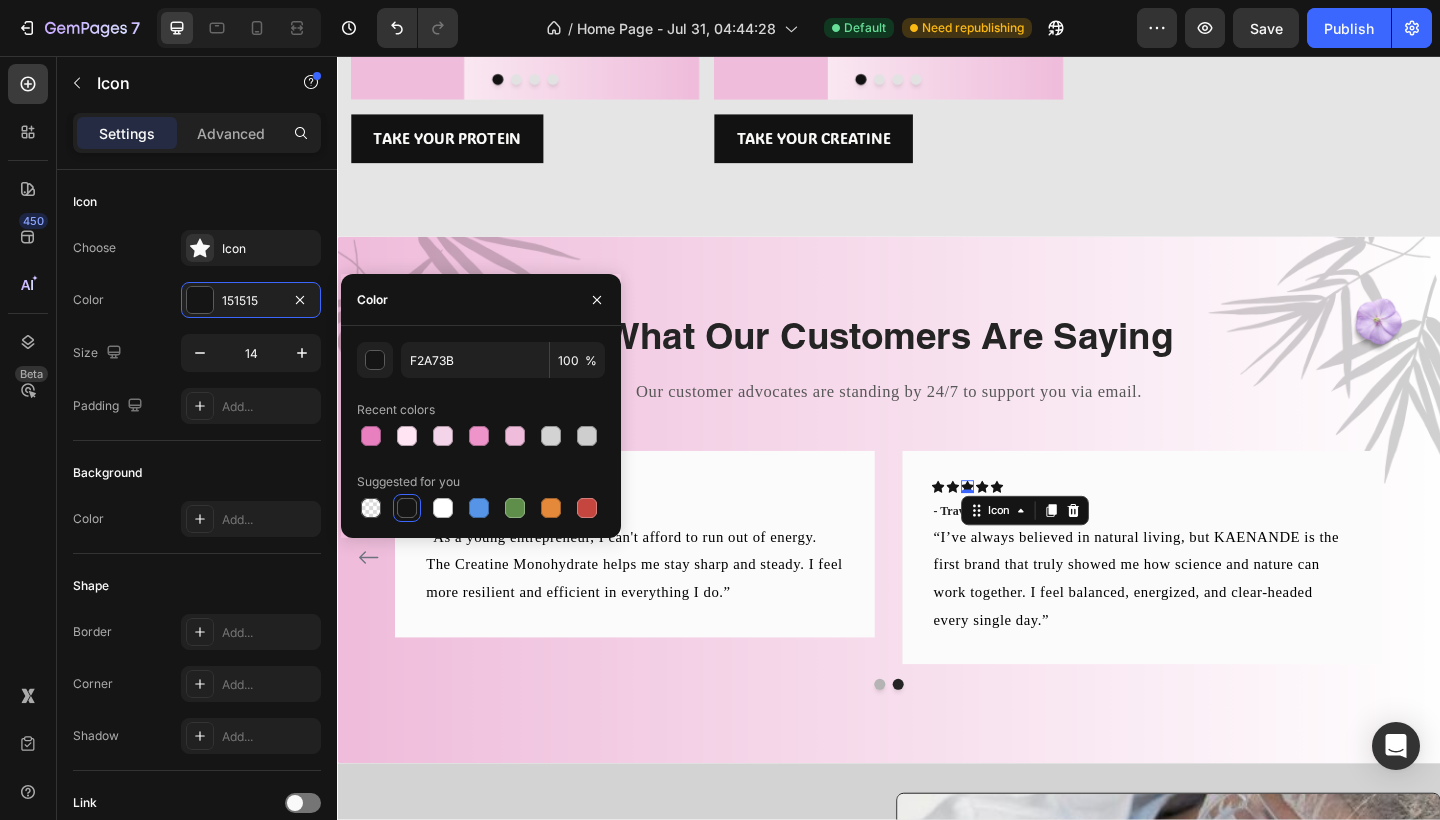 type on "151515" 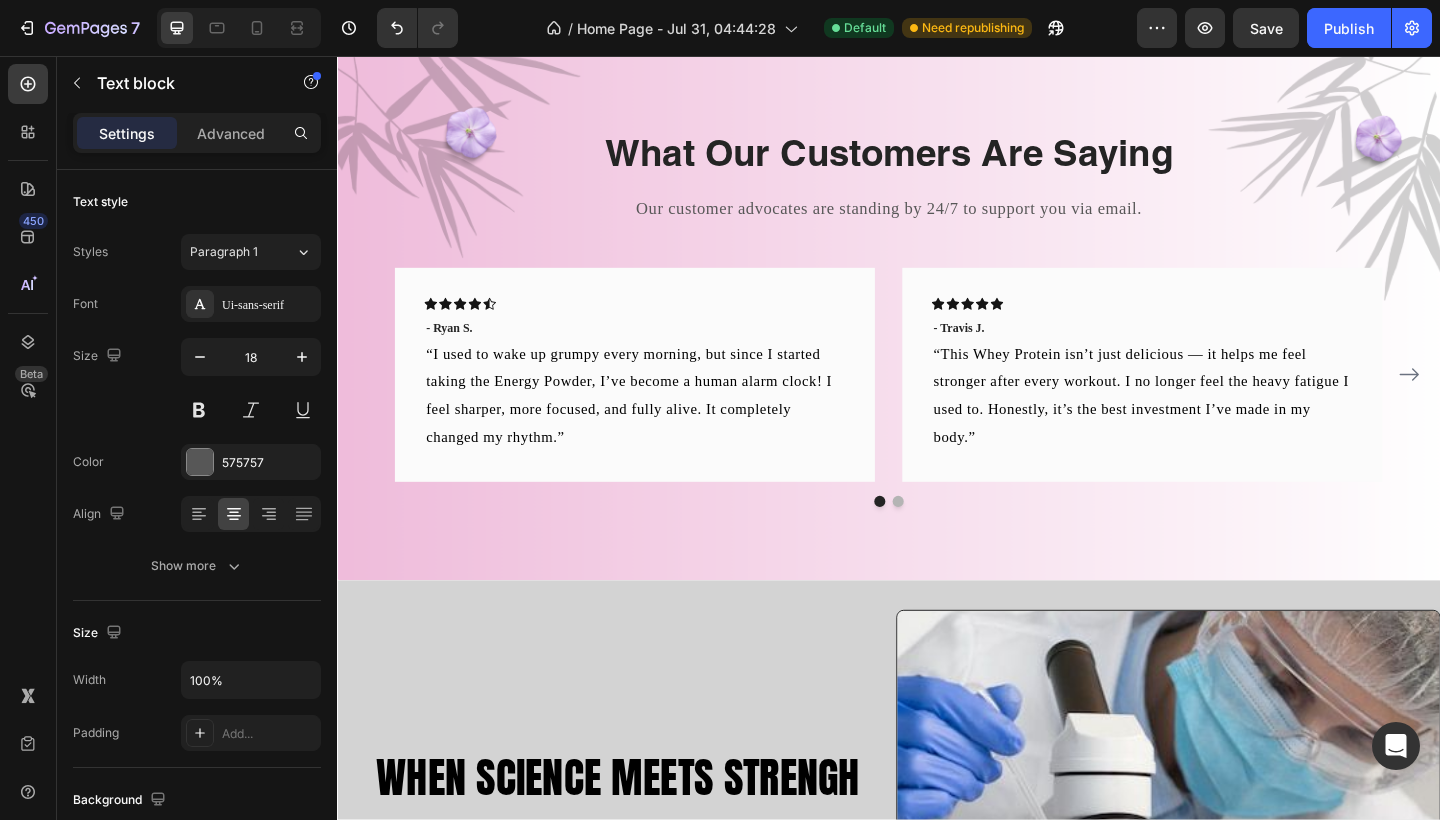 scroll, scrollTop: 1670, scrollLeft: 0, axis: vertical 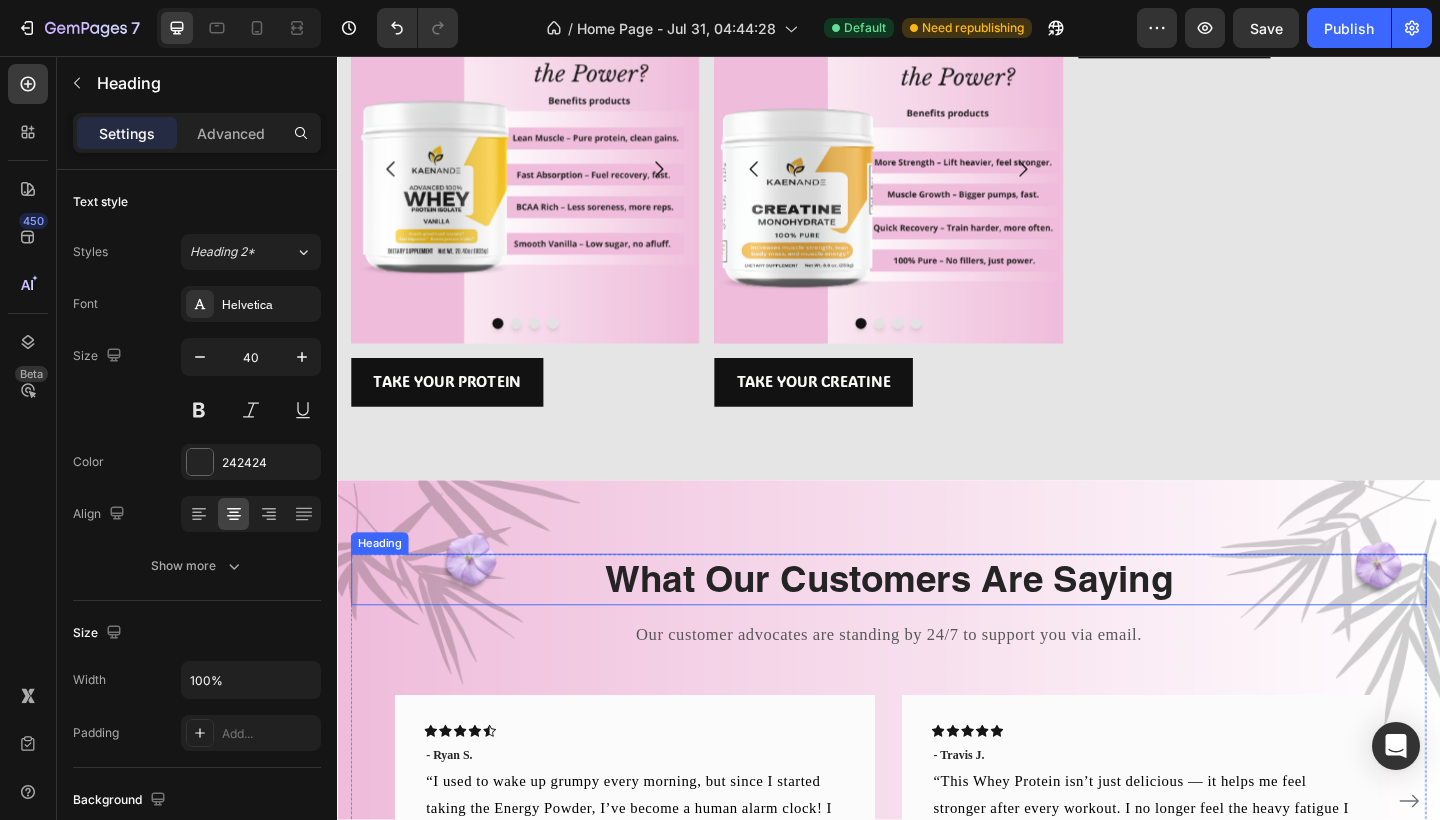 click on "What Our Customers Are Saying" at bounding box center [937, 626] 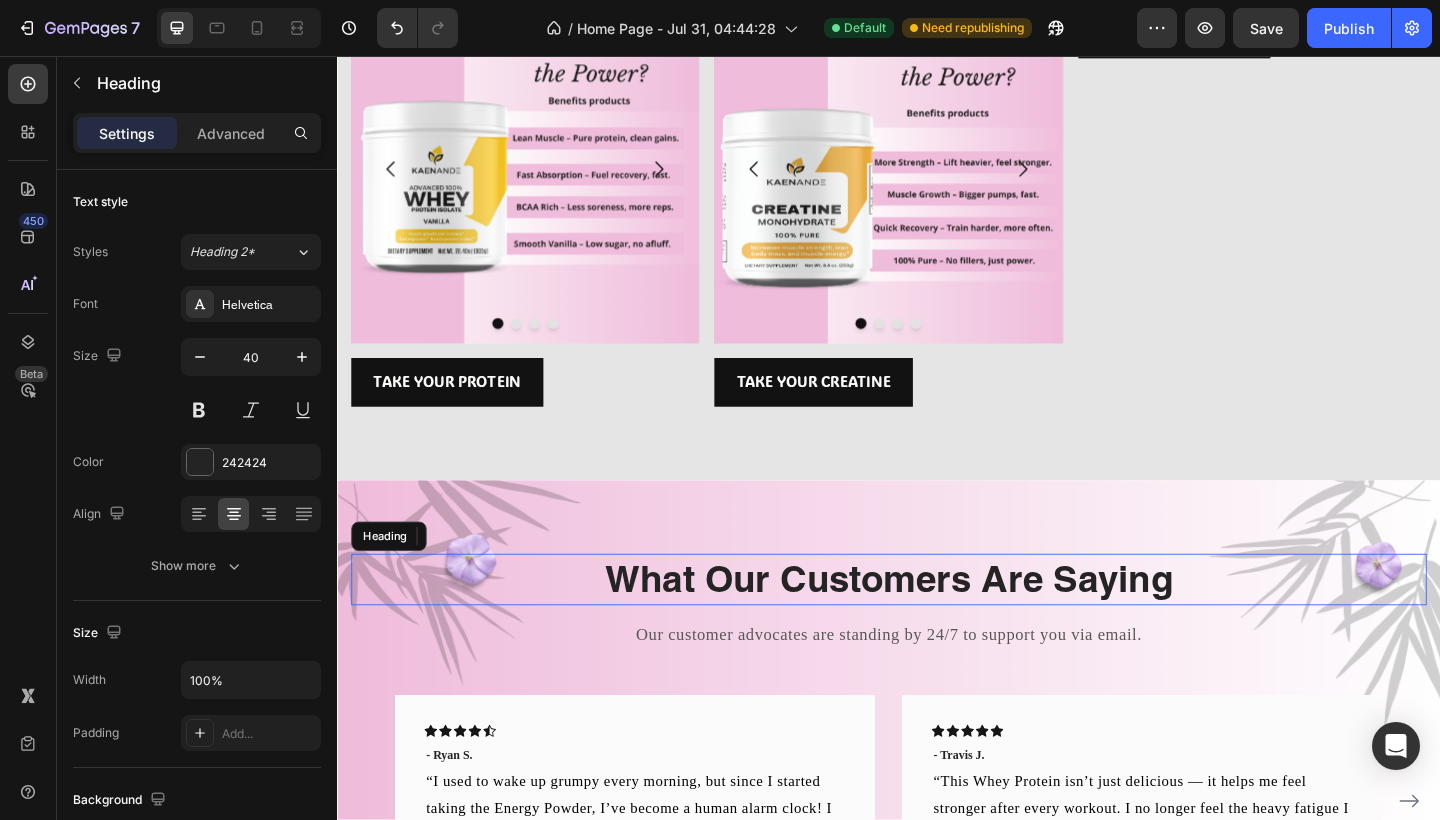 click on "What Our Customers Are Saying" at bounding box center (937, 626) 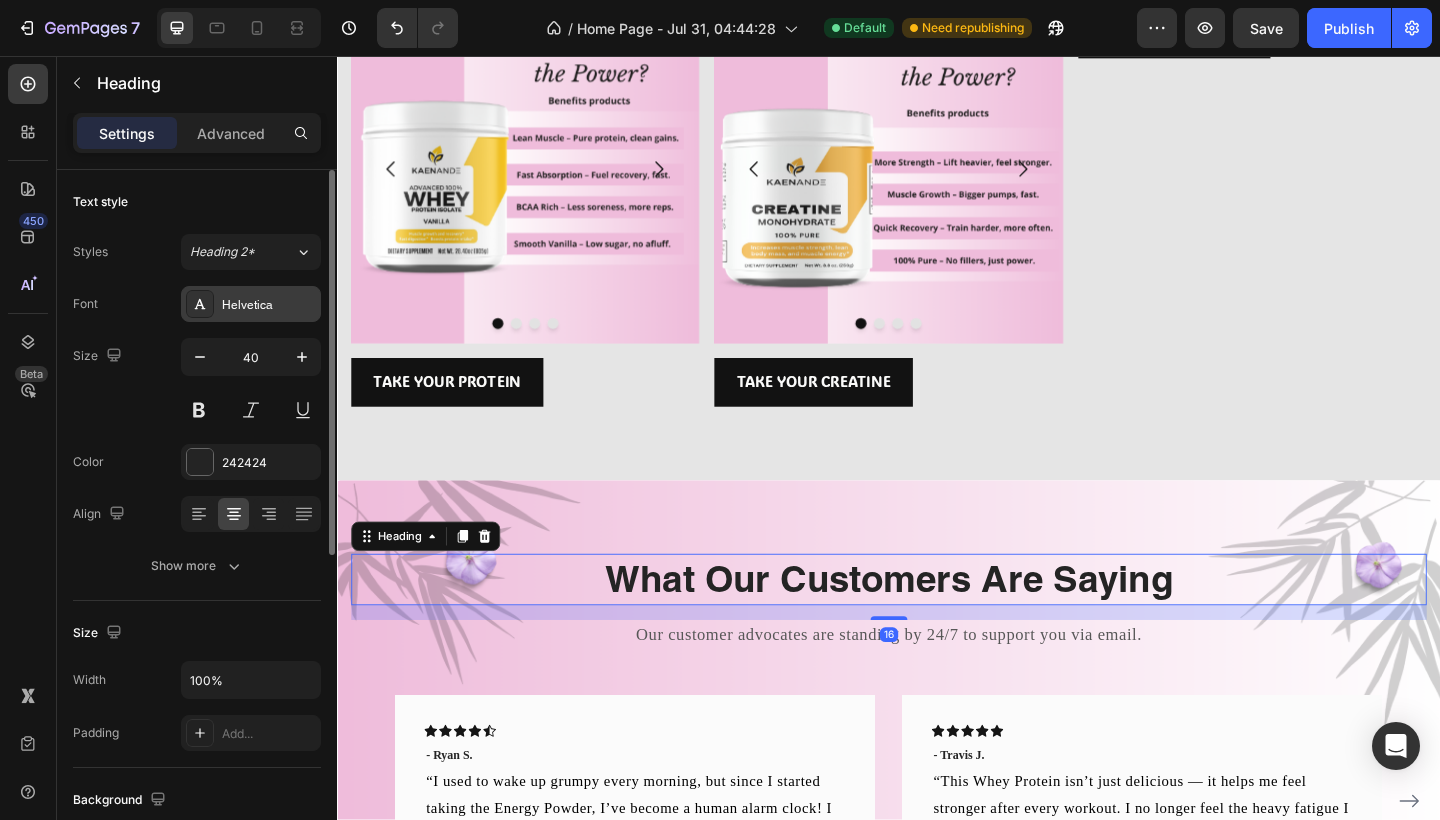 click on "Helvetica" at bounding box center (269, 305) 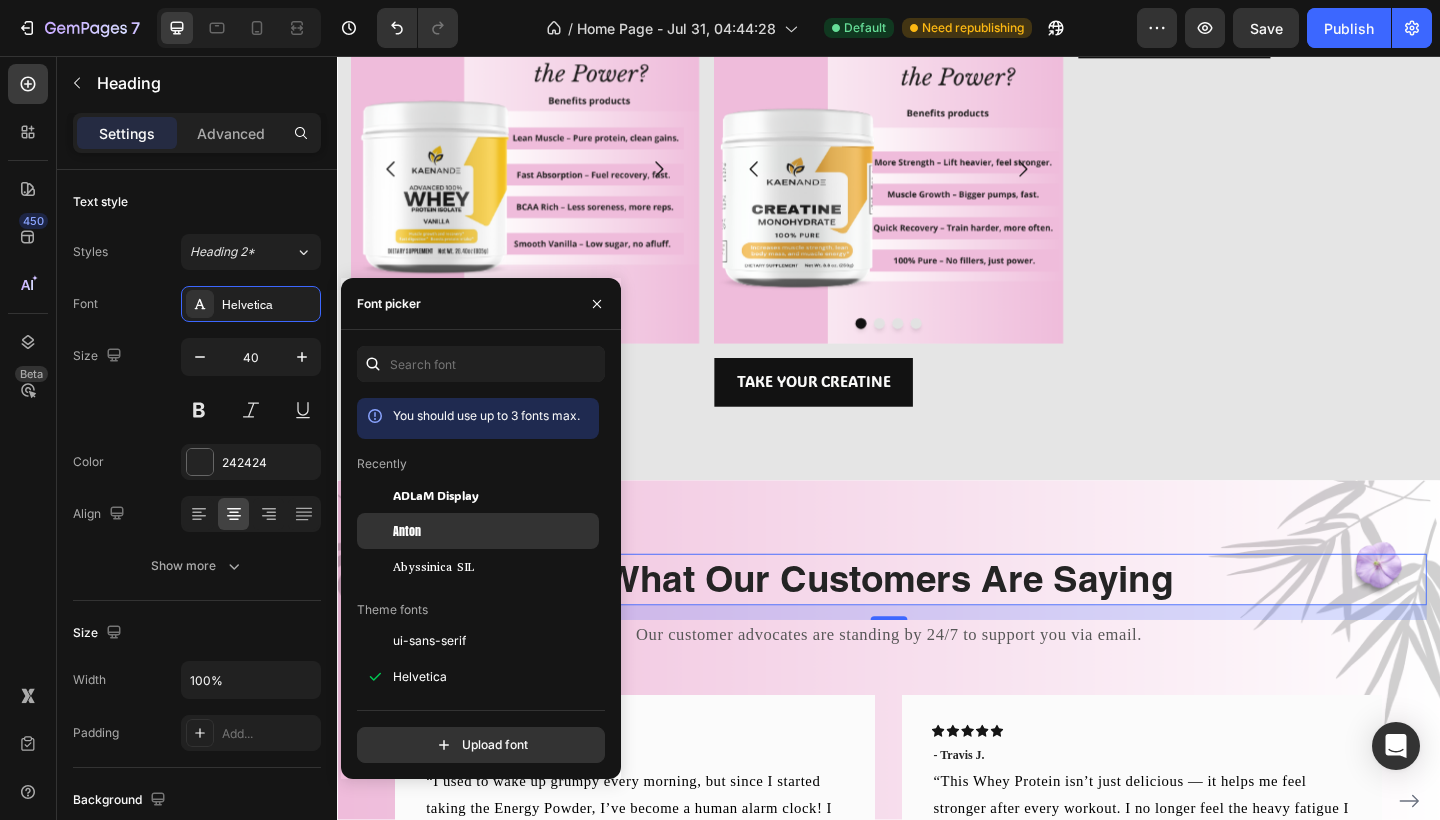 click on "Anton" at bounding box center [494, 531] 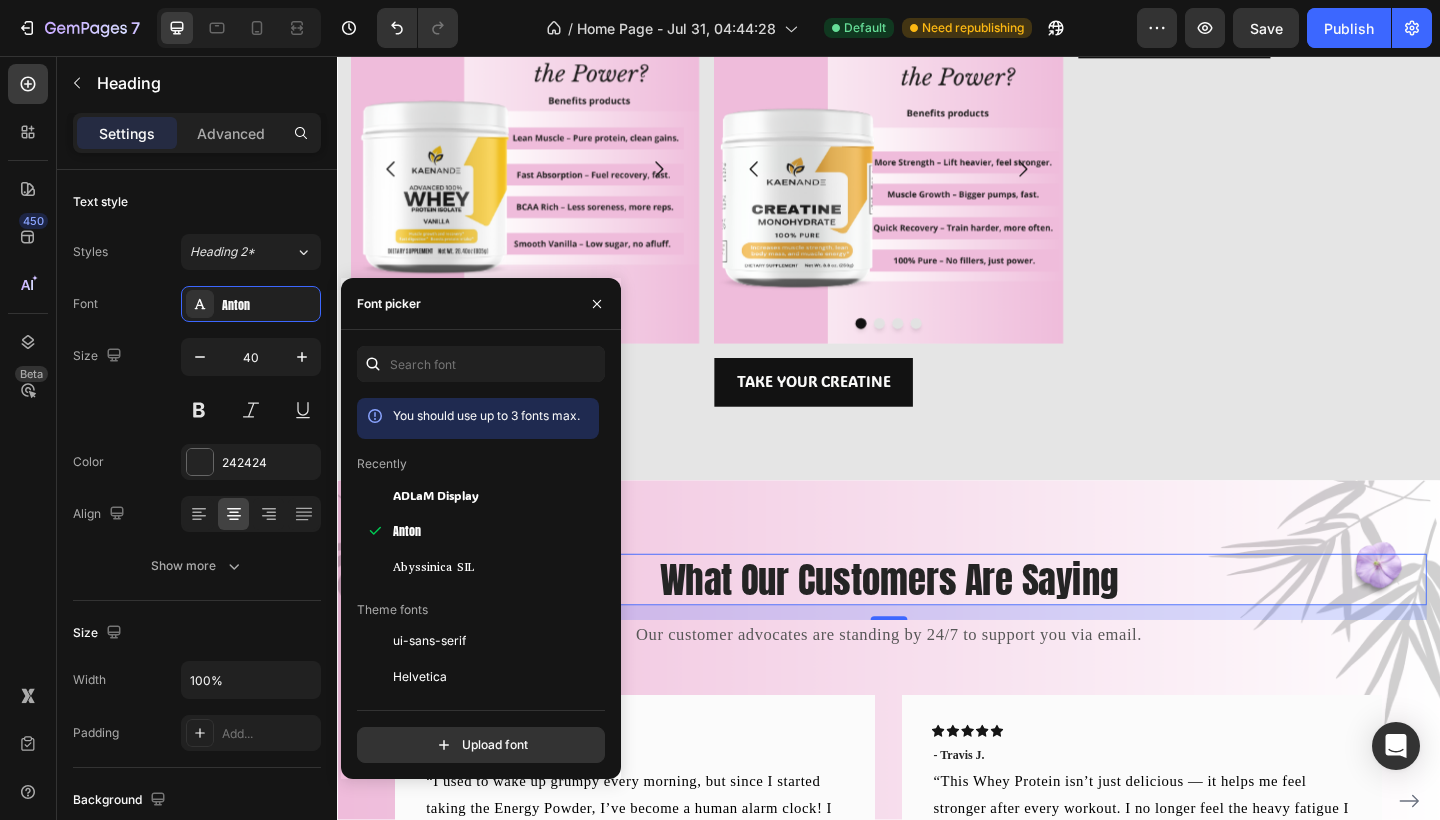 click on "What Our Customers Are Saying" at bounding box center (937, 626) 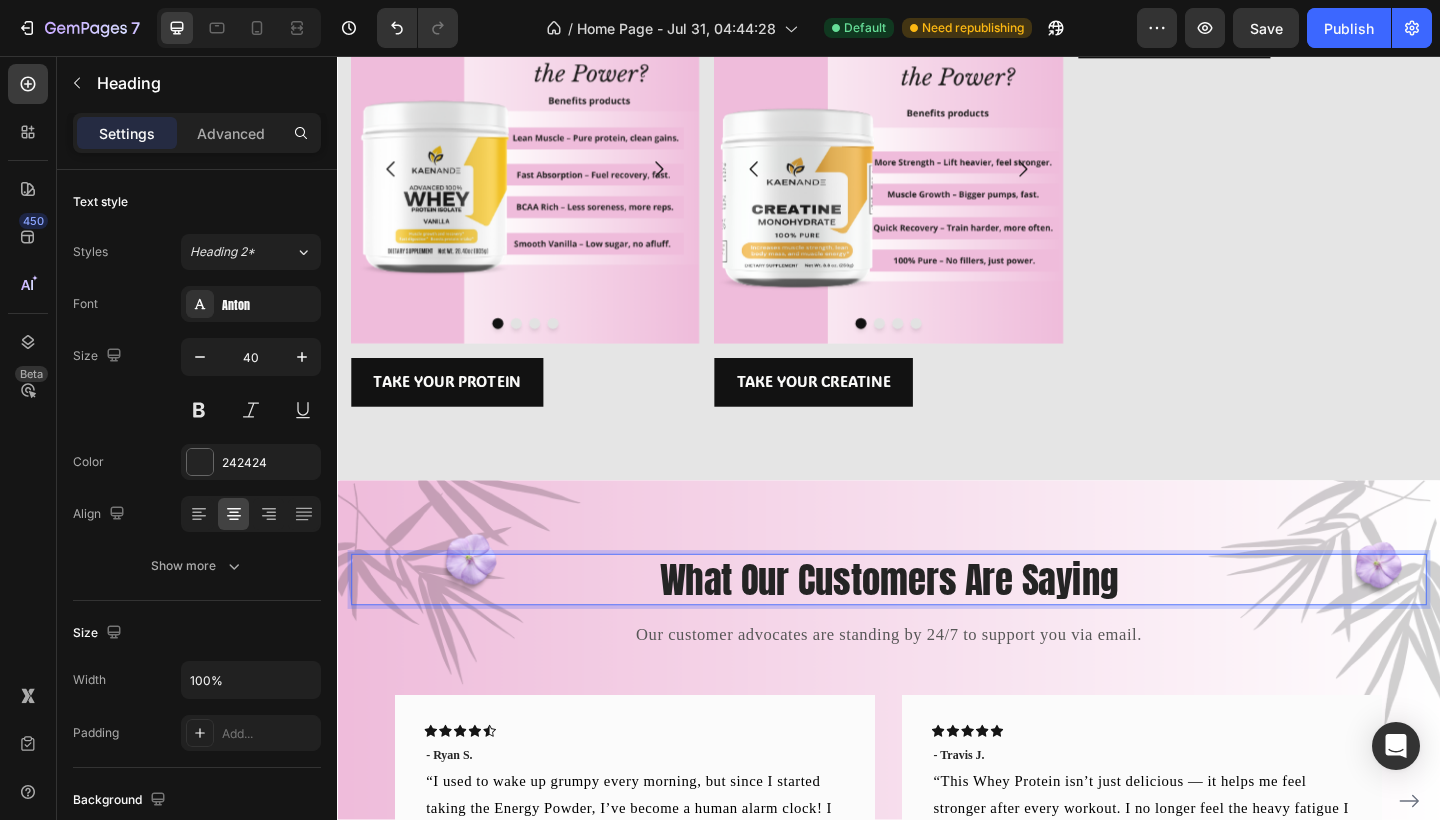 click on "What Our Customers Are Saying" at bounding box center (937, 626) 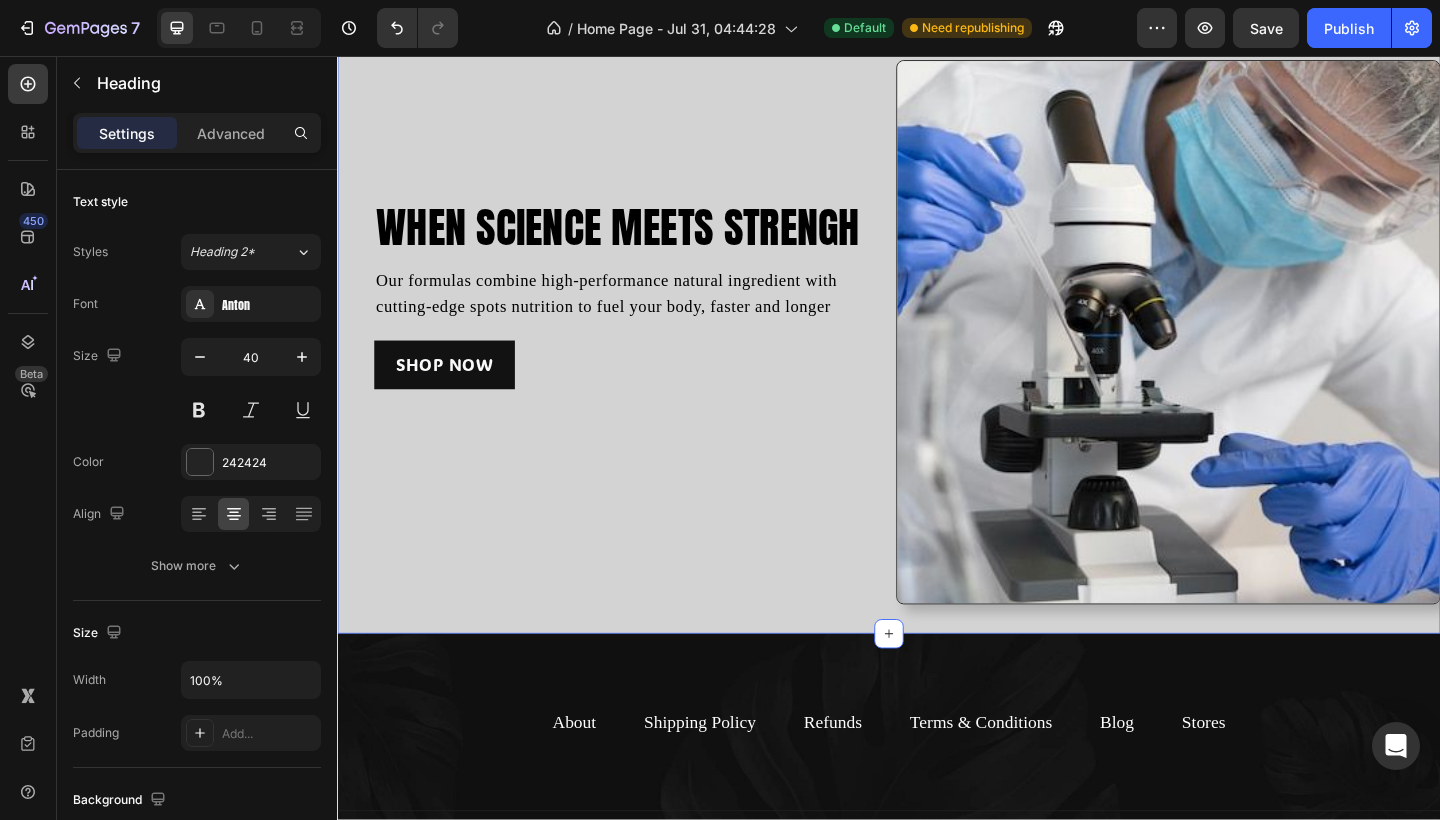 scroll, scrollTop: 2355, scrollLeft: 0, axis: vertical 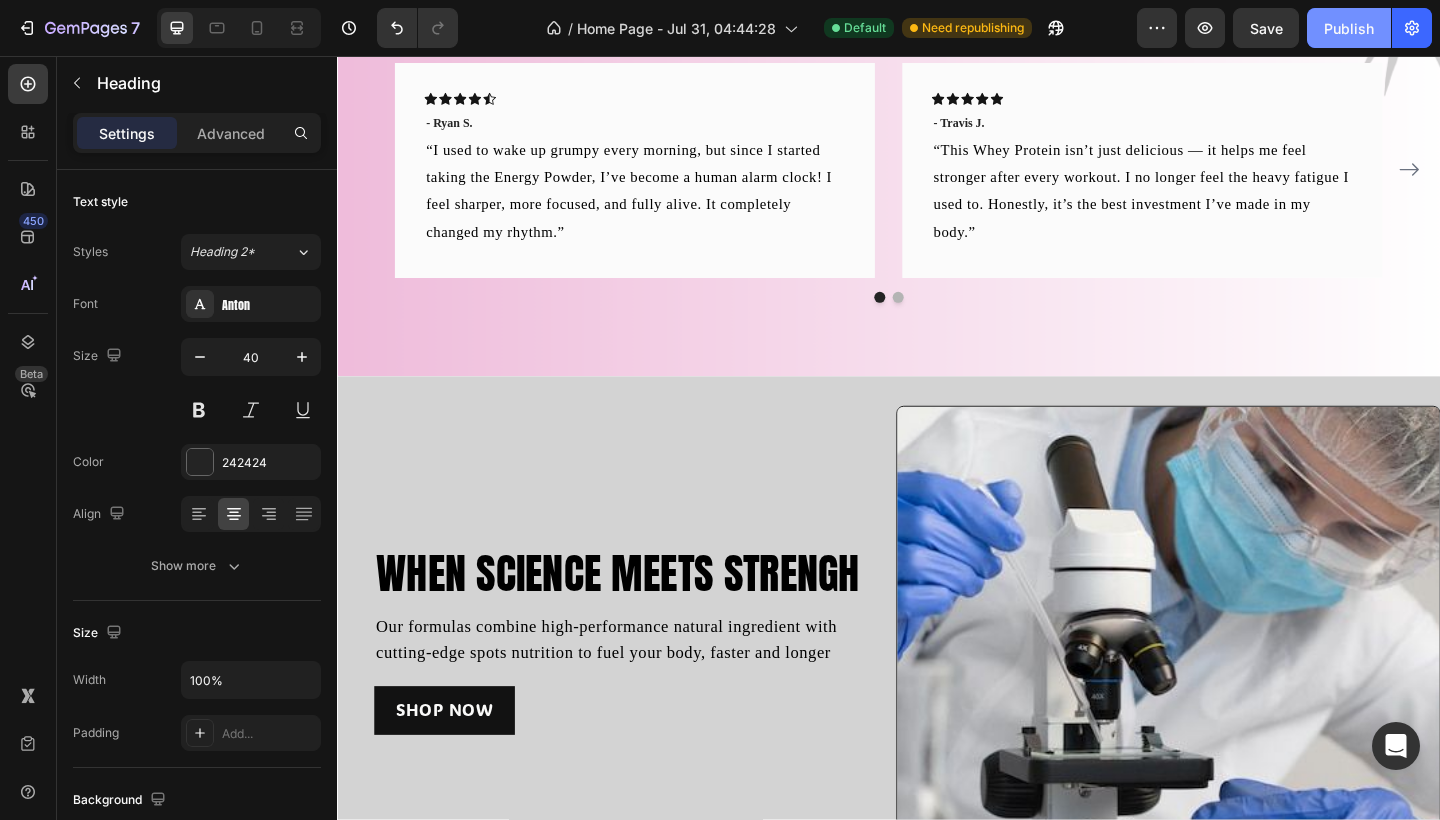 click on "Publish" 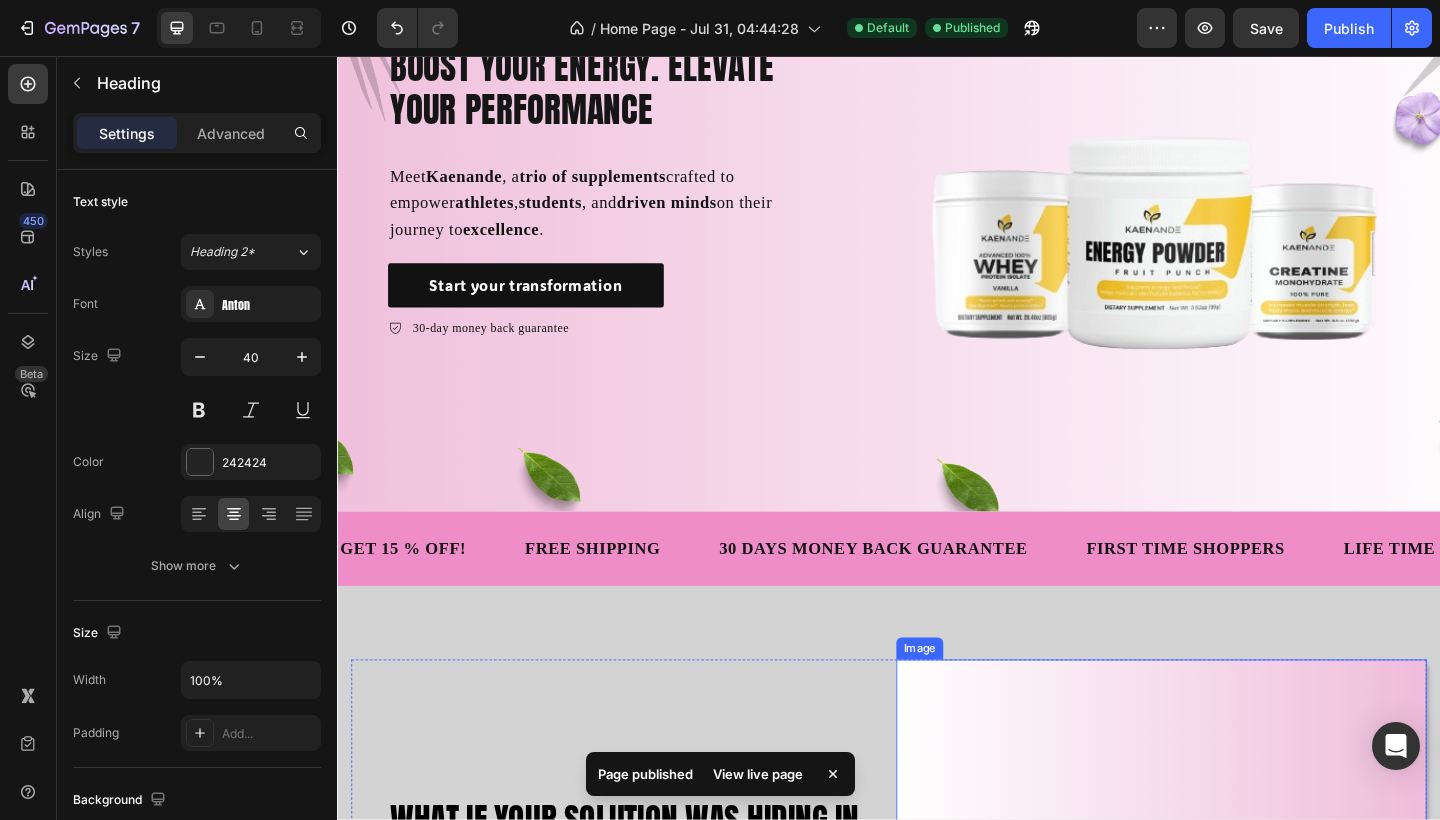 scroll, scrollTop: 325, scrollLeft: 0, axis: vertical 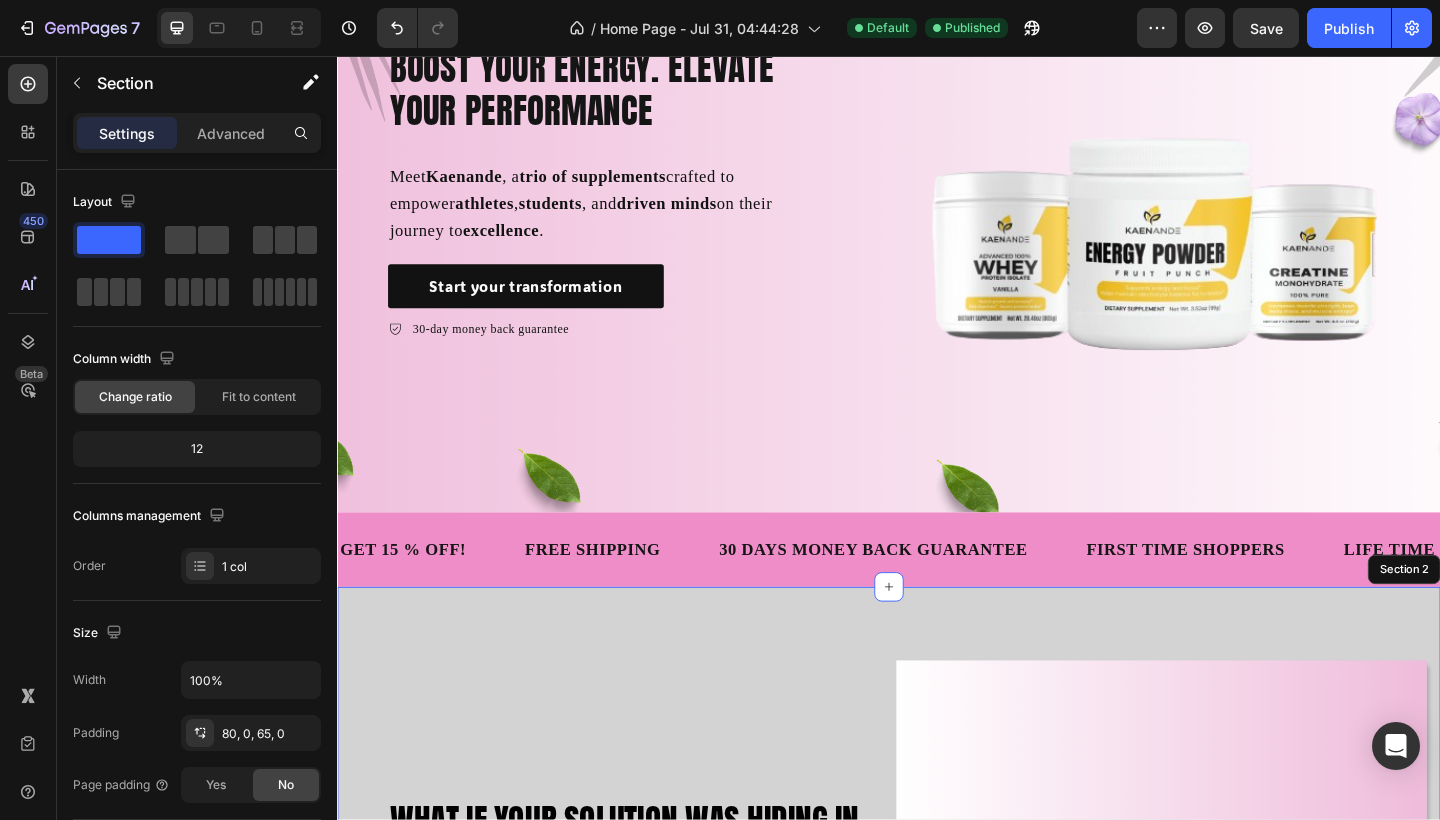 click on "WHAT IF YOUR SOLUTION WAS HIDING IN THESE 3 PRODUCTS ? Heading Formulated with science and nature, each one targets exactly what your body needs it most.  Text Block SHOW NOW   Button Image Row Row Section 2" at bounding box center (937, 1003) 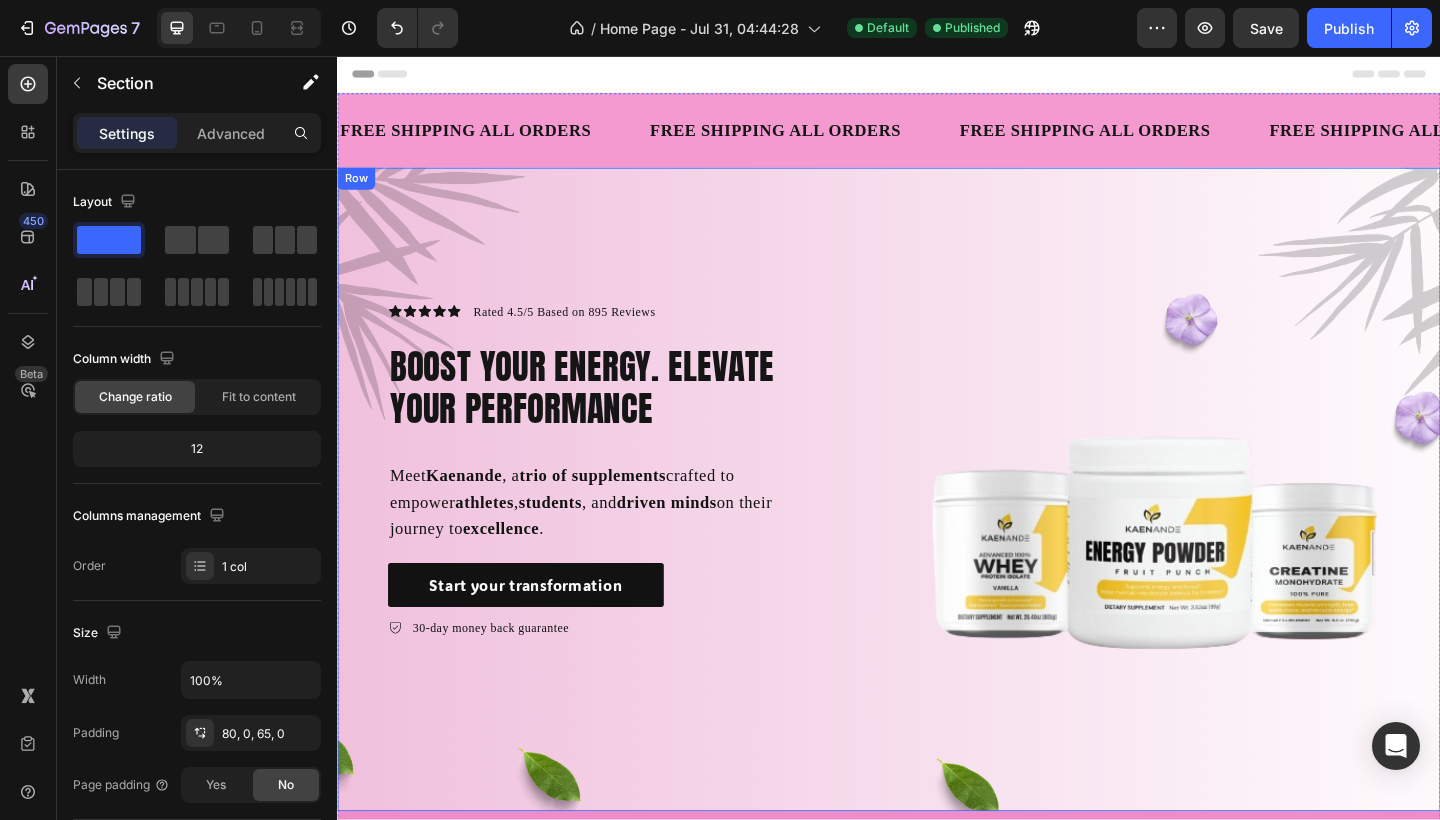 scroll, scrollTop: 0, scrollLeft: 0, axis: both 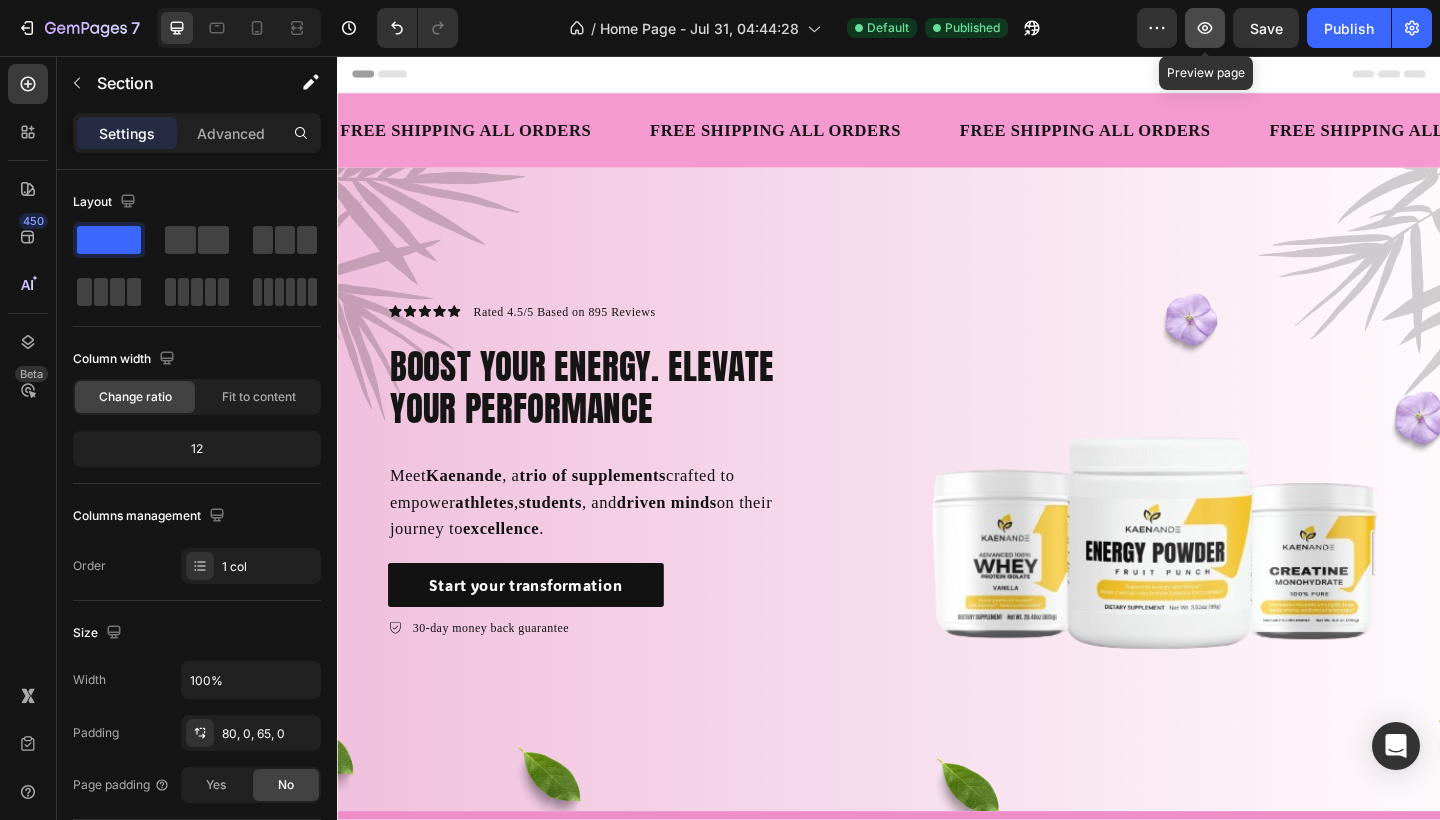 click 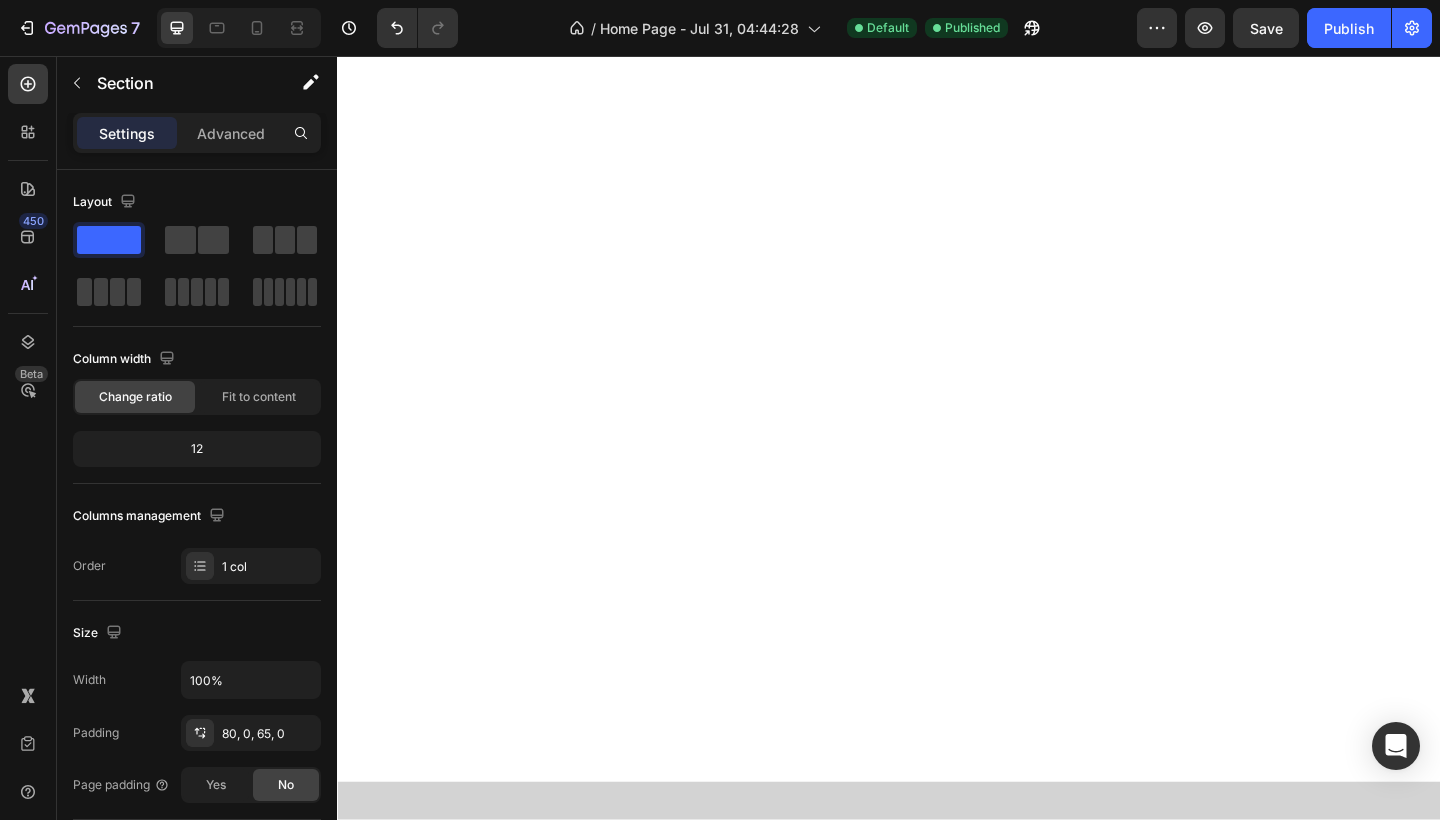 scroll, scrollTop: 2703, scrollLeft: 0, axis: vertical 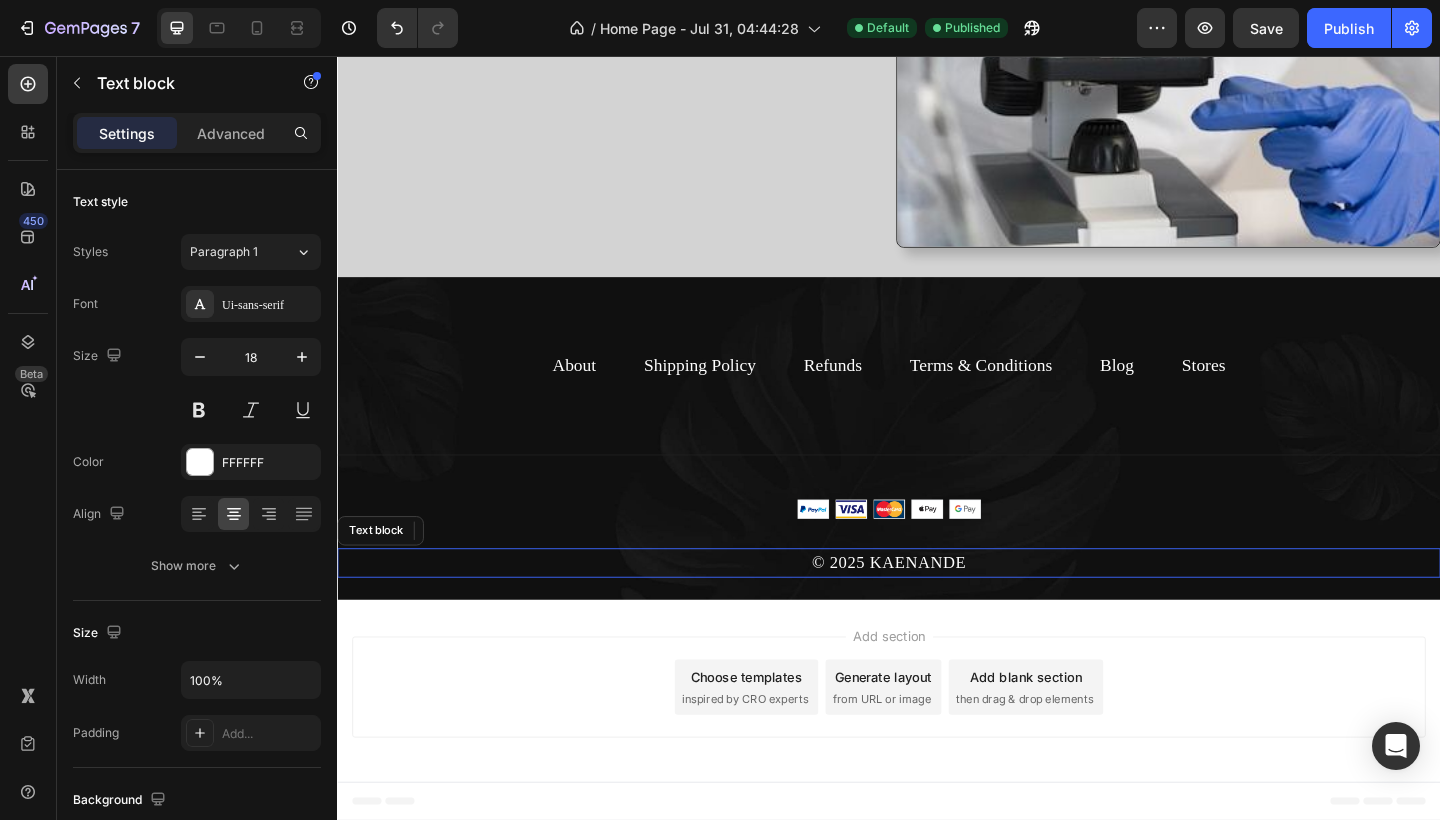 click on "© 2025 KAENANDE" at bounding box center [937, 608] 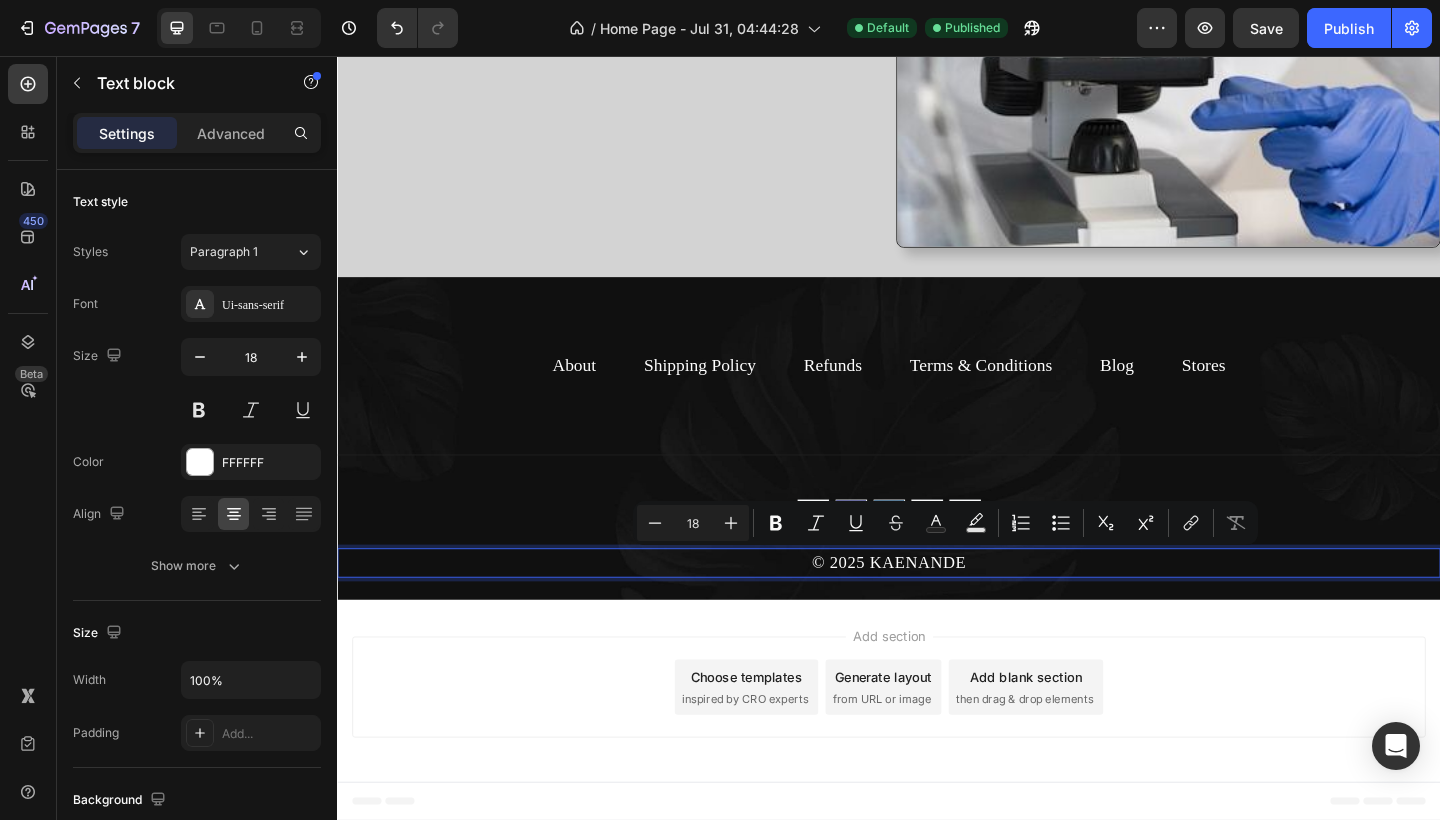 click on "© 2025 KAENANDE" at bounding box center [937, 608] 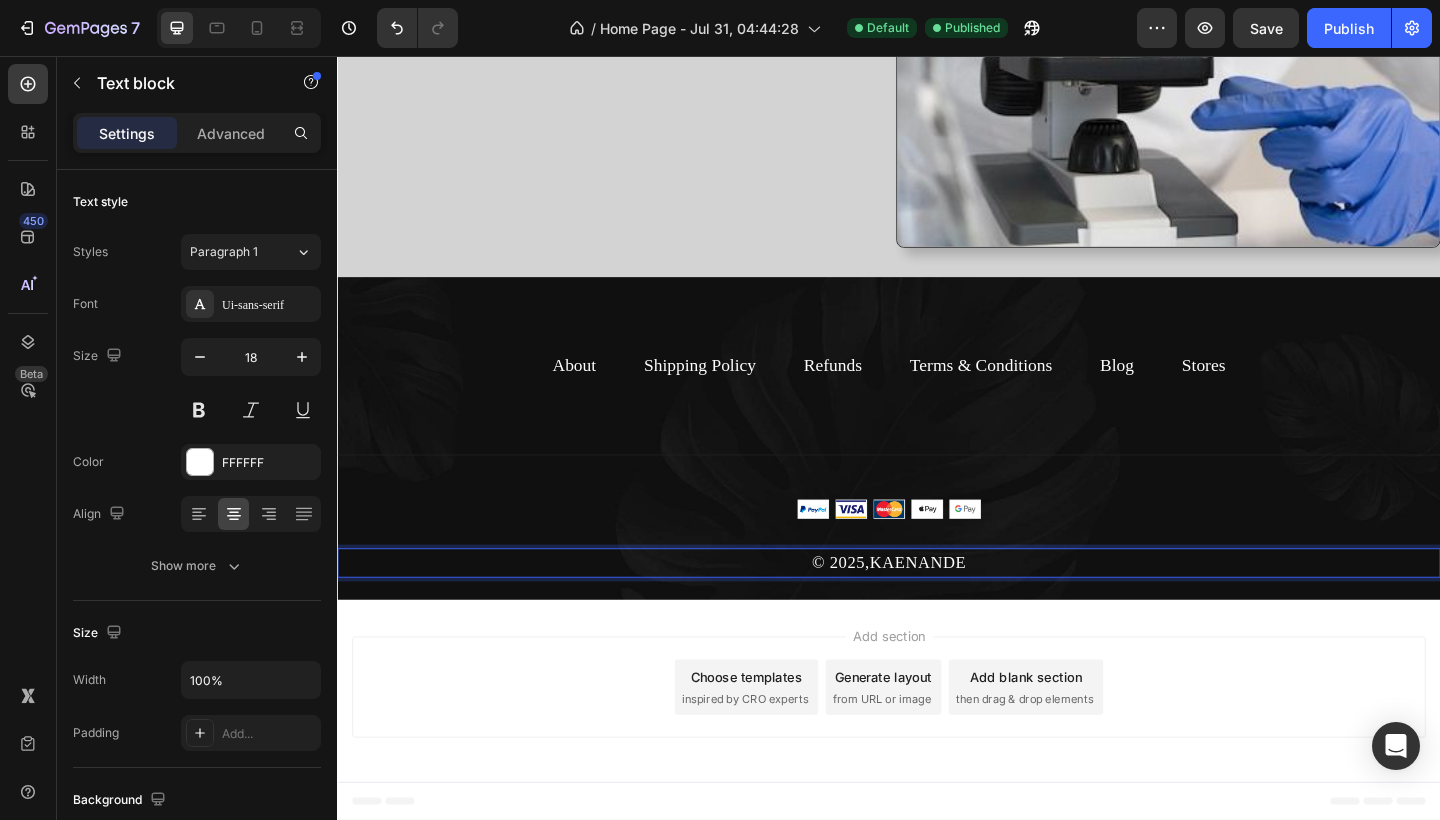click on "© 2025,KAENANDE" at bounding box center [937, 608] 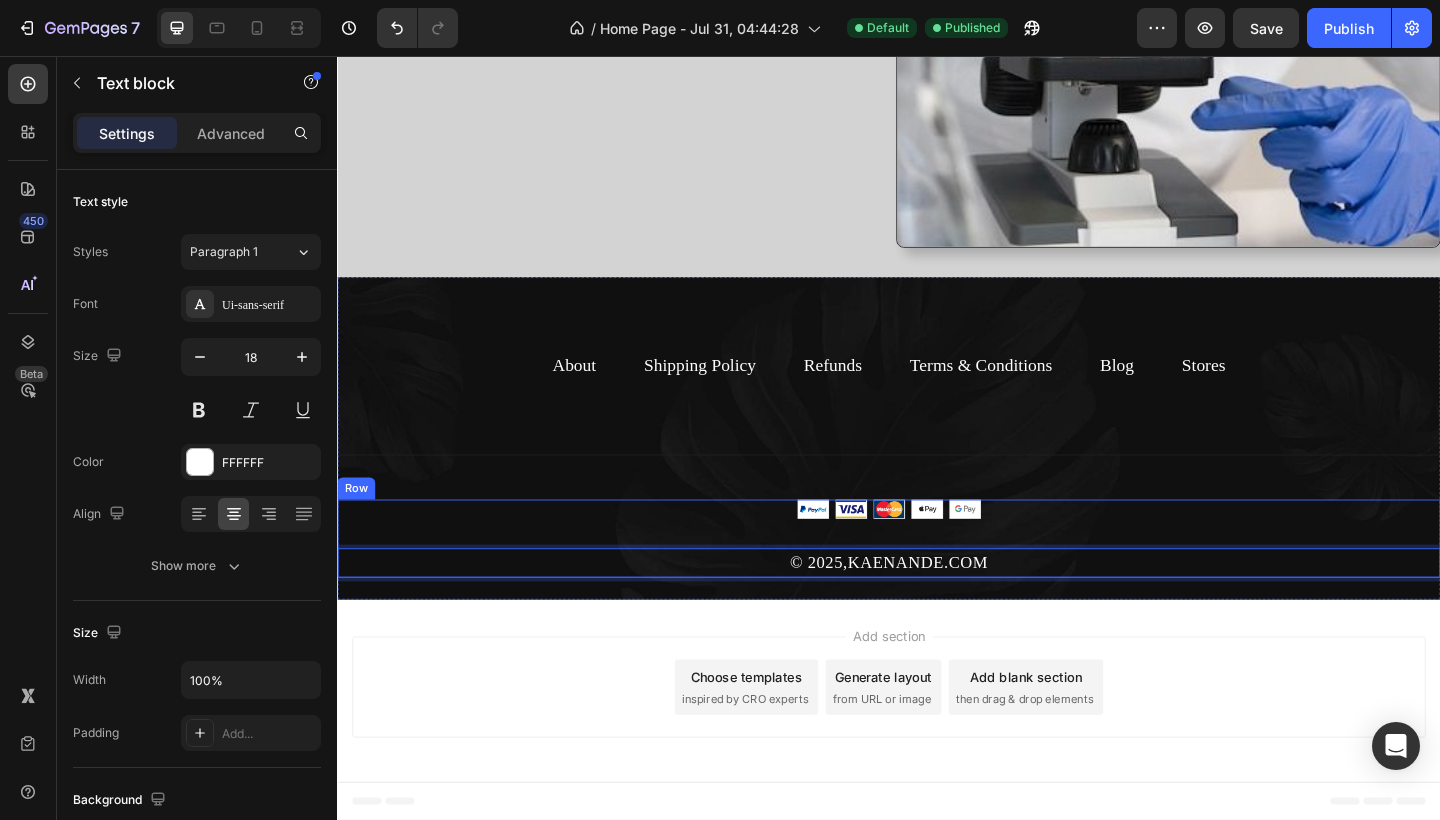 click on "Image © 2025,KAENANDE.COM Text block   0" at bounding box center (937, 582) 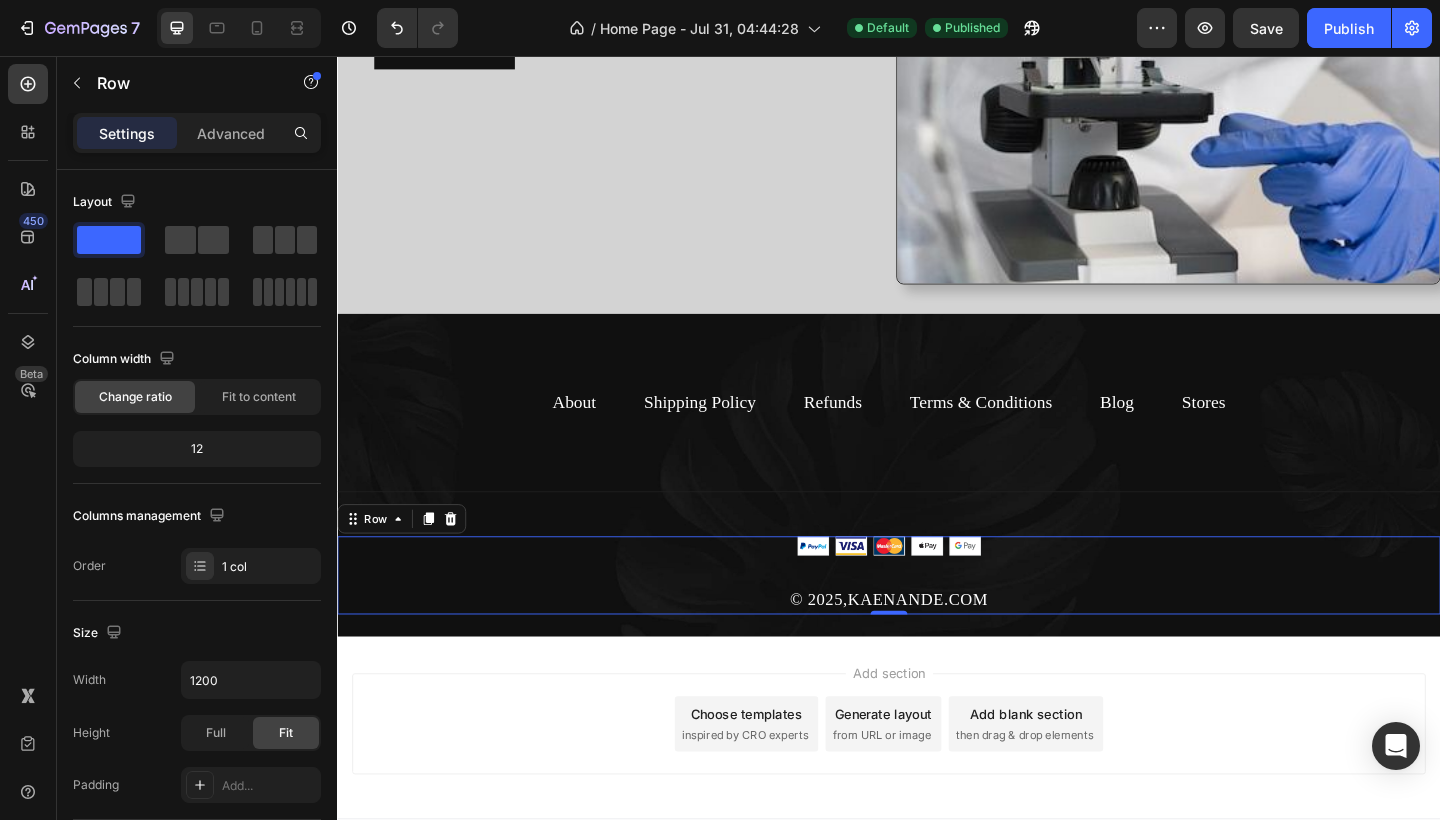scroll, scrollTop: 2670, scrollLeft: 0, axis: vertical 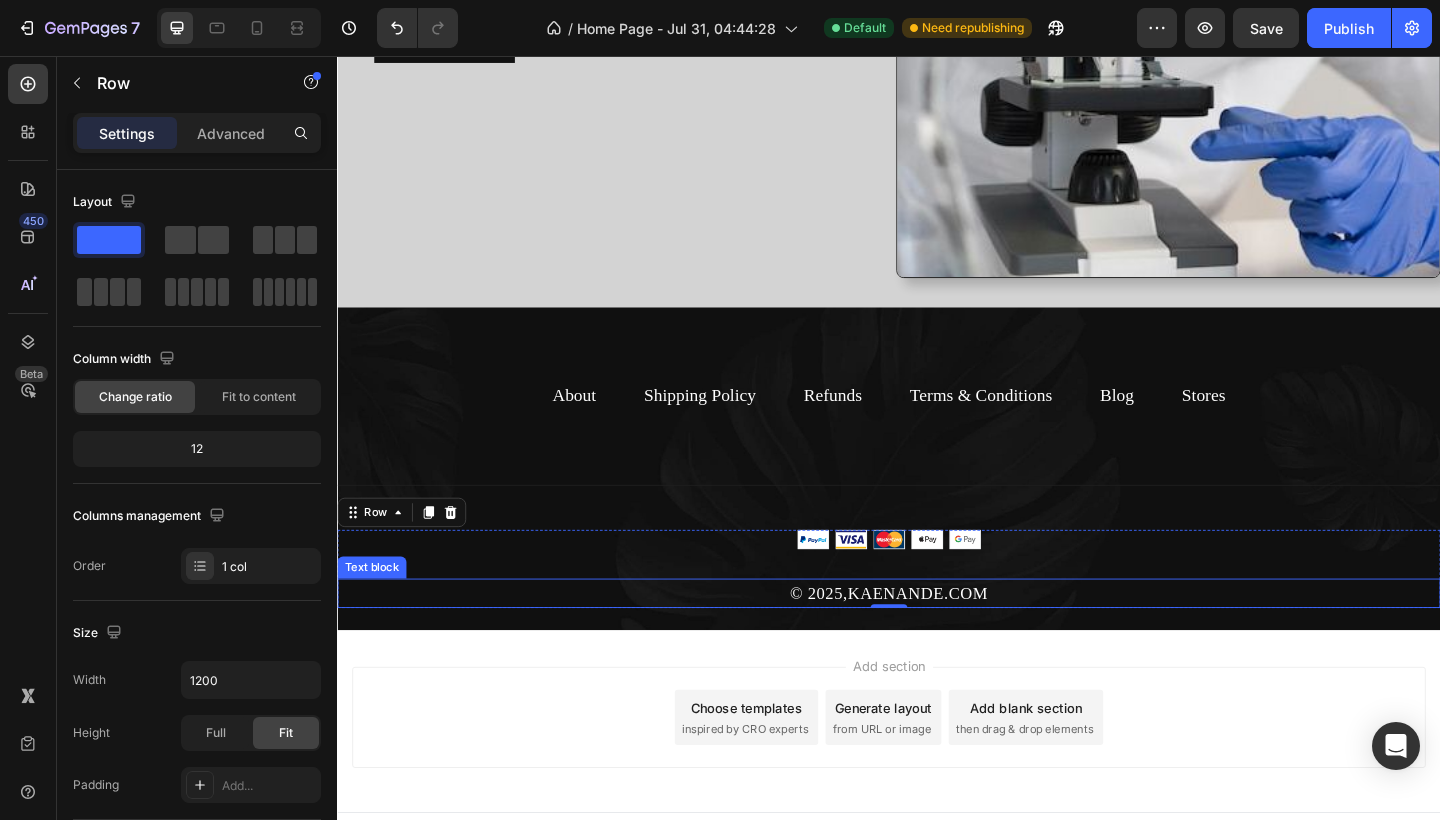 click on "© 2025,KAENANDE.COM" at bounding box center [937, 641] 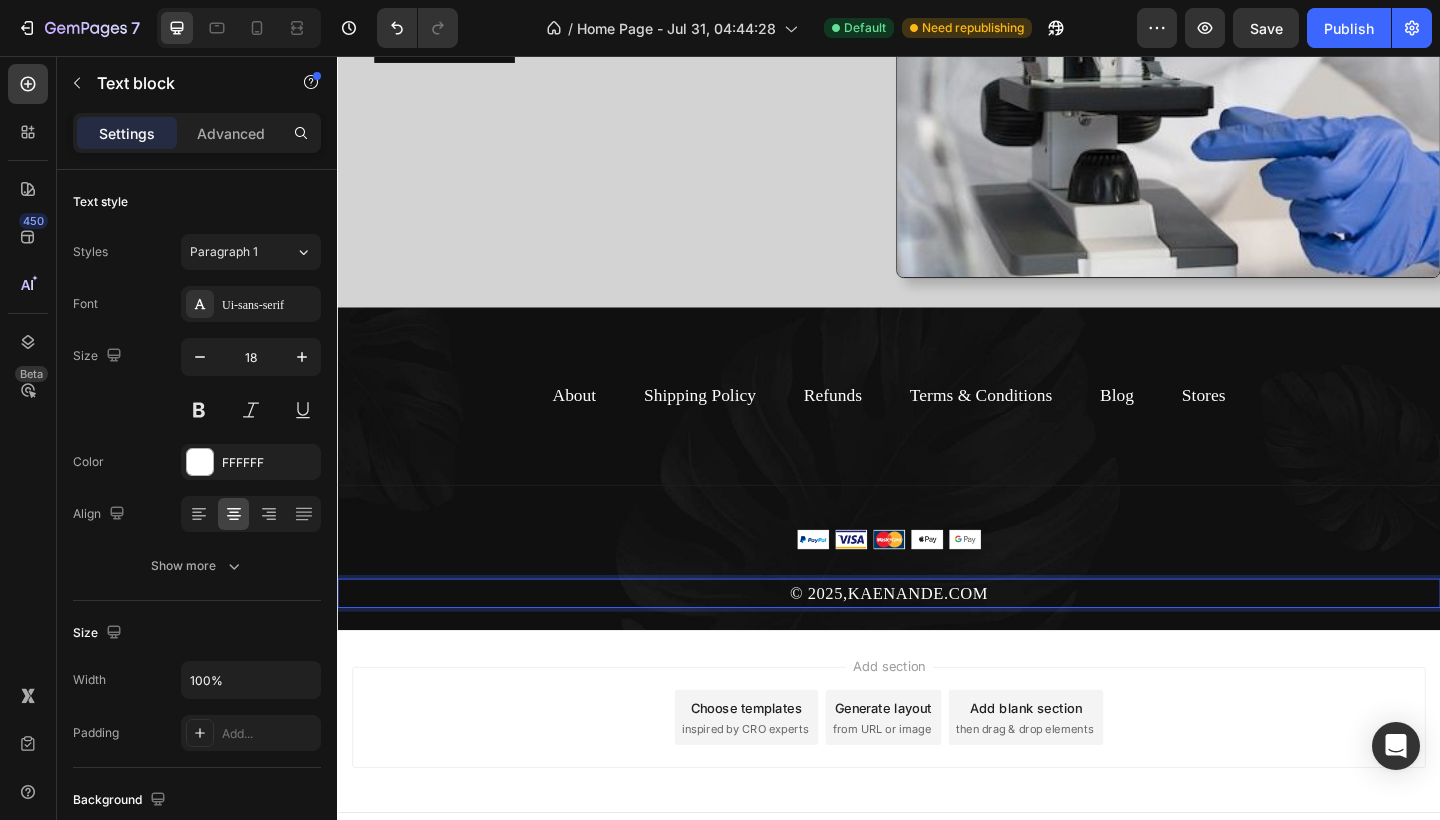 click on "© 2025,KAENANDE.COM" at bounding box center (937, 641) 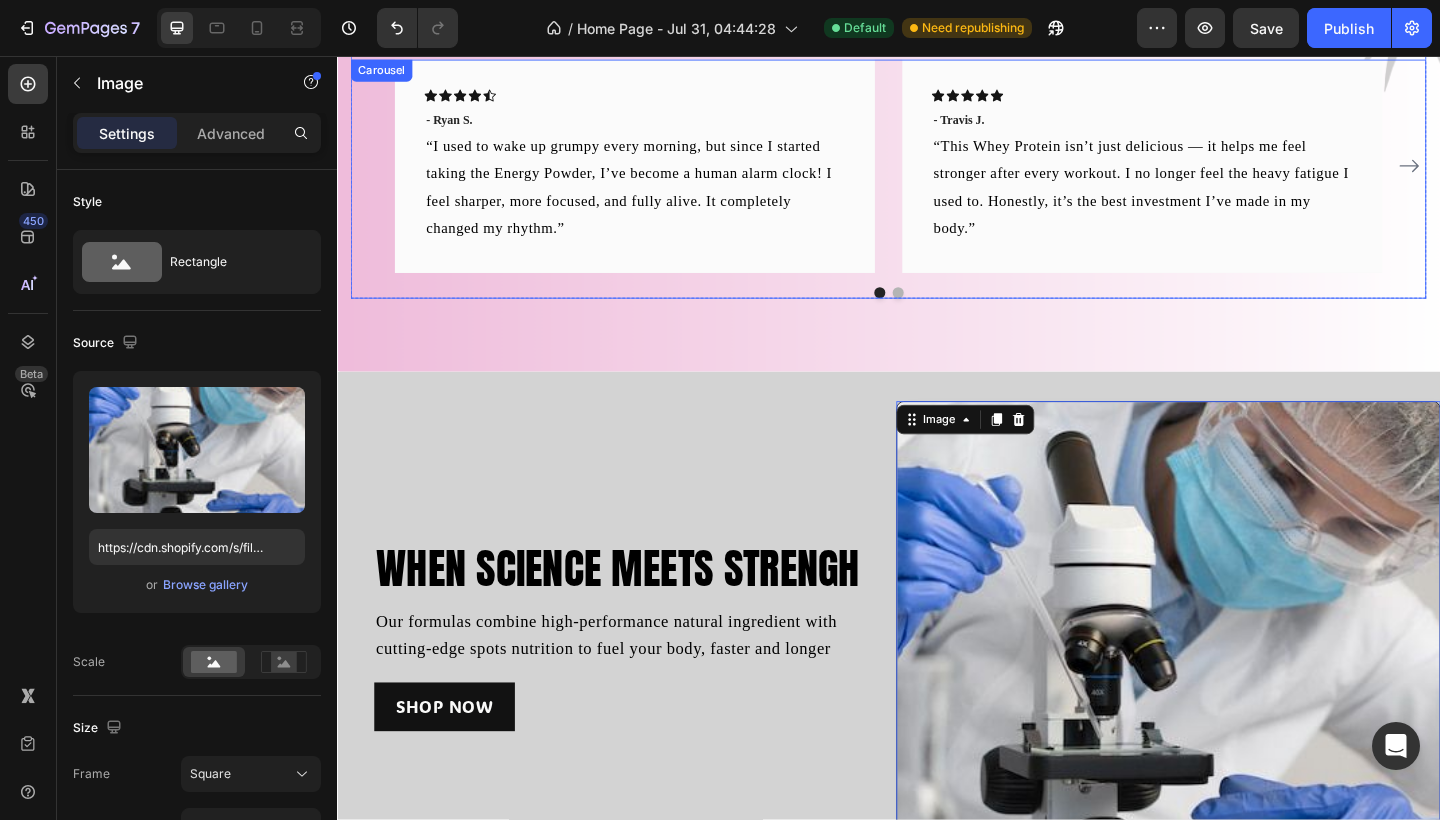 scroll, scrollTop: 1976, scrollLeft: 0, axis: vertical 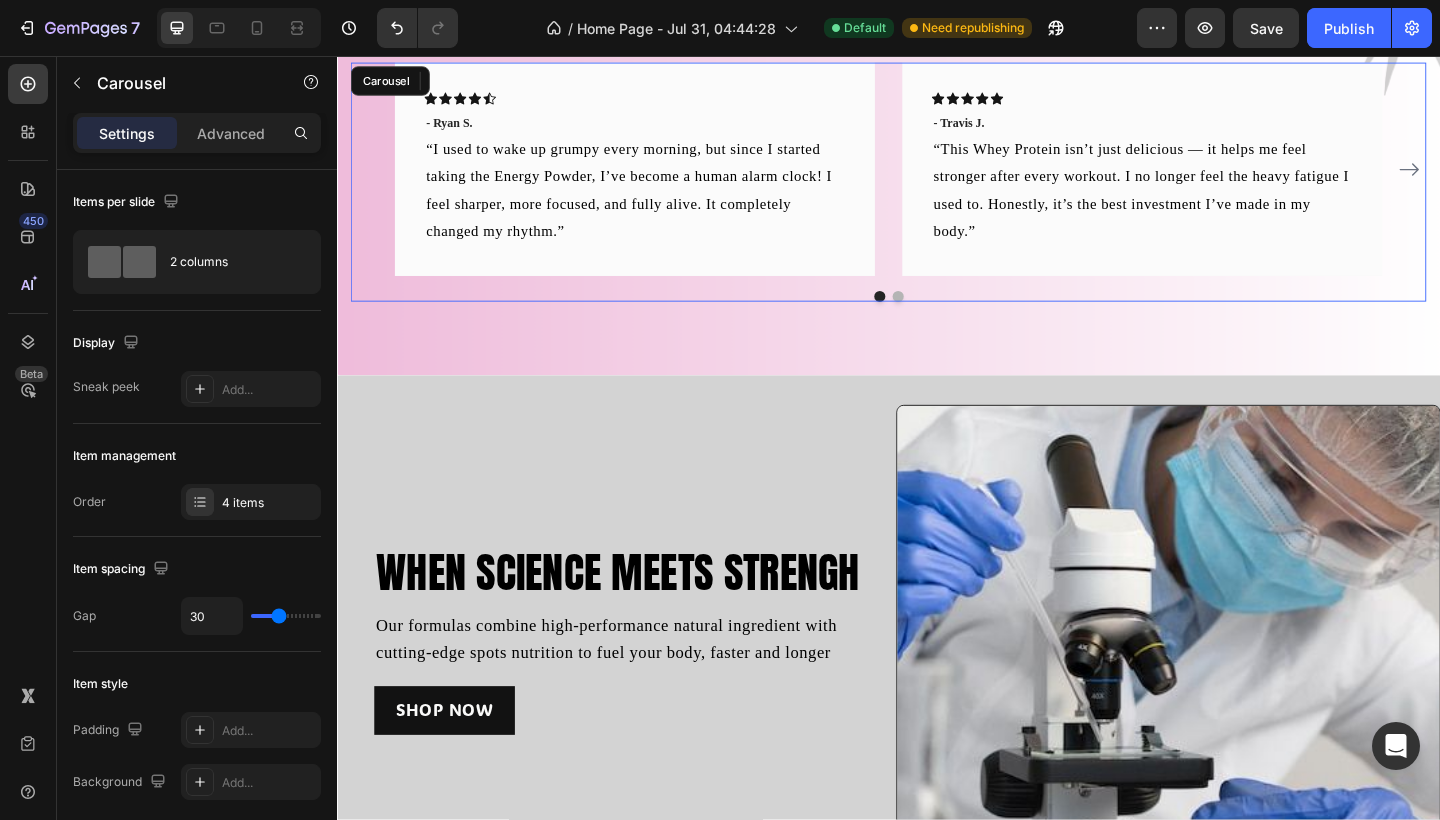 click on "Icon
Icon
Icon
Icon
Icon Row - Ryan S. Text block “I used to wake up grumpy every morning, but since I started taking the Energy Powder, I’ve become a human alarm clock! I feel sharper, more focused, and fully alive. It completely changed my rhythm.” Text block Row
Icon
Icon
Icon
Icon
Icon Row - Travis J. Text block “This Whey Protein isn’t just delicious — it helps me feel stronger after every workout. I no longer feel the heavy fatigue I used to. Honestly, it’s the best investment I’ve made in my body.” Text block Row
Icon
Icon
Icon
Icon
Icon Row - Ryan S. Text block “As a young entrepreneur, I can't afford to run out of energy. The Creatine Monohydrate helps me stay sharp and steady. I feel more resilient and efficient in everything I do.” Row Icon" at bounding box center [937, 180] 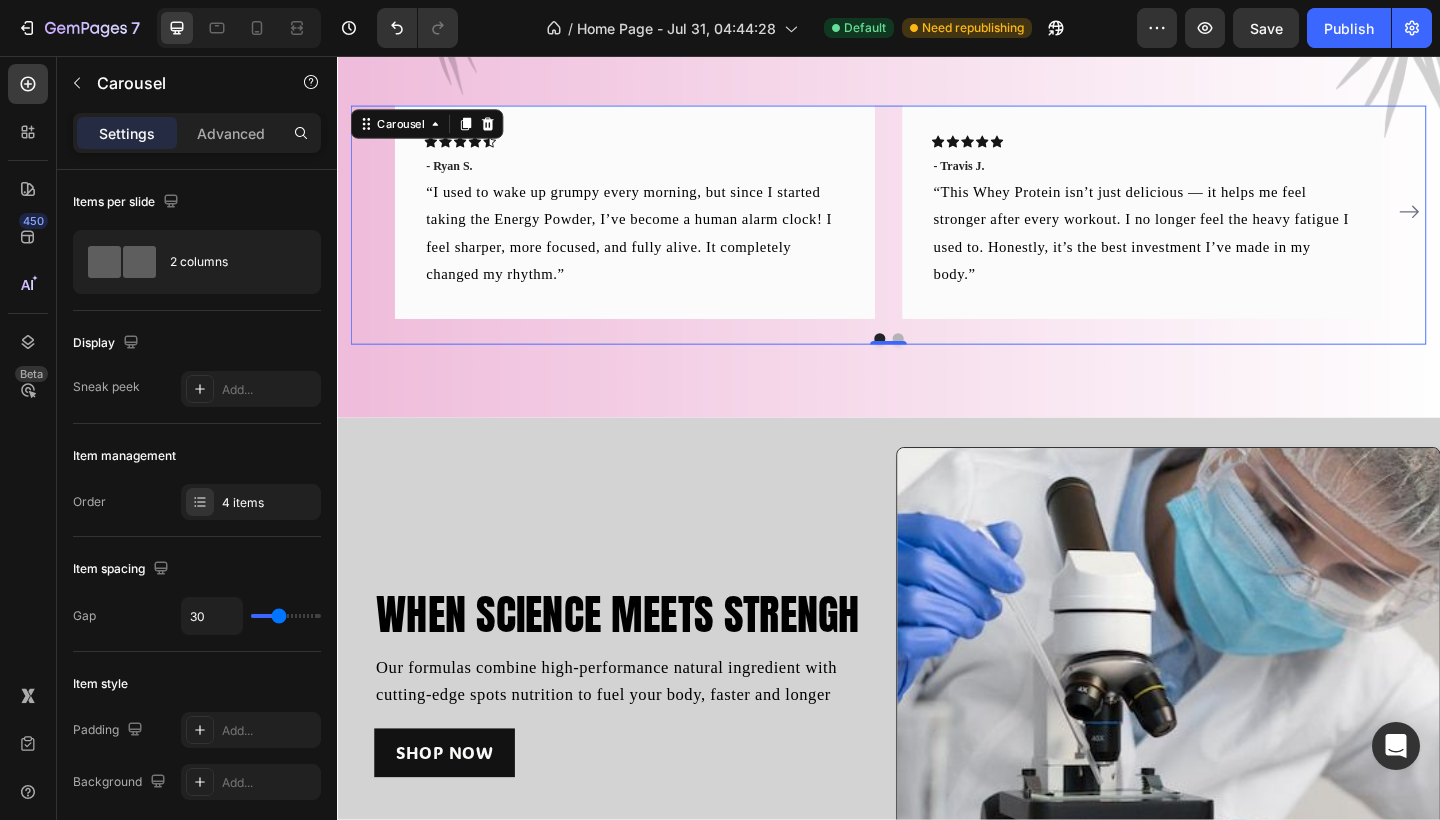 scroll, scrollTop: 1829, scrollLeft: 0, axis: vertical 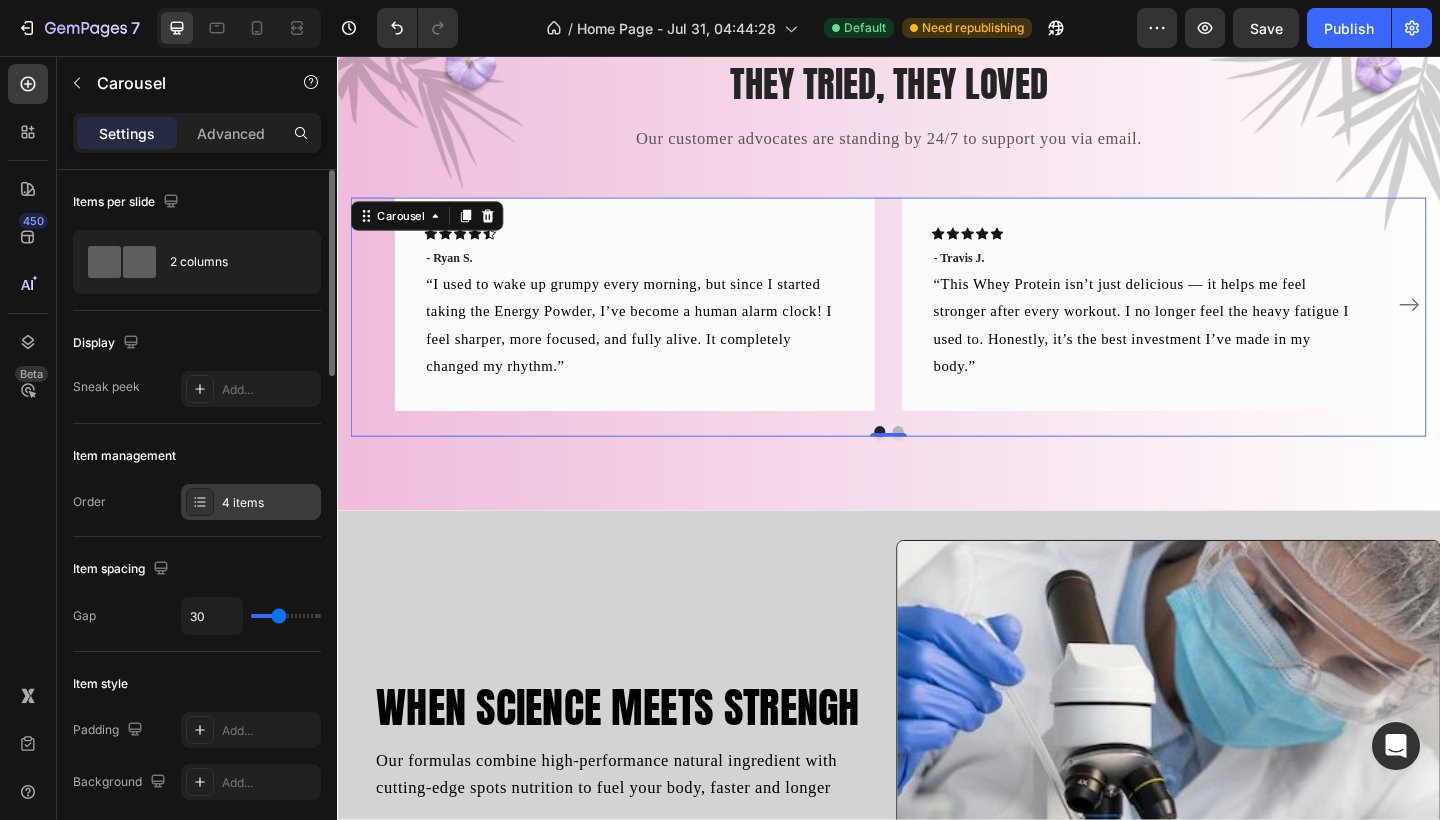 click on "4 items" at bounding box center [269, 503] 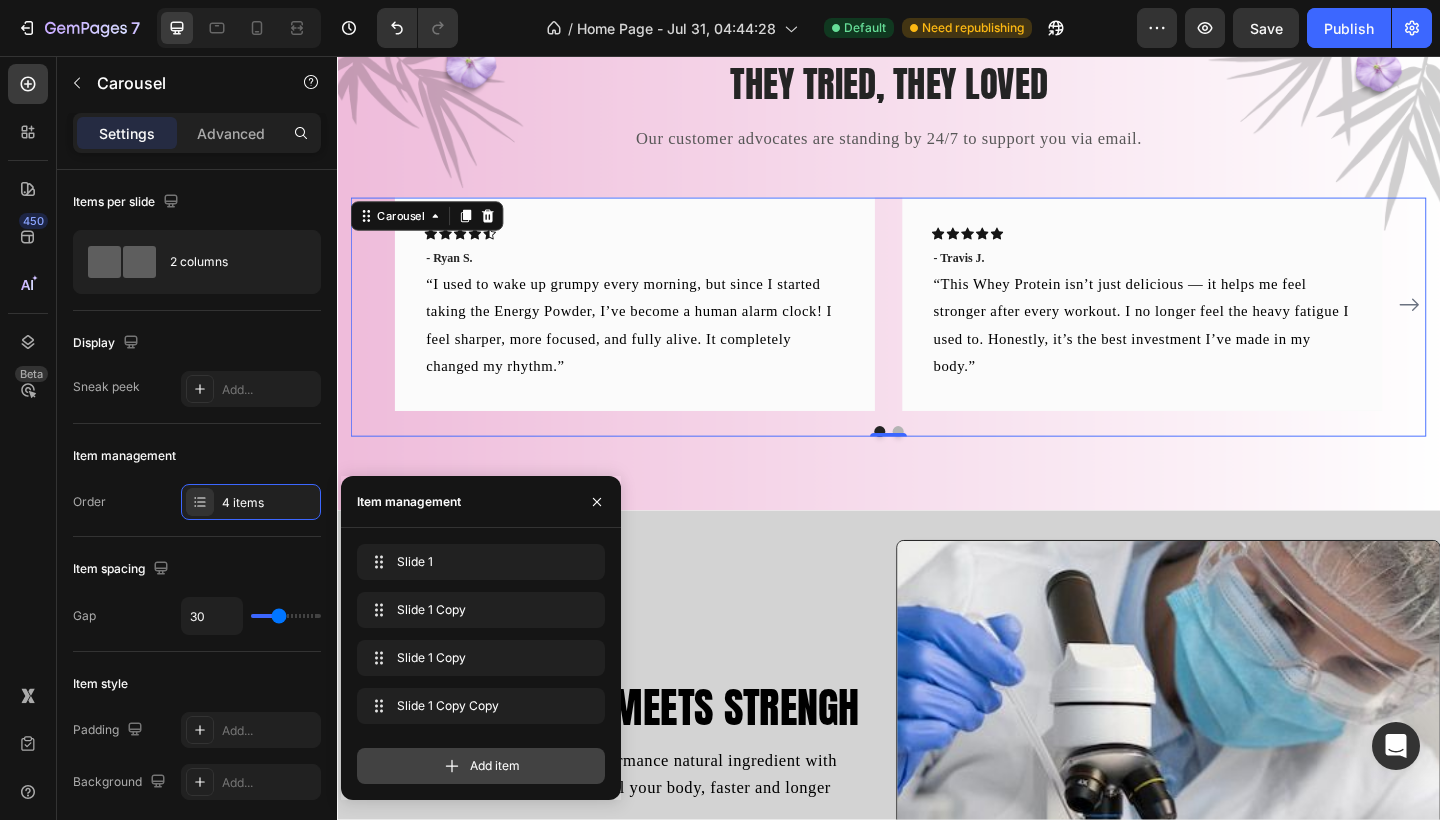click on "Add item" at bounding box center [495, 766] 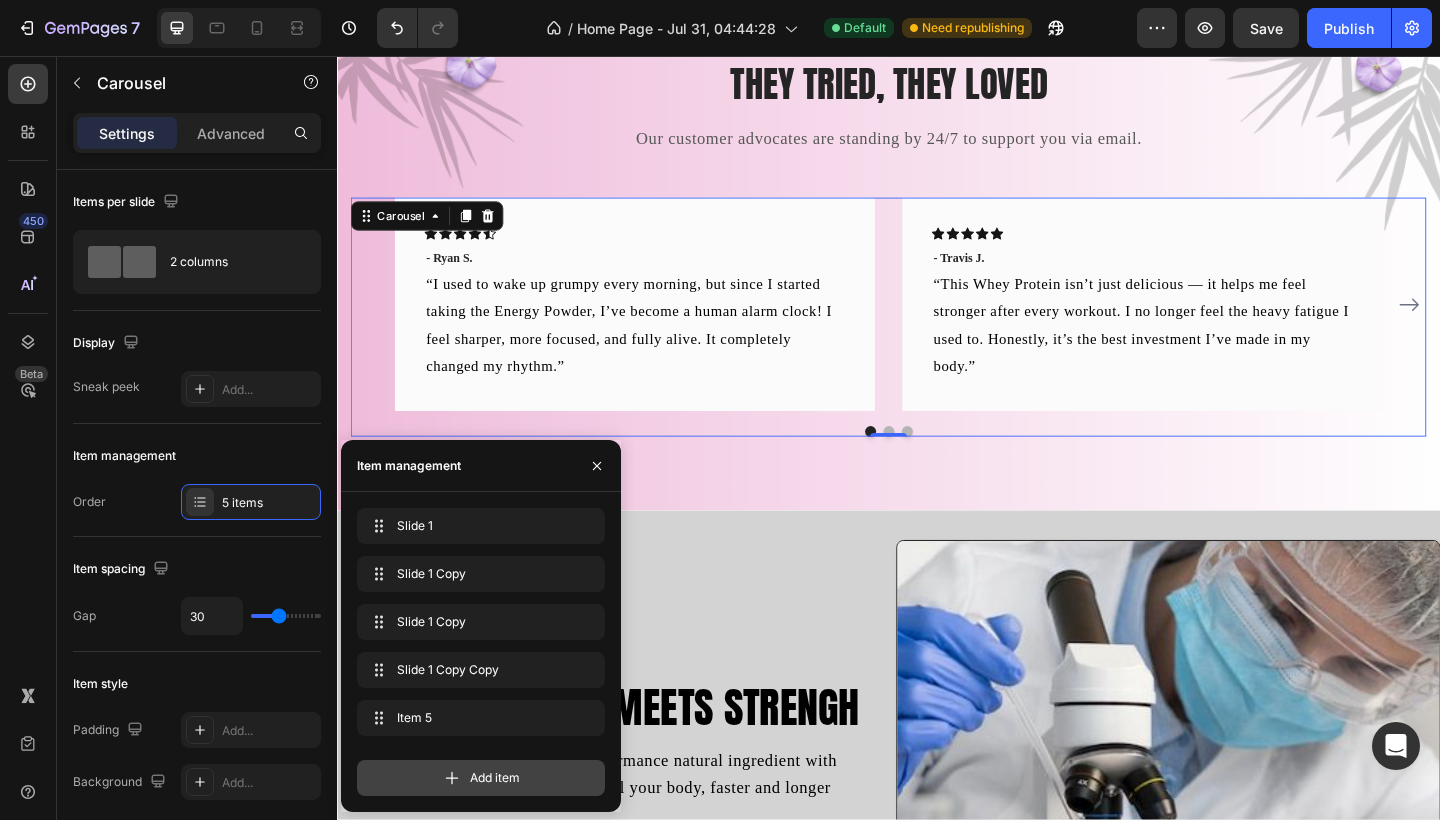 click on "Add item" at bounding box center [495, 778] 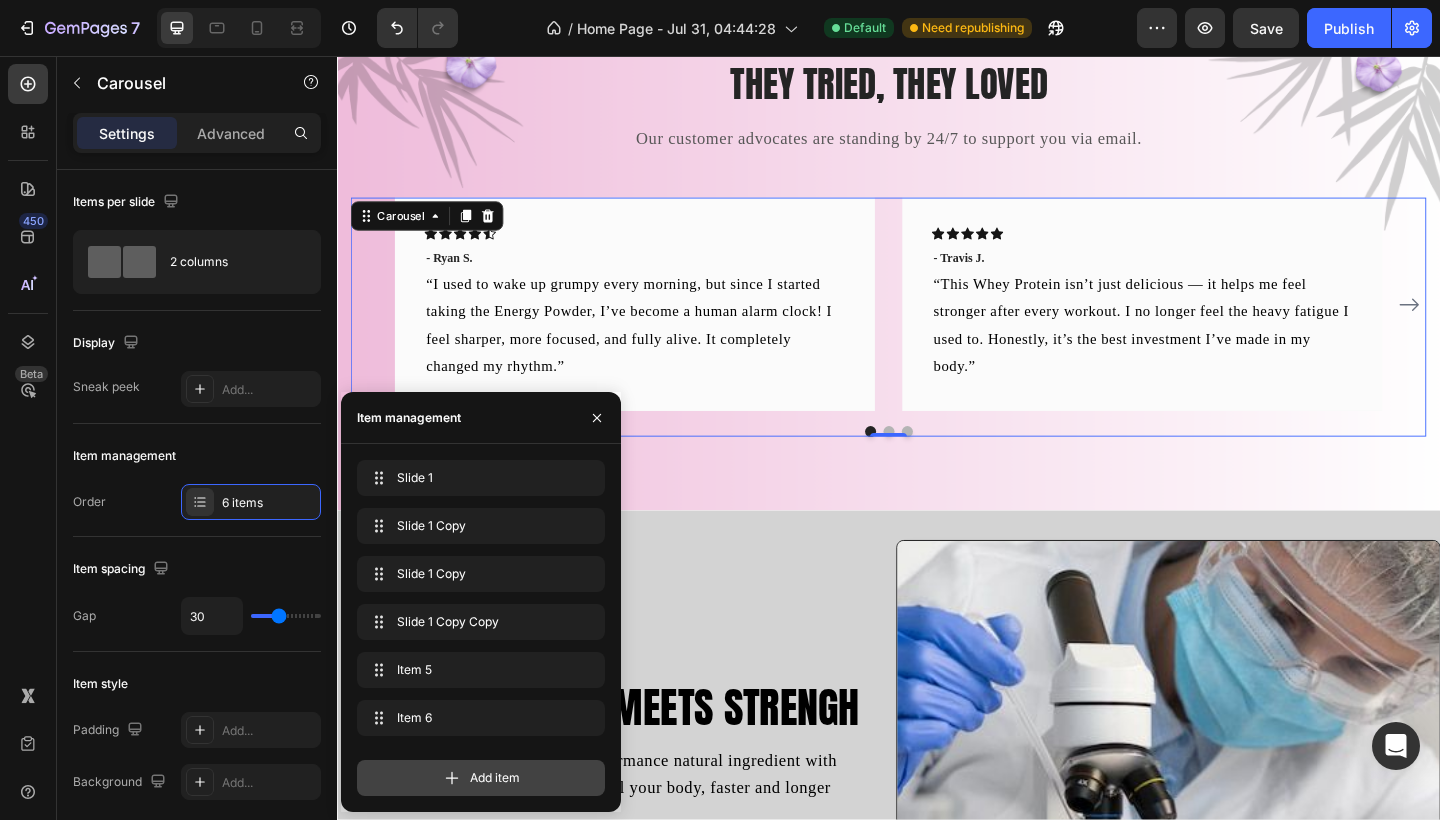 click on "Add item" at bounding box center (495, 778) 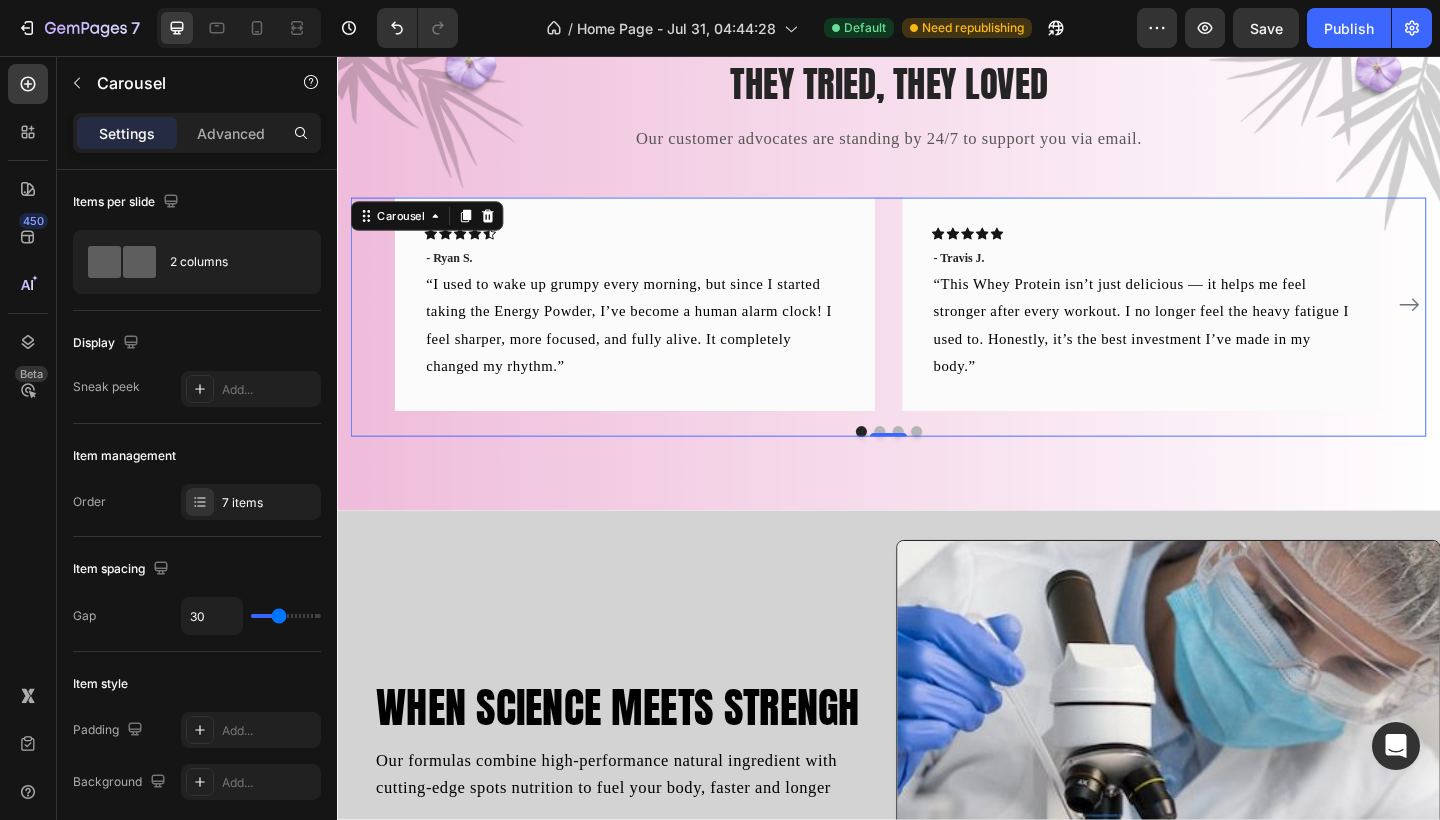 click 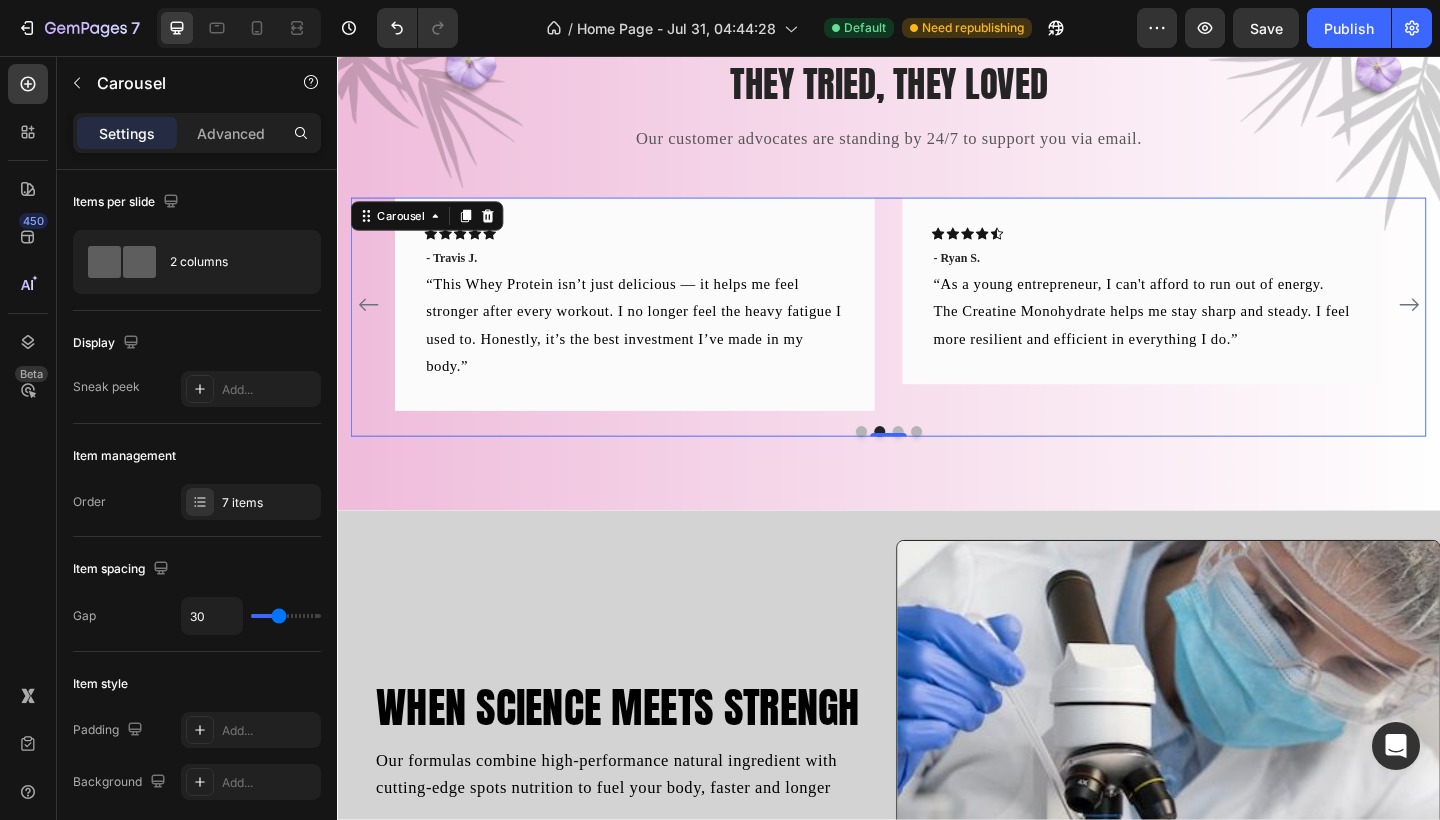 click 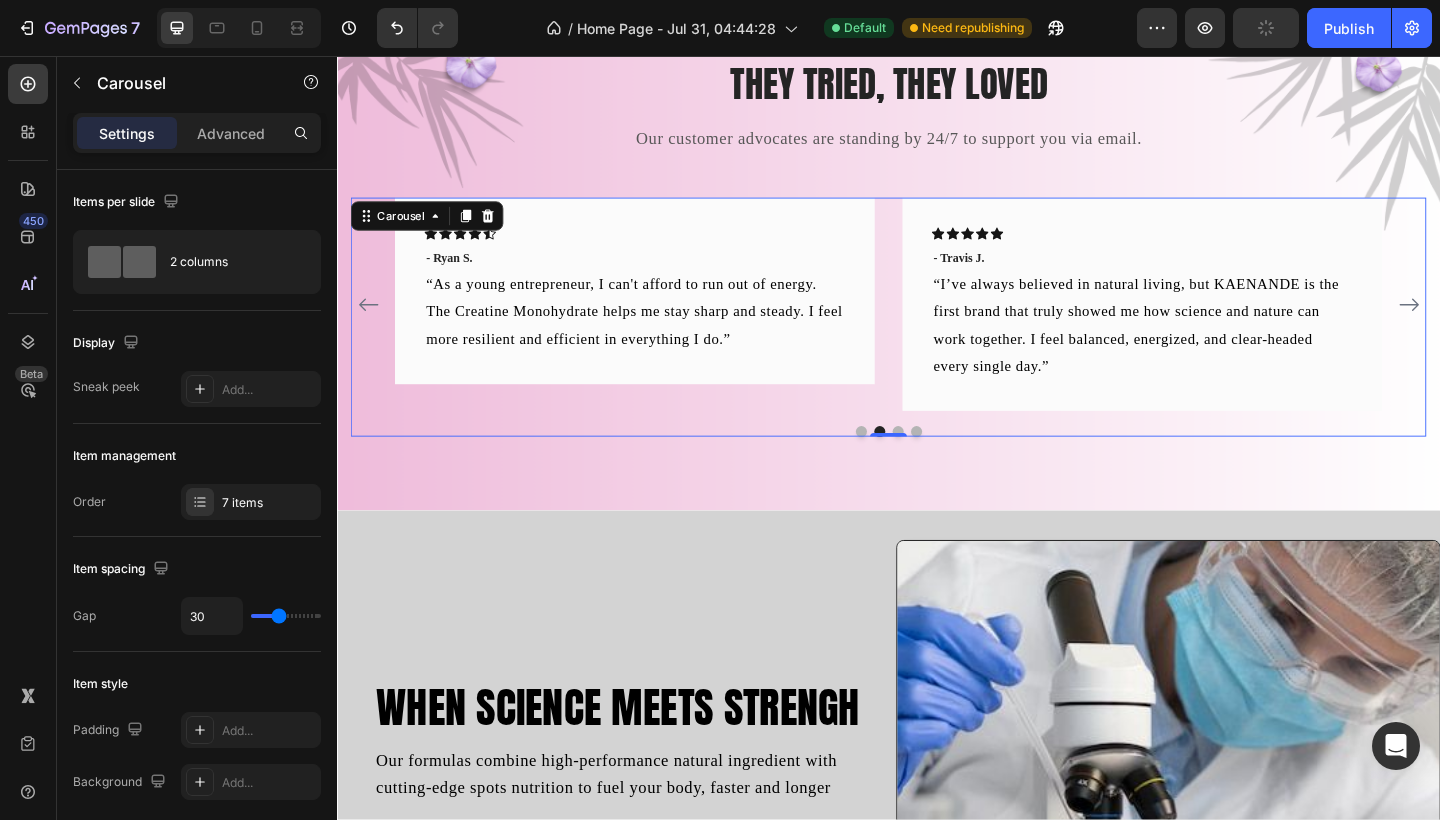 click 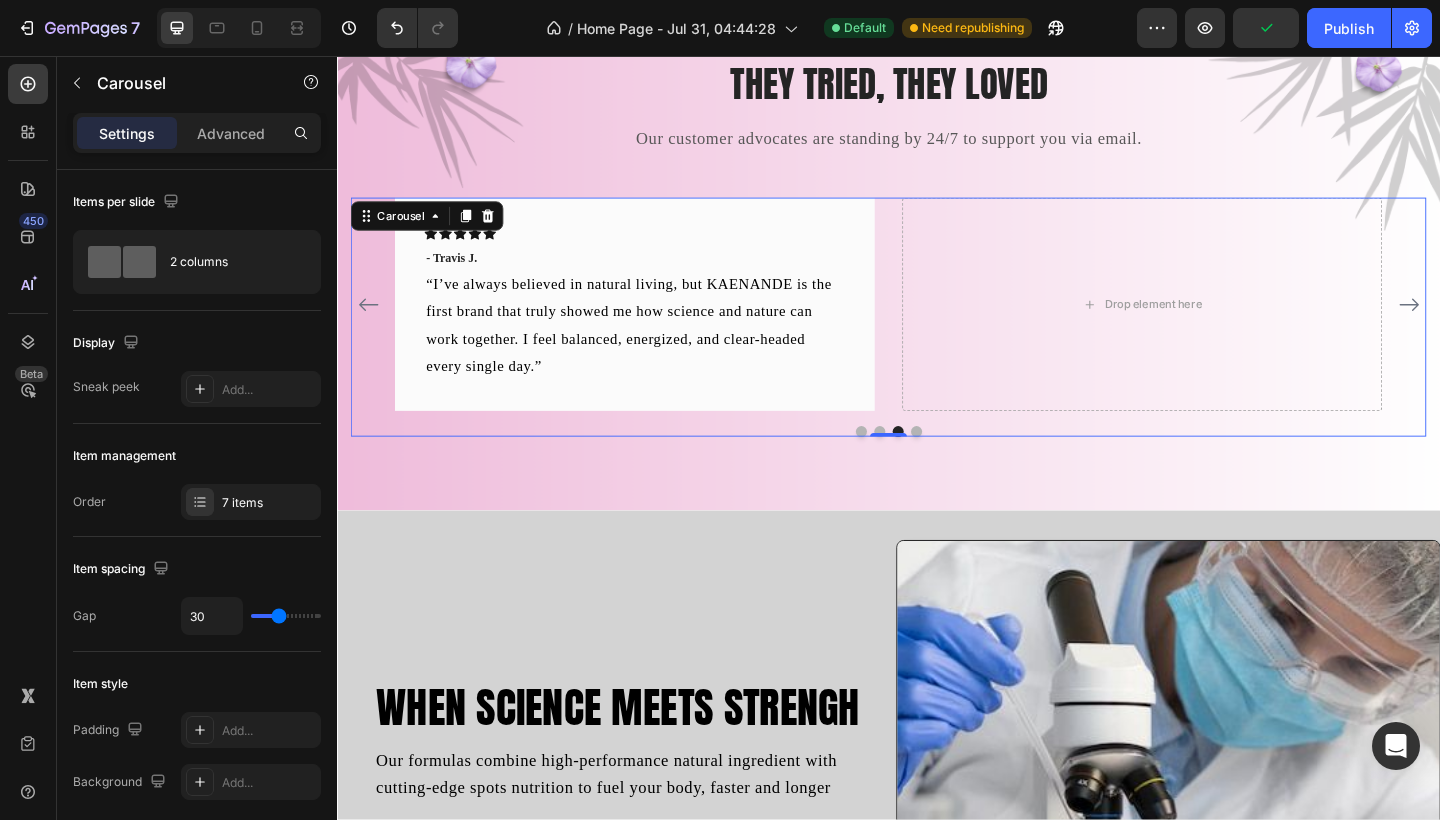 click 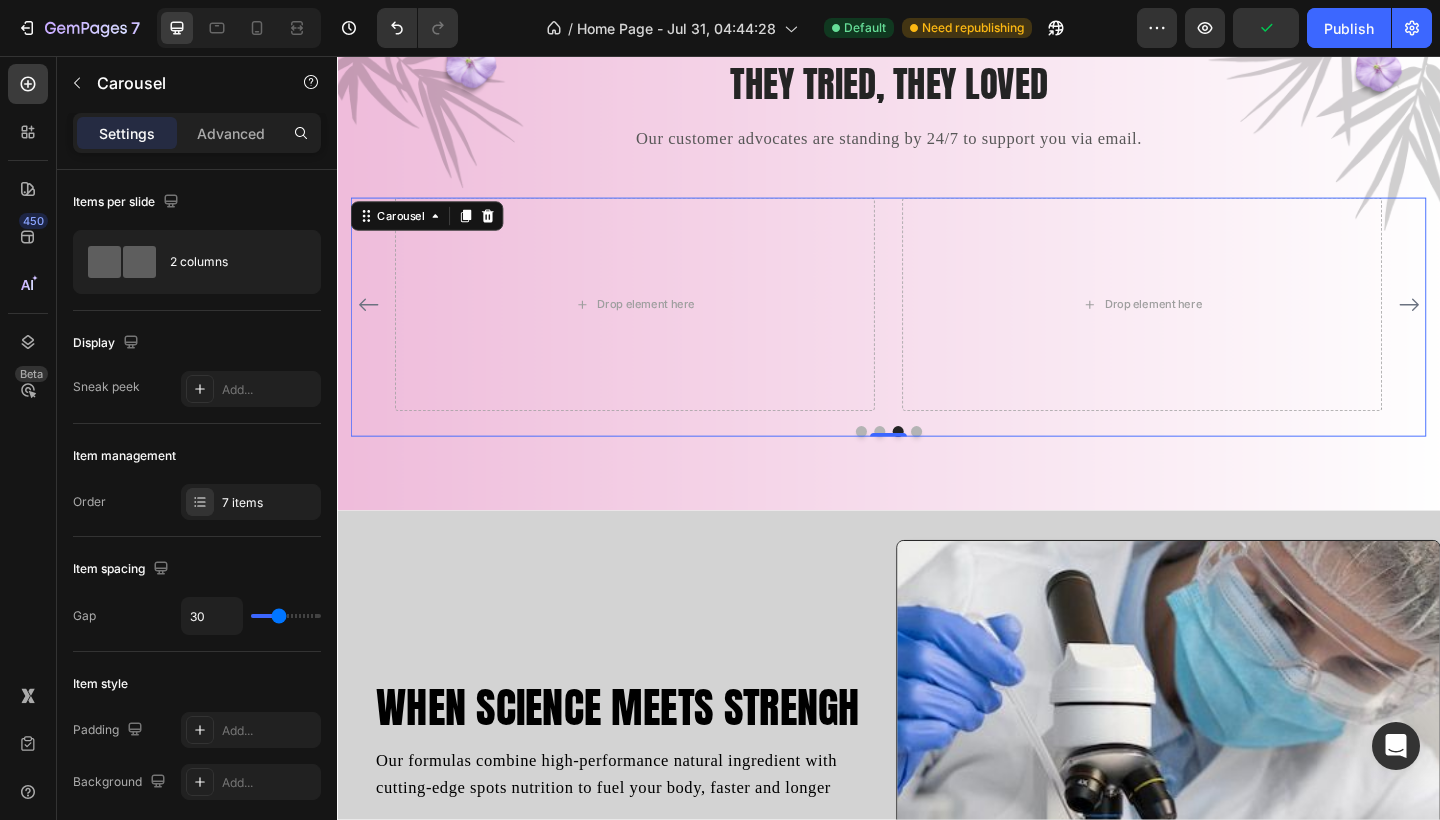 click 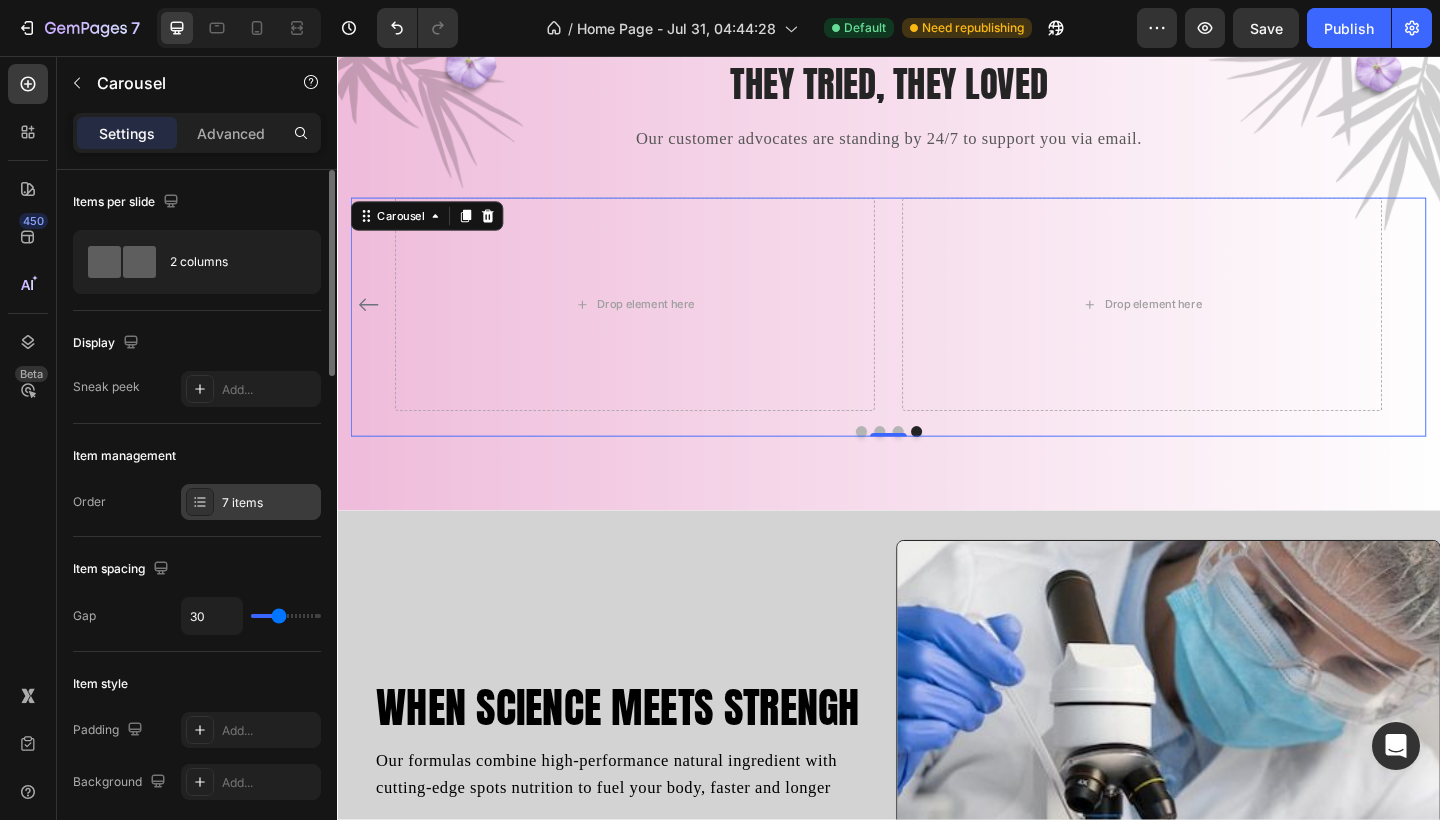 click on "7 items" at bounding box center (269, 503) 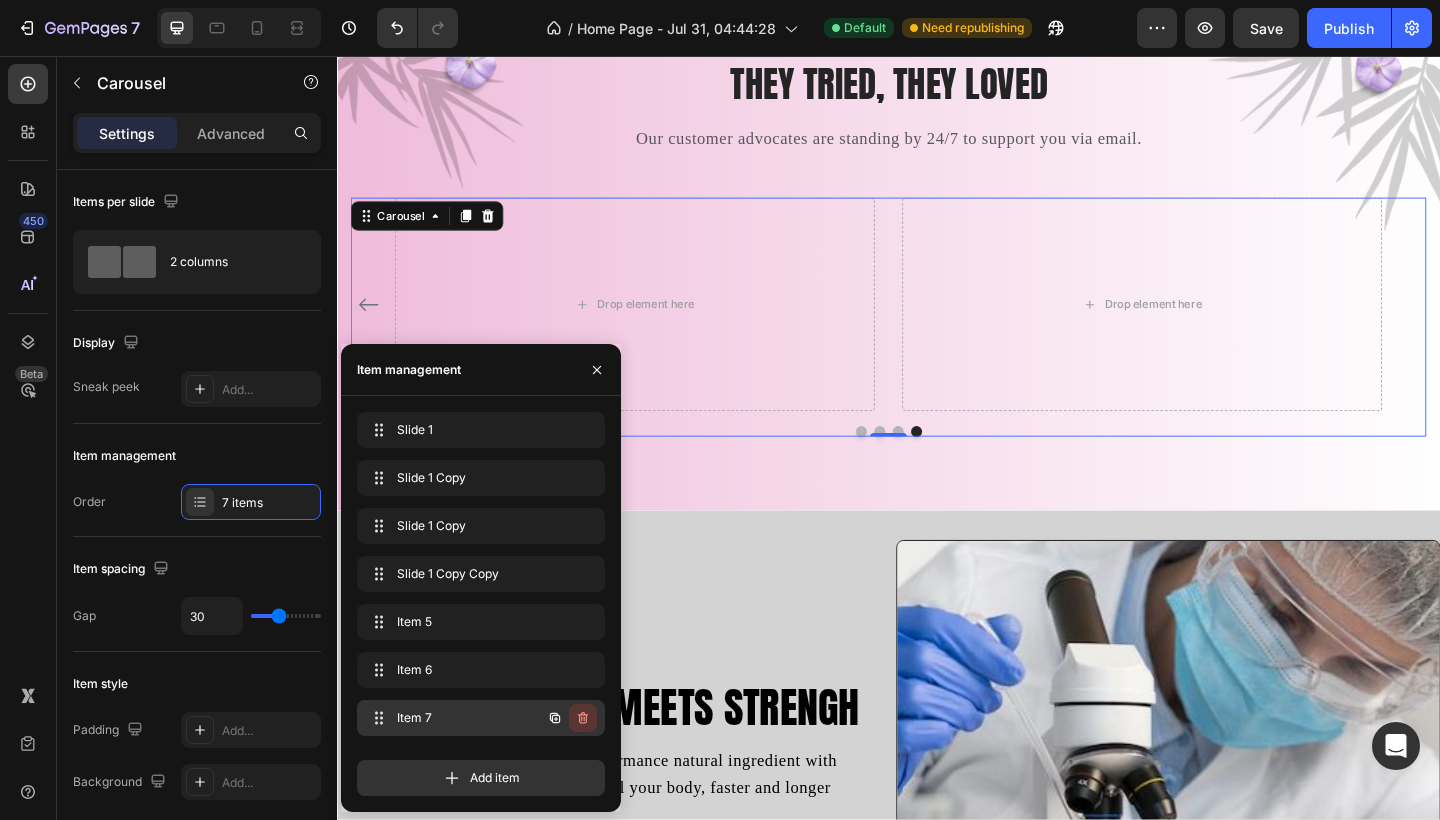 click 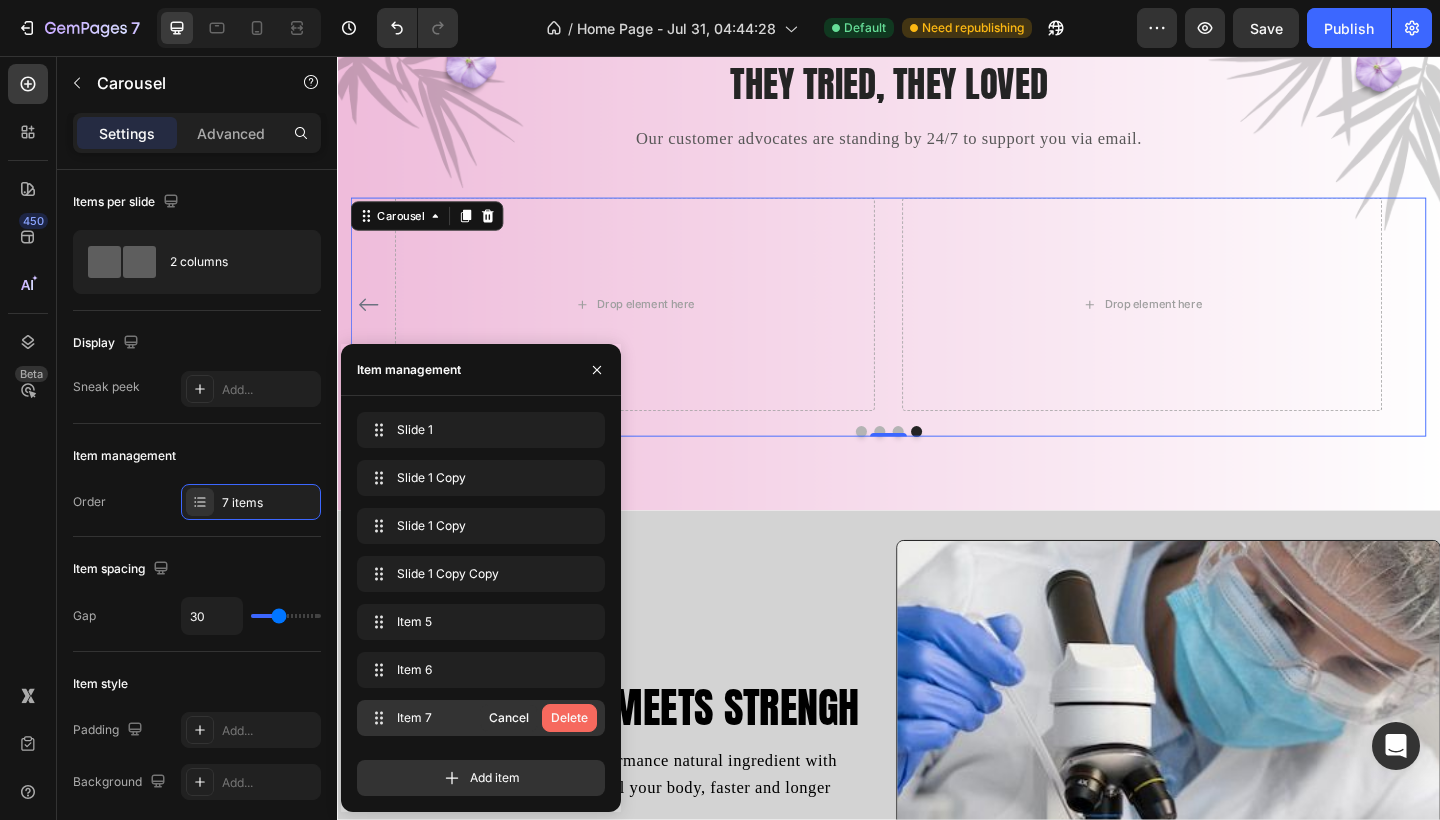 click on "Delete" at bounding box center (569, 718) 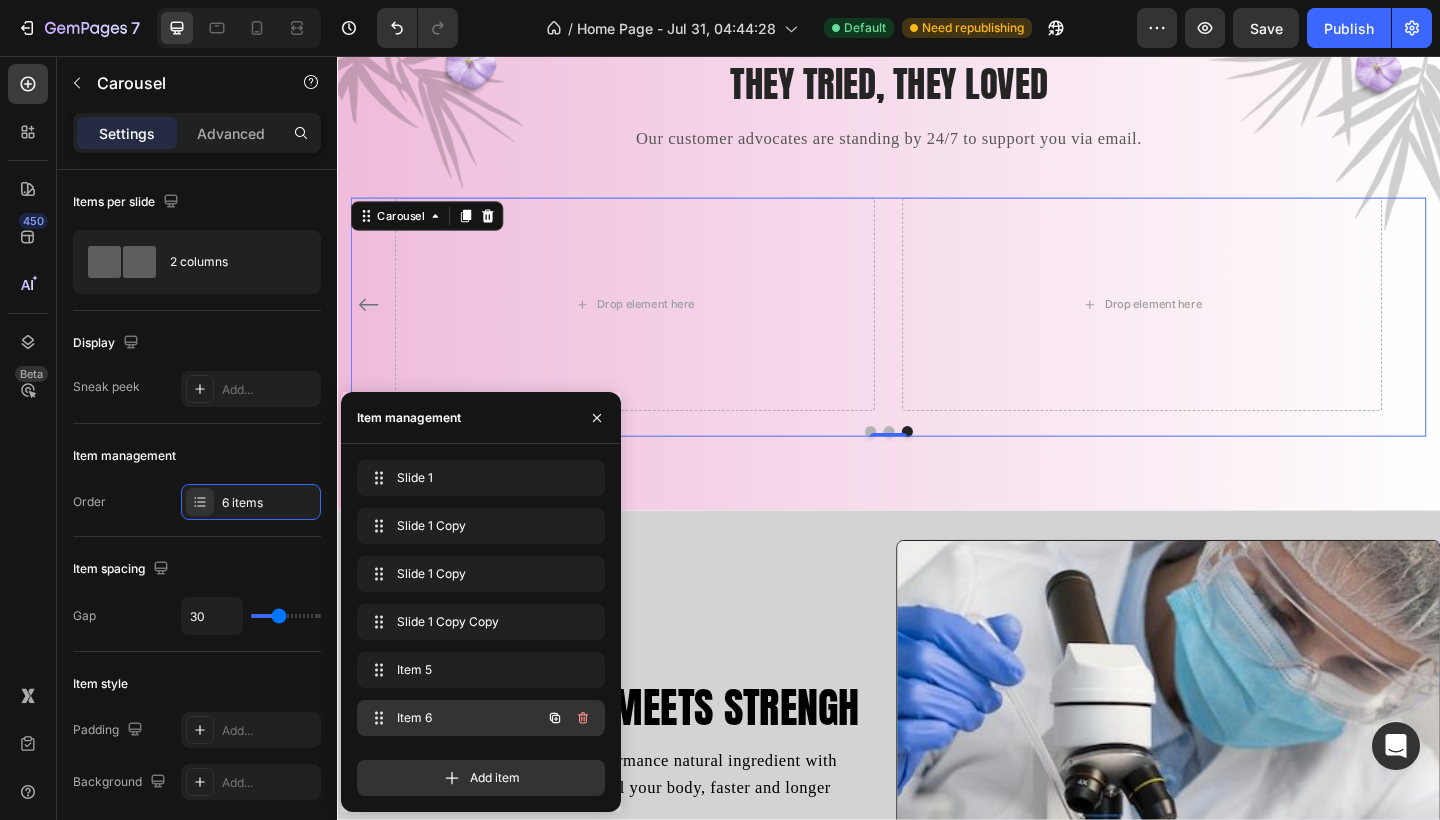 click 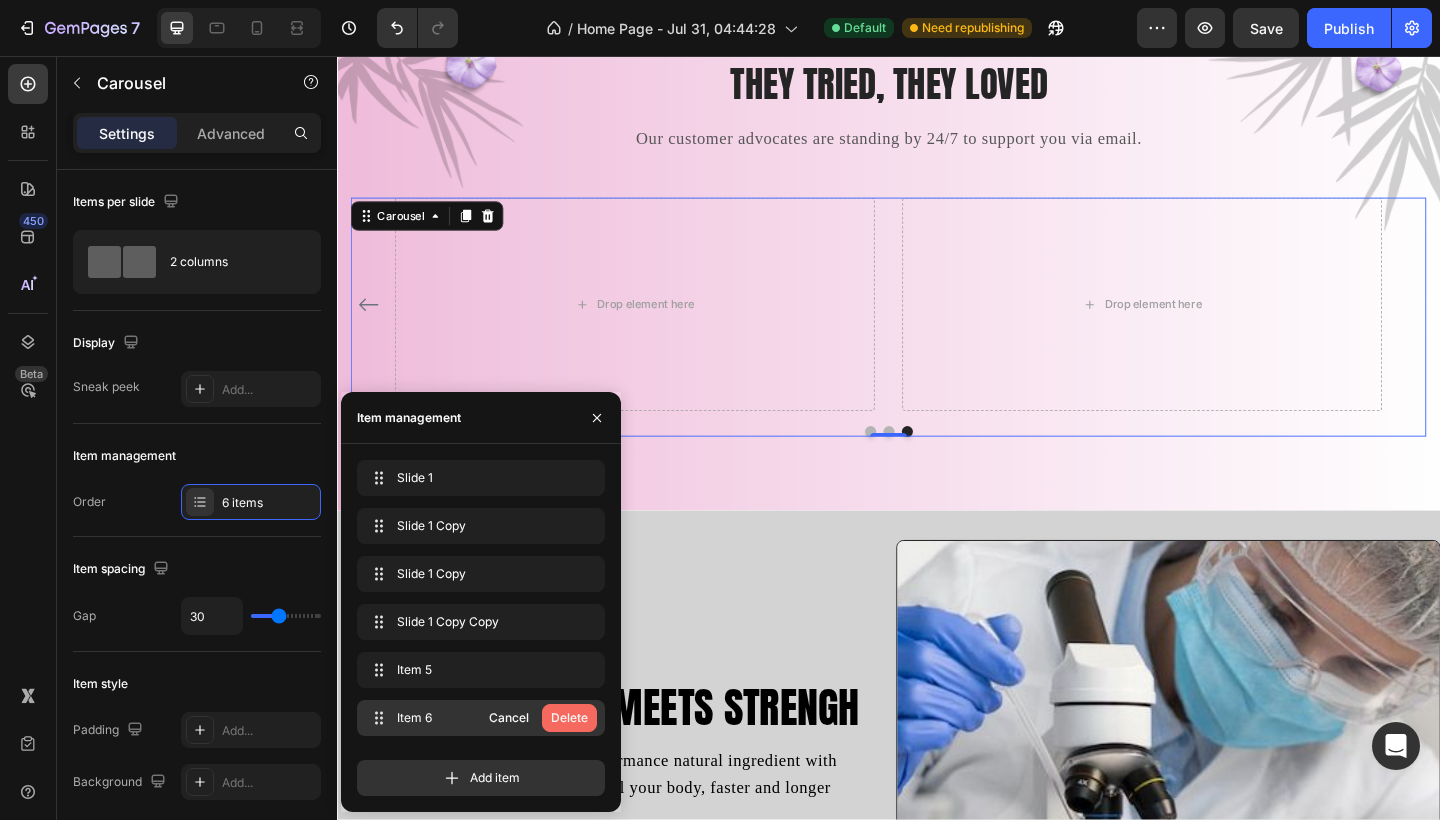 click on "Delete" at bounding box center (569, 718) 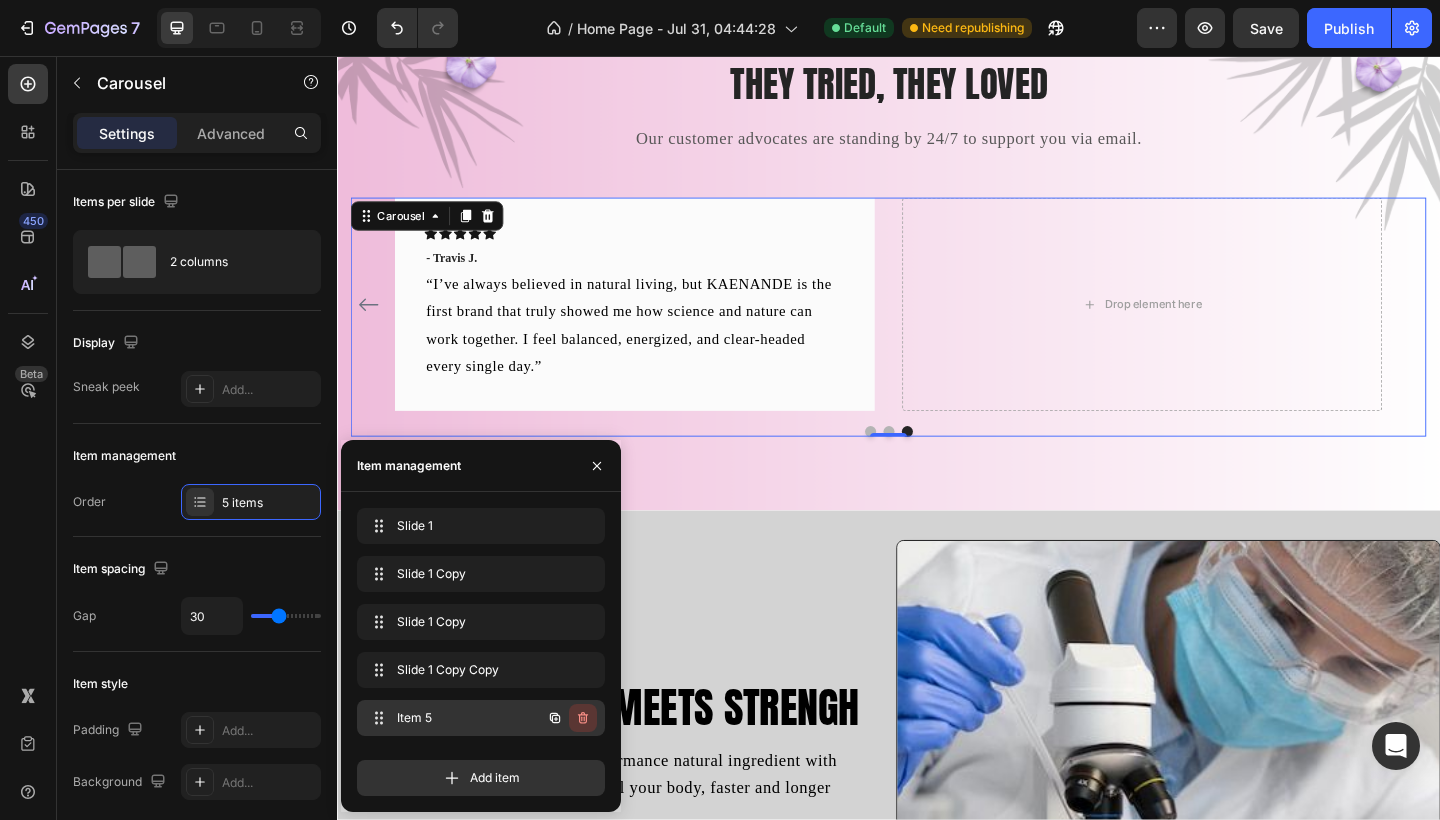 click 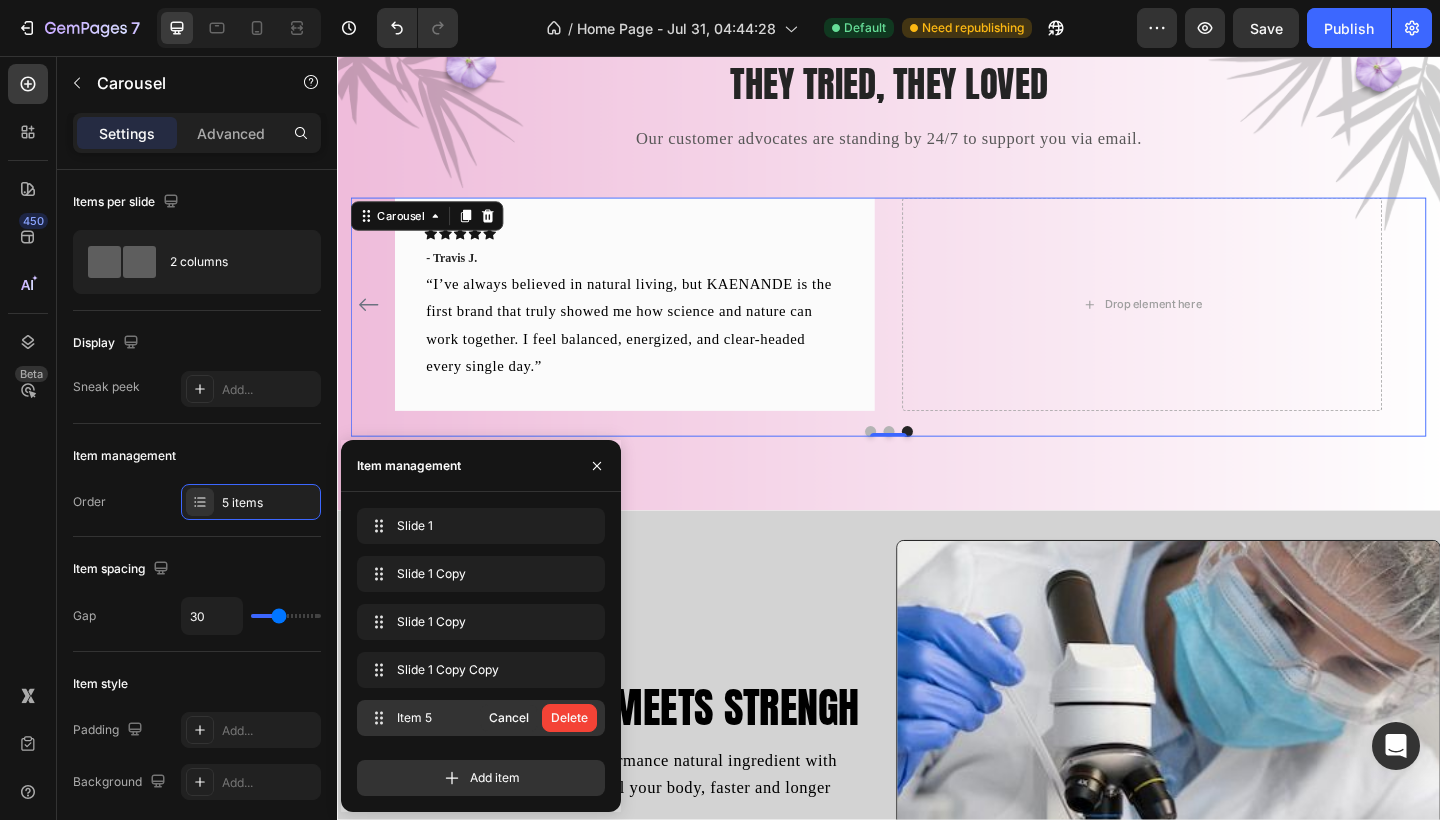 click on "Delete" at bounding box center (569, 718) 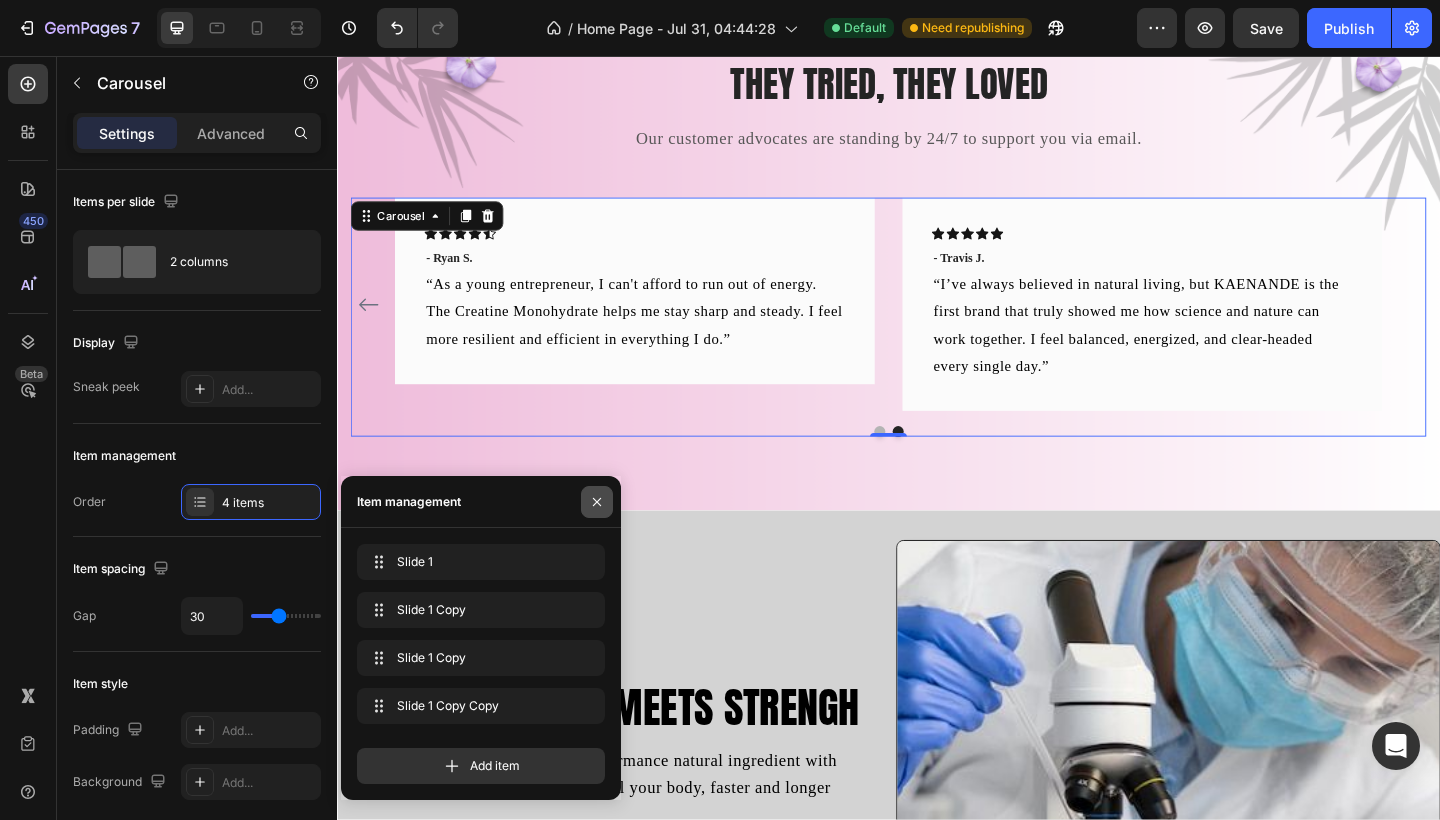 click 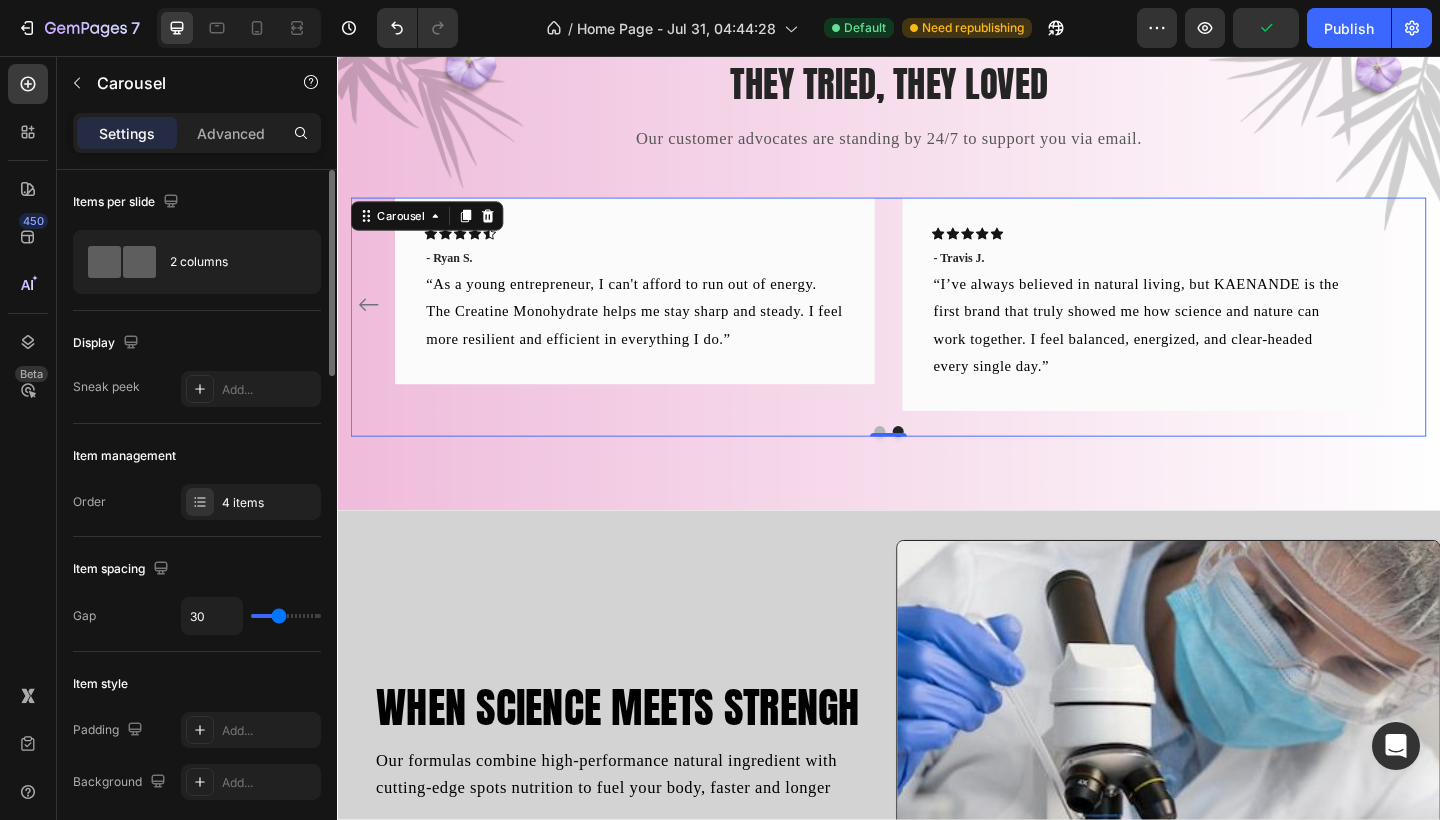 type on "33" 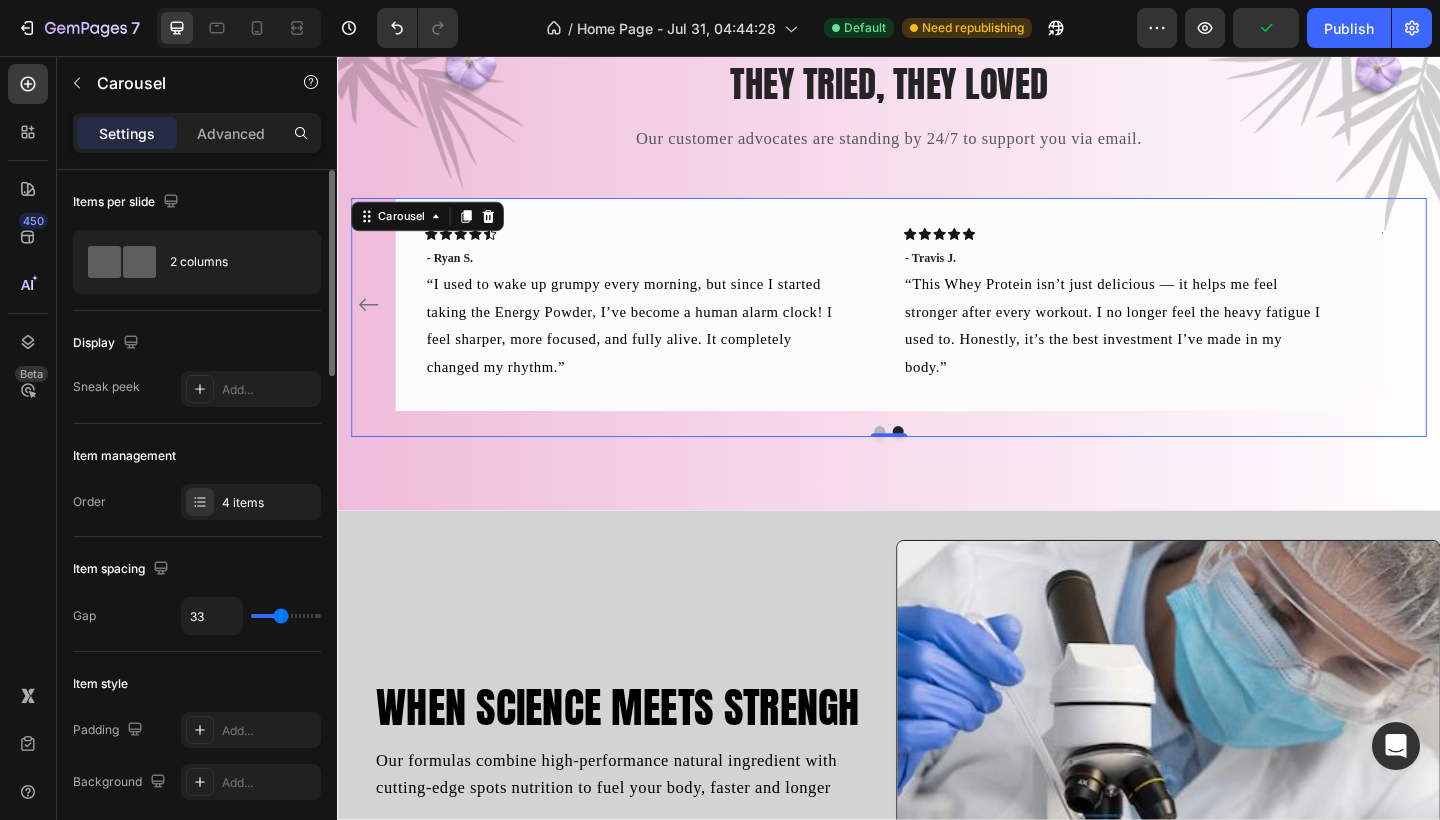 type on "55" 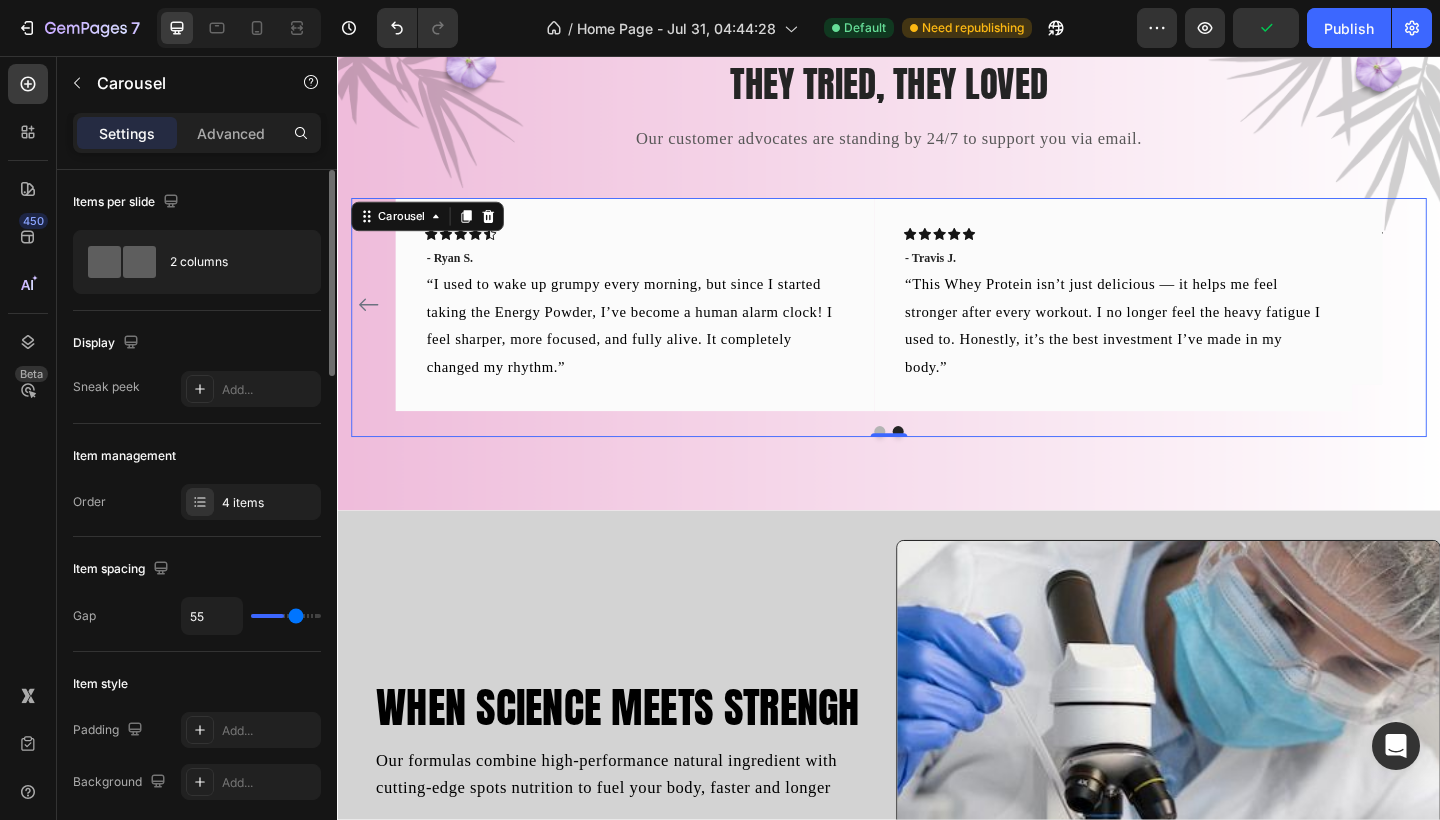 drag, startPoint x: 276, startPoint y: 622, endPoint x: 295, endPoint y: 623, distance: 19.026299 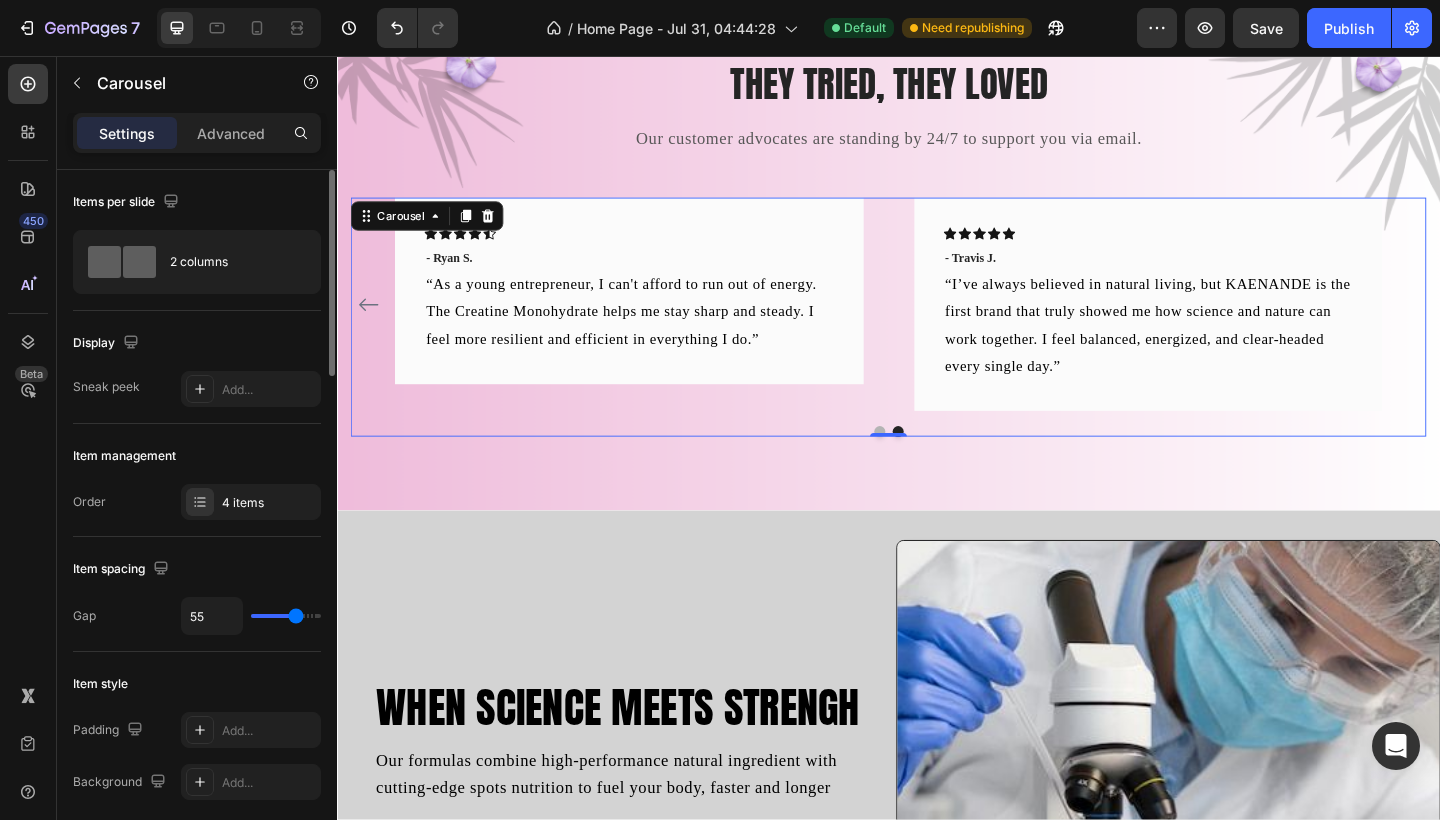 type on "61" 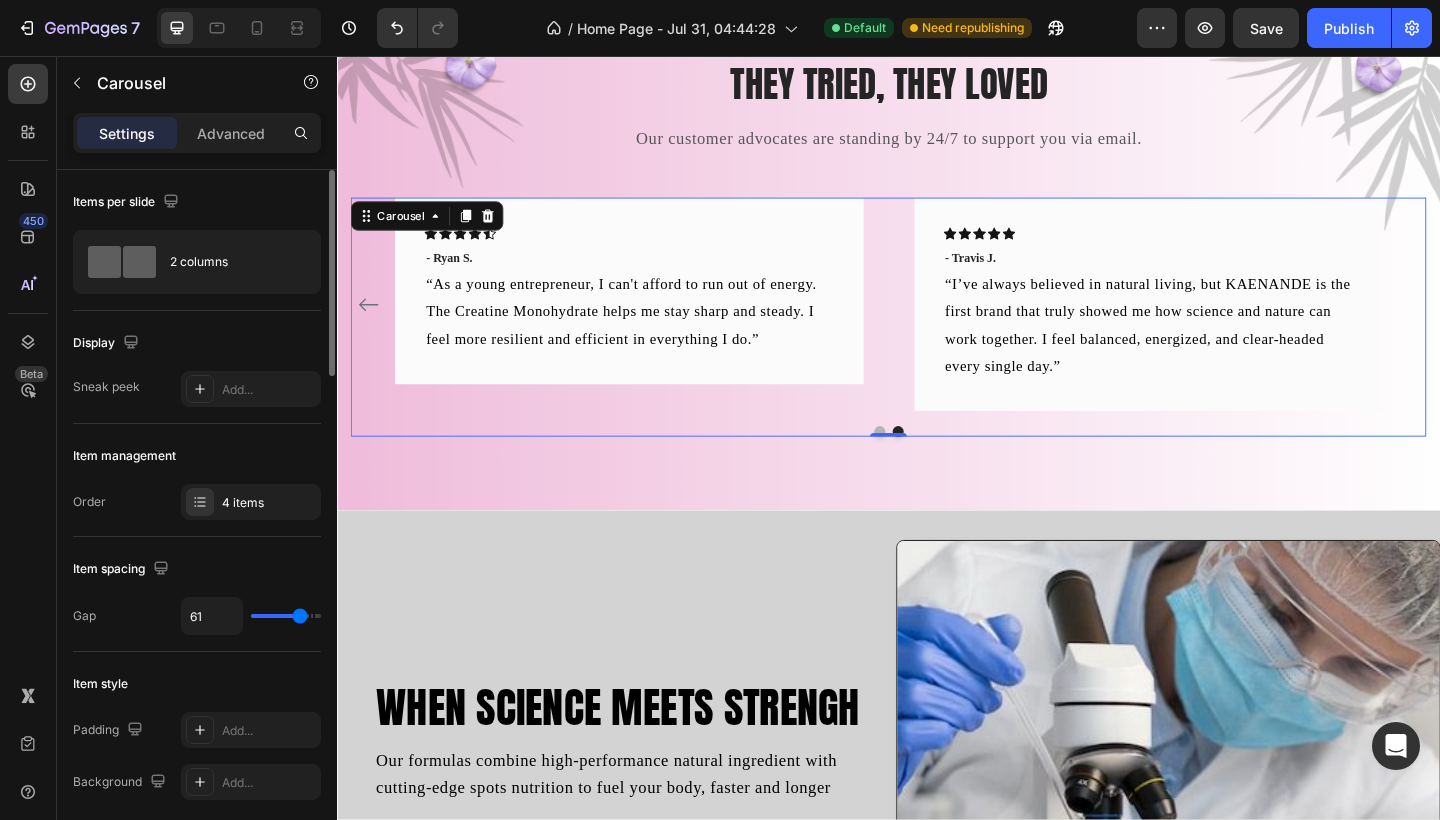 type on "54" 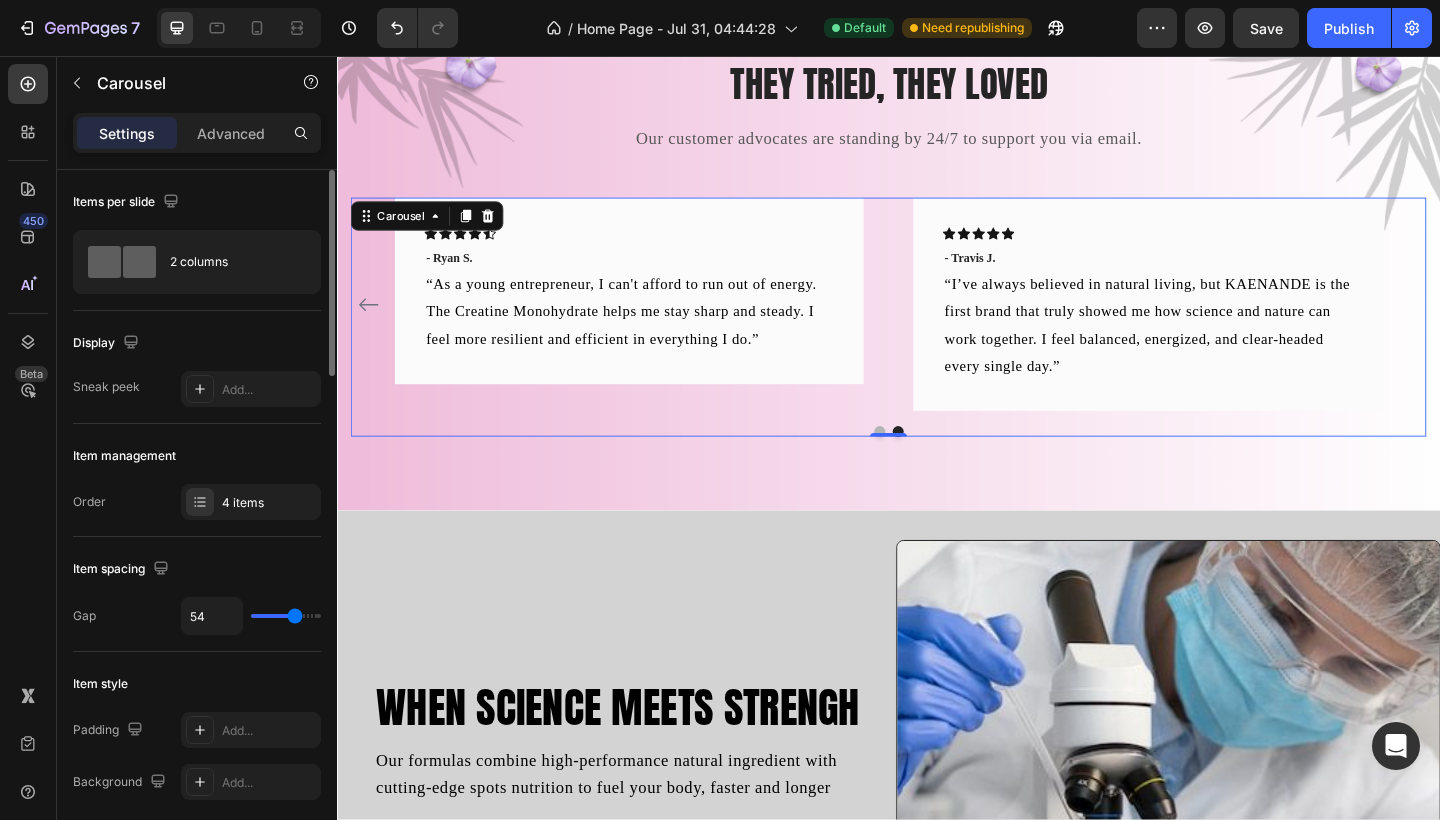 type on "46" 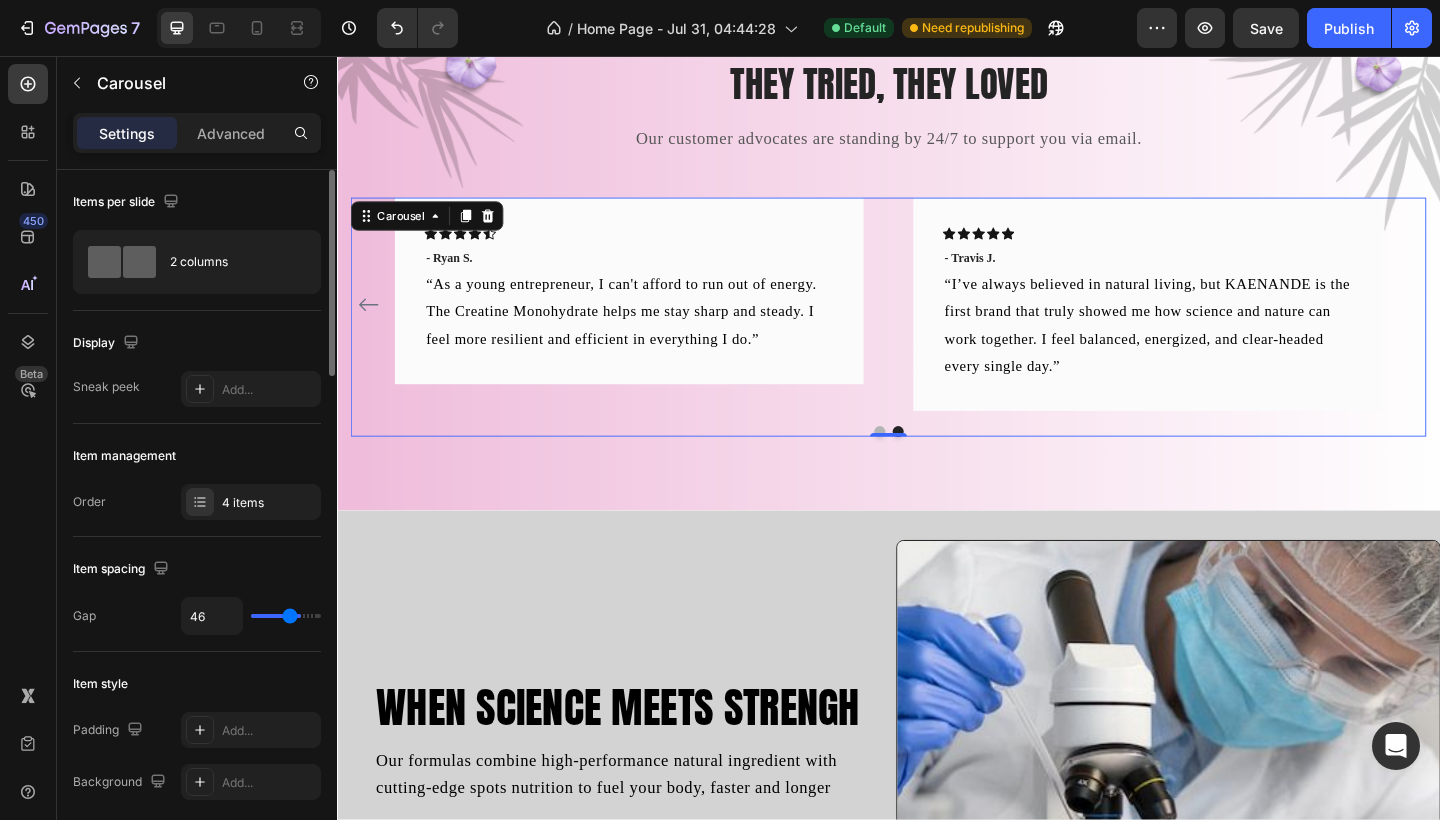 type on "30" 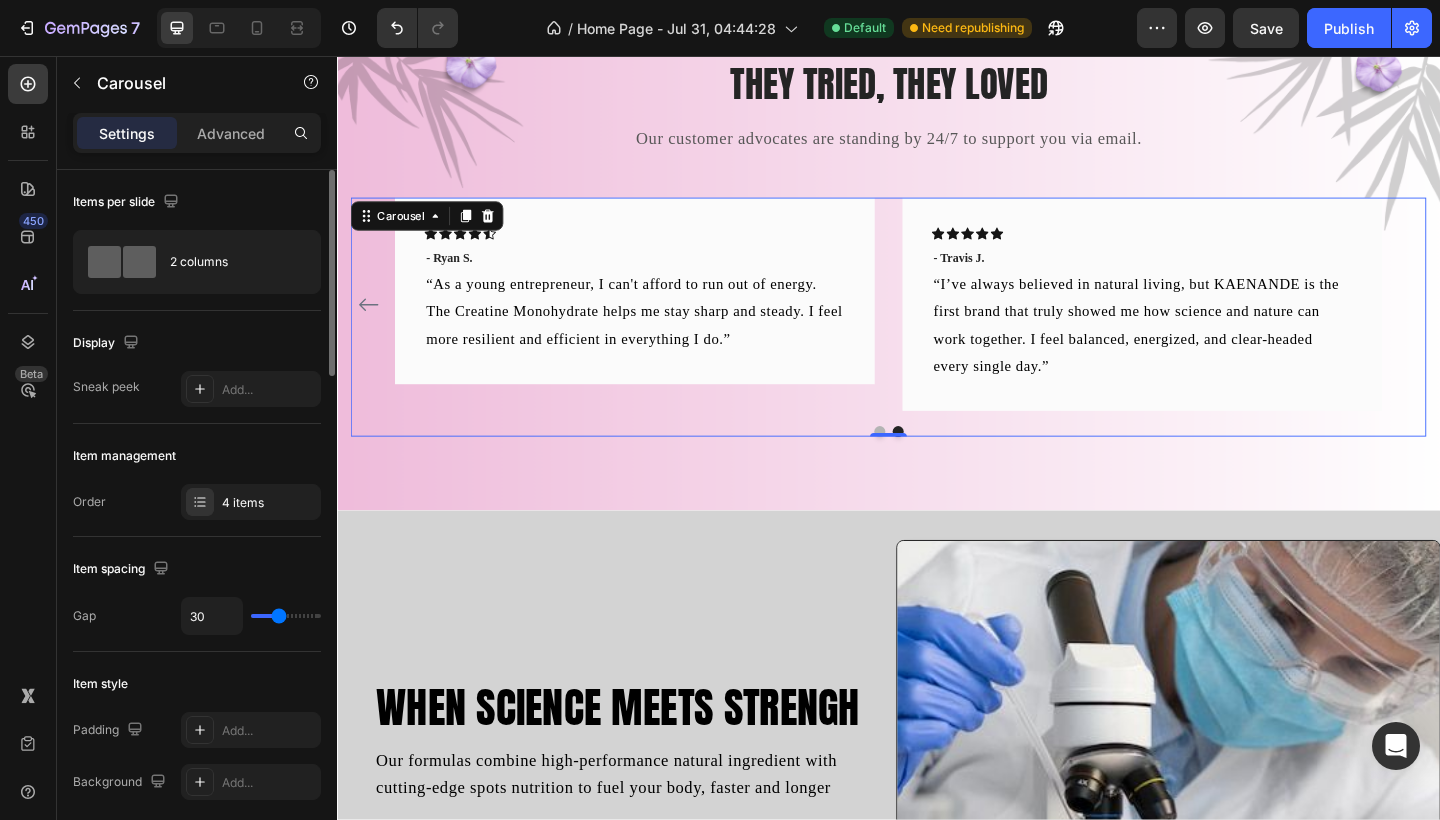 type on "1" 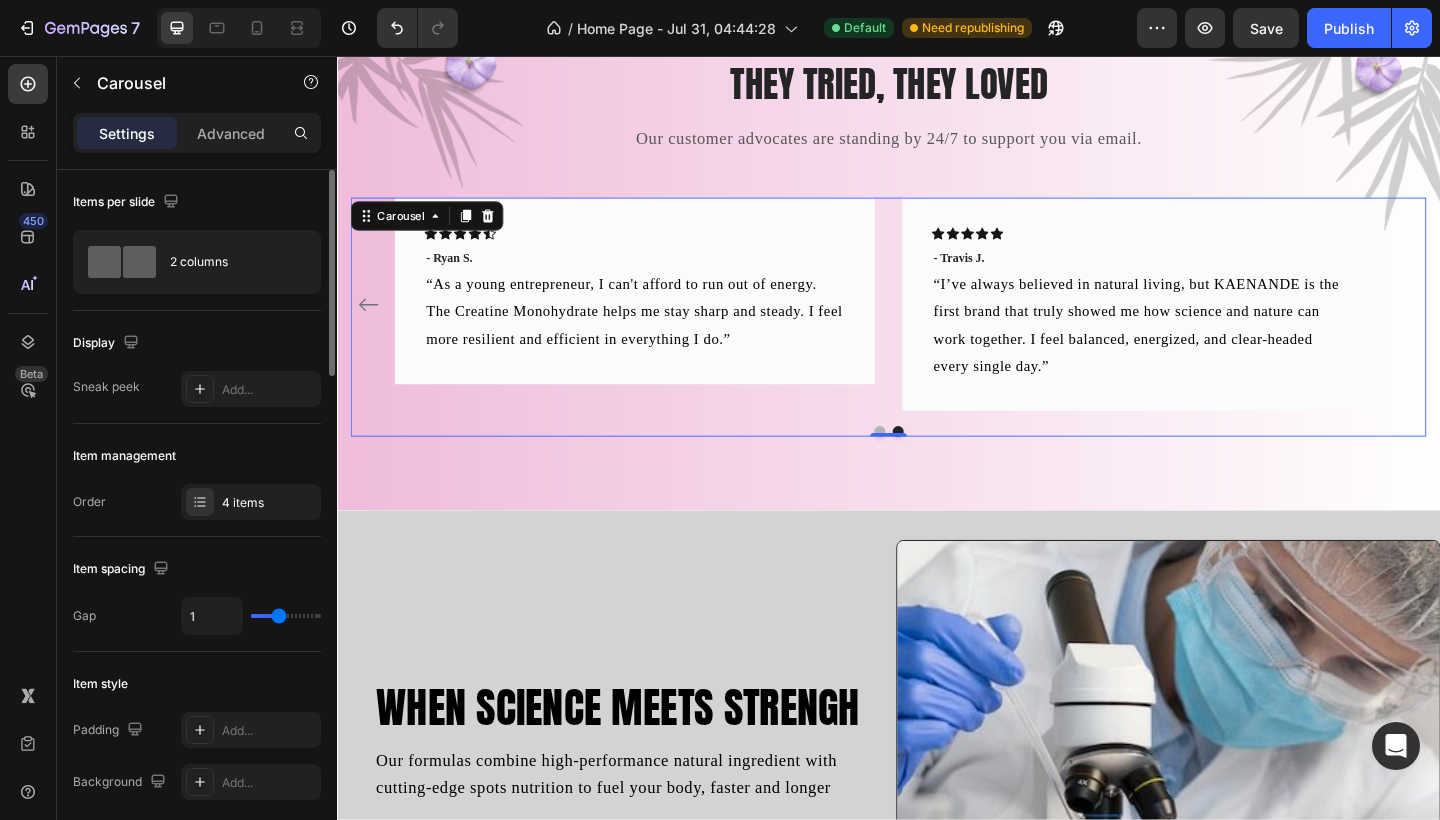type on "1" 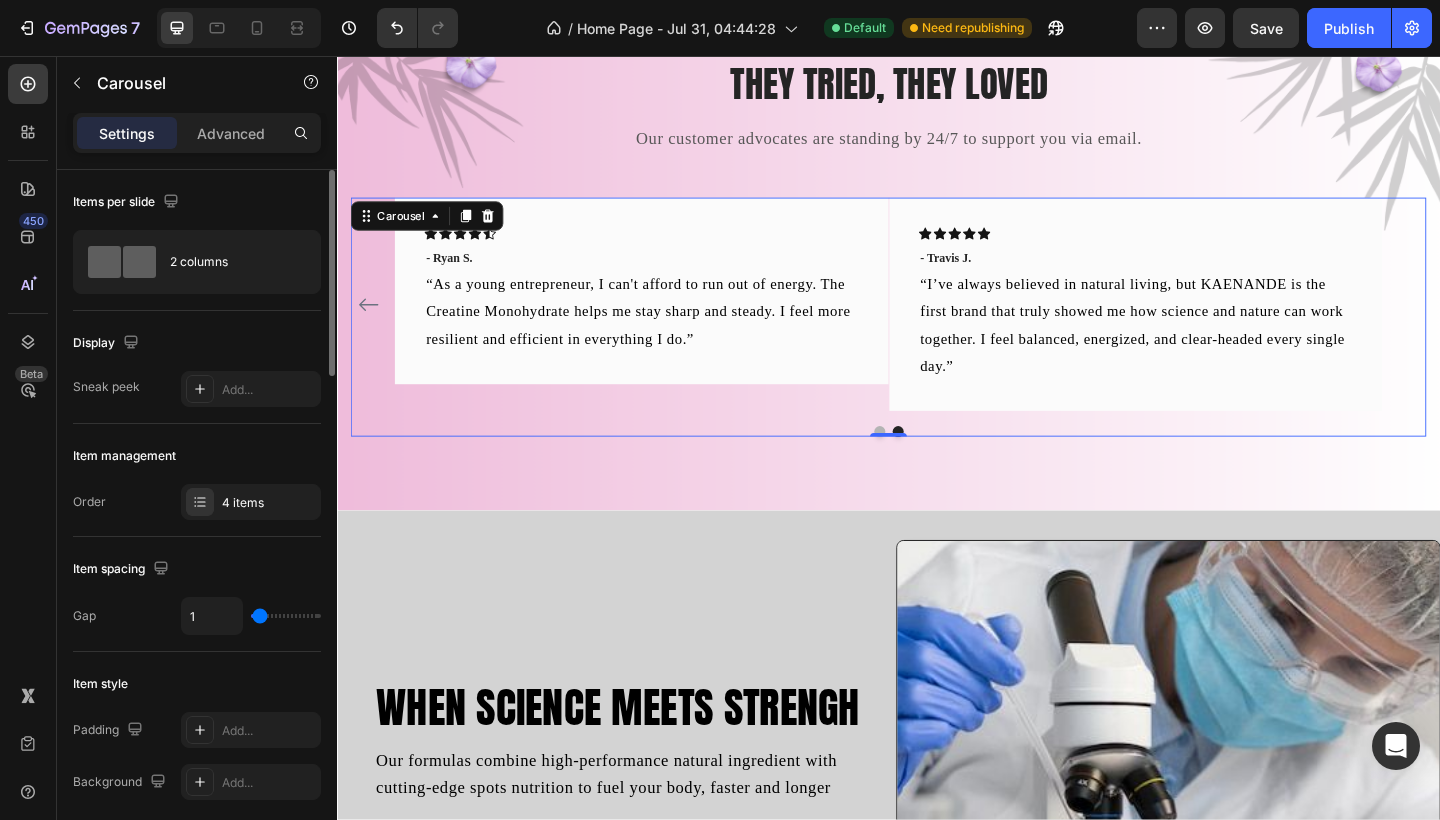 type on "2" 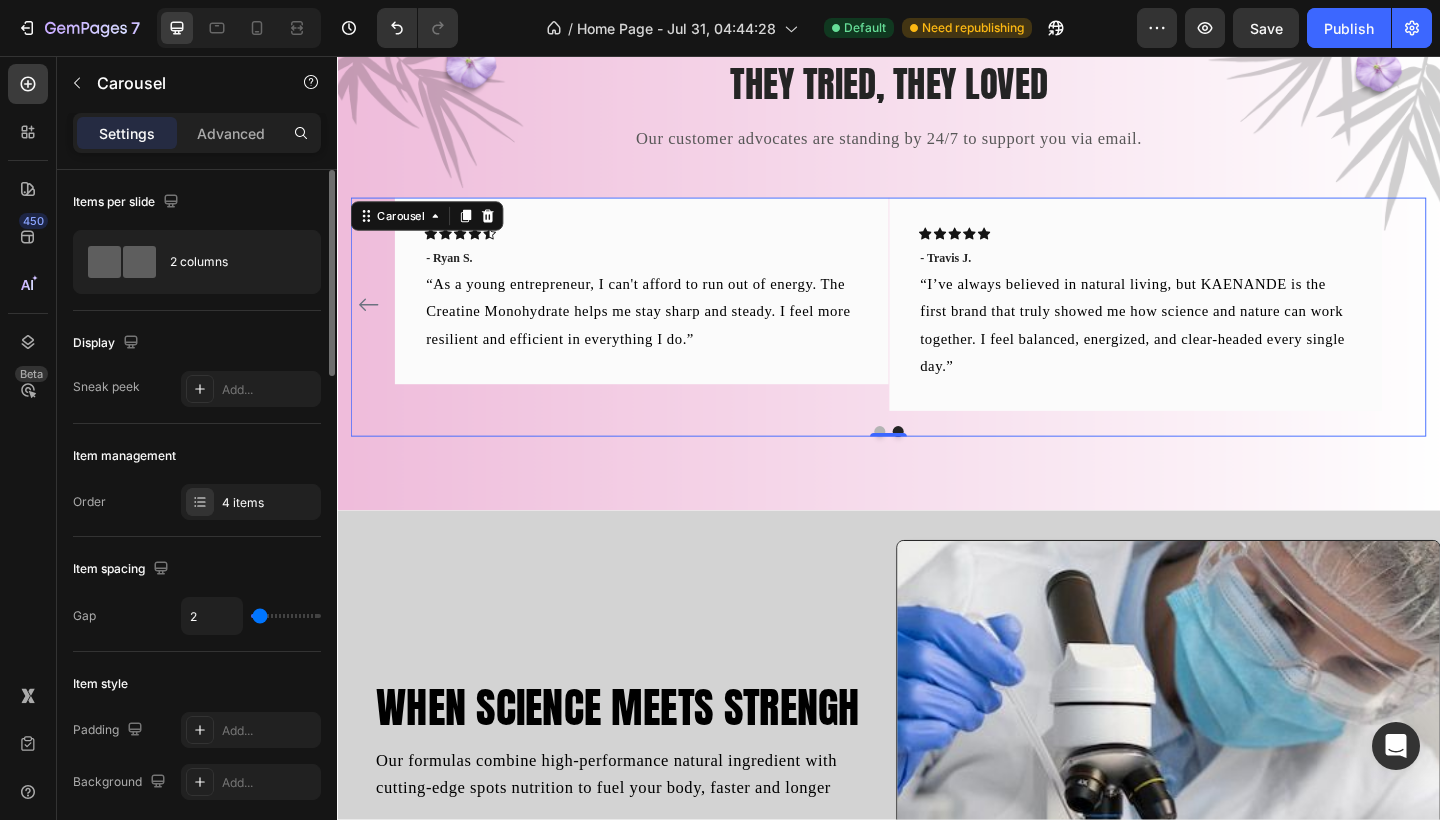 type on "2" 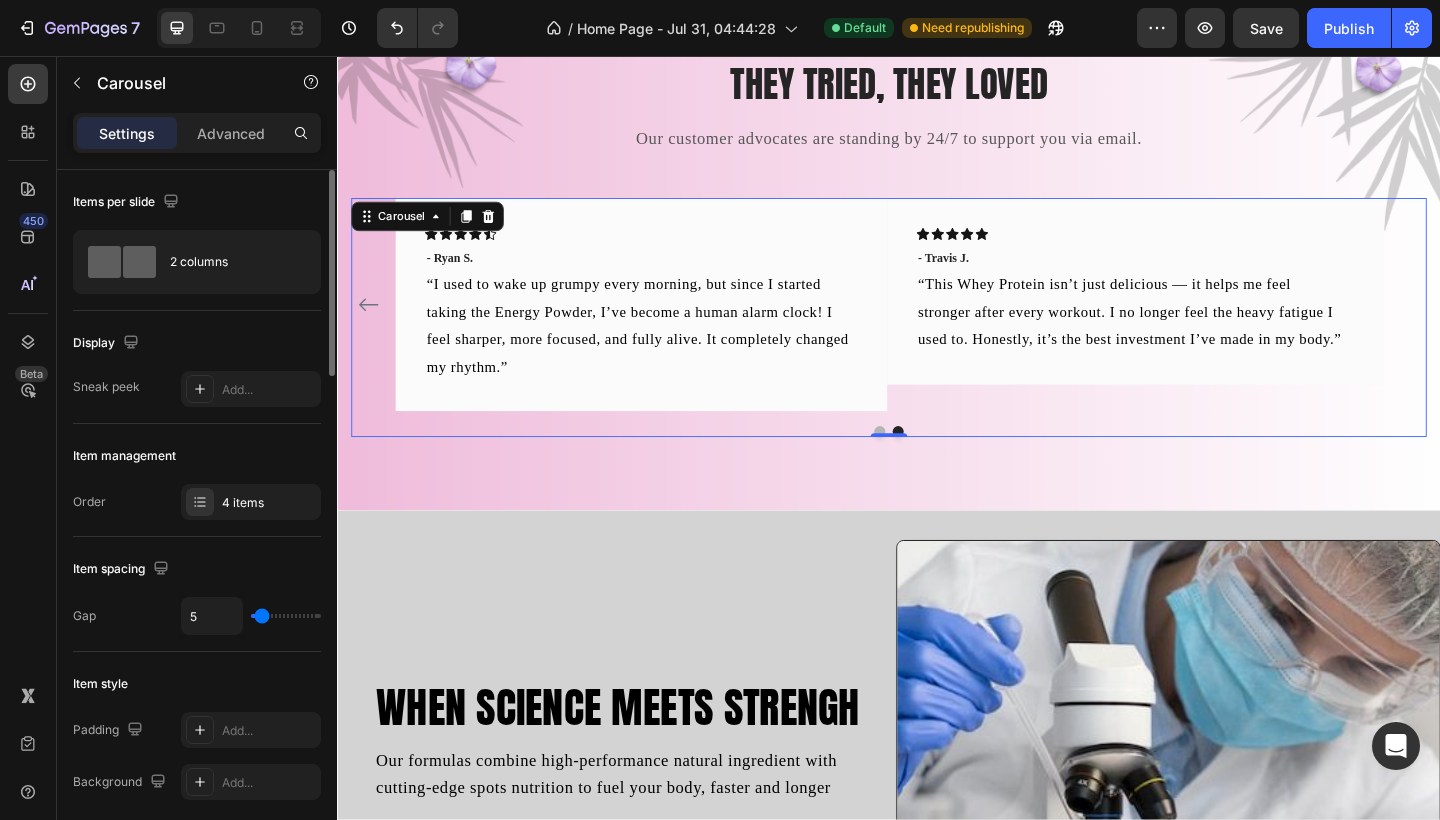 type on "13" 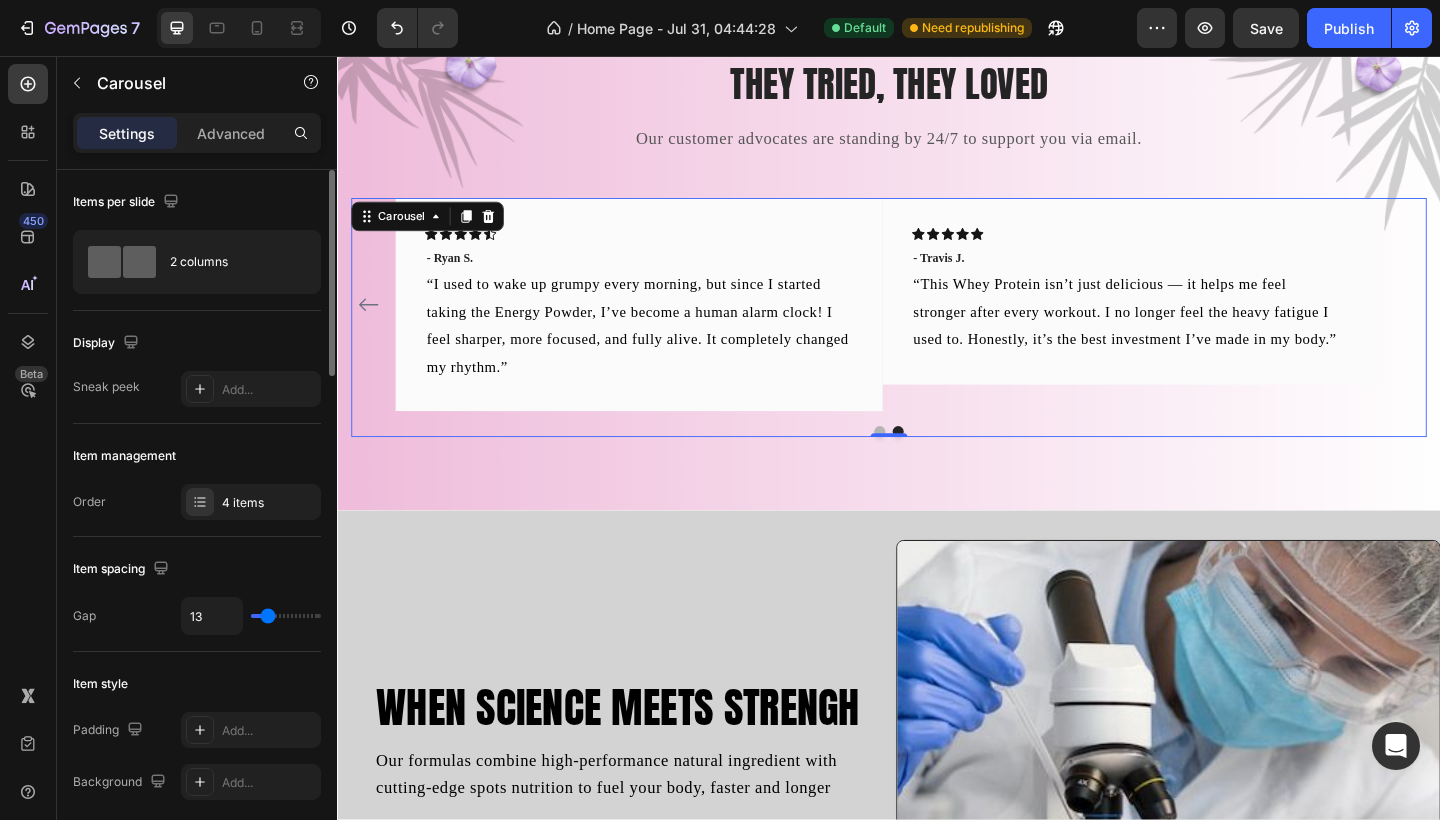 type on "15" 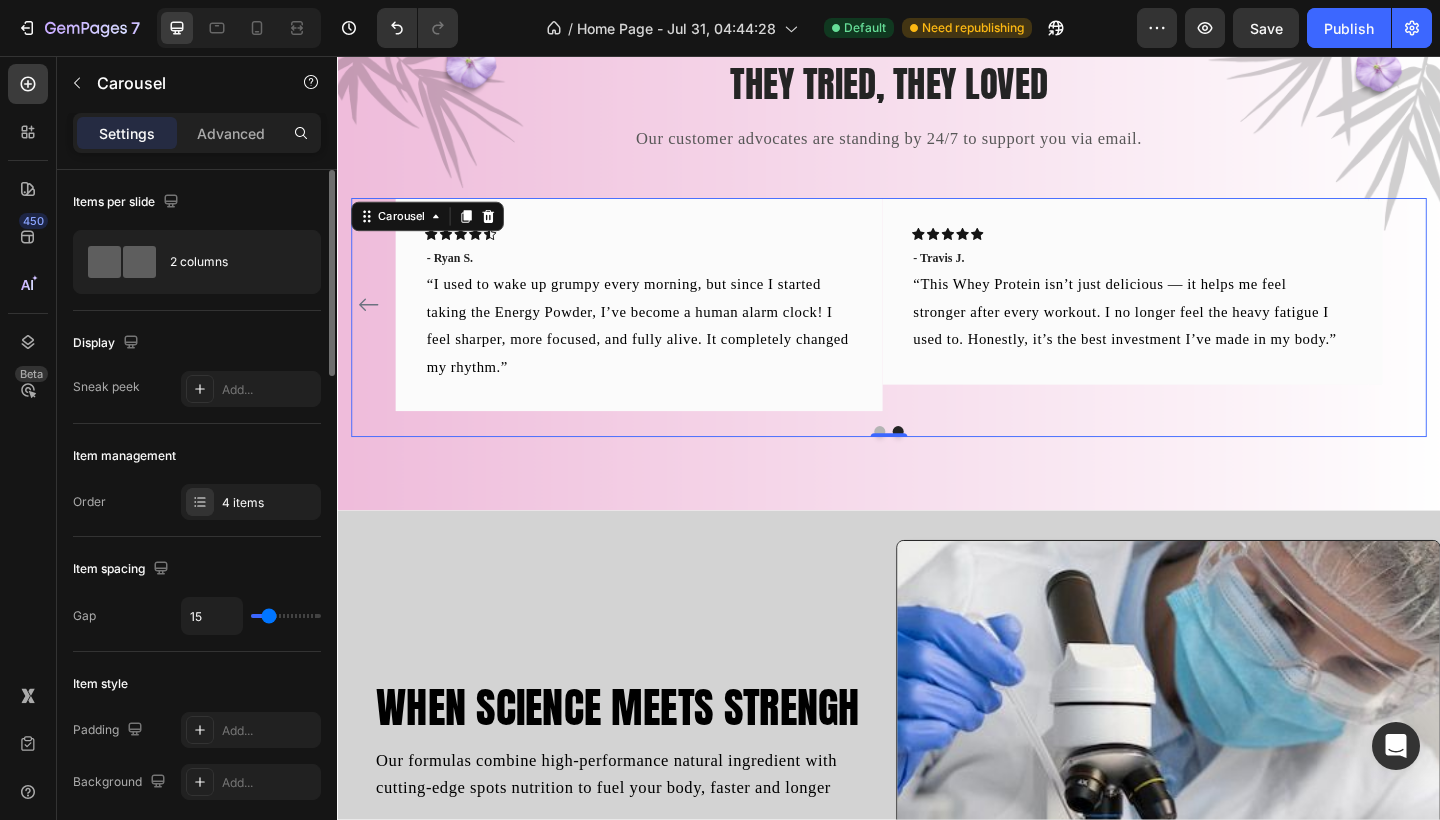 type on "25" 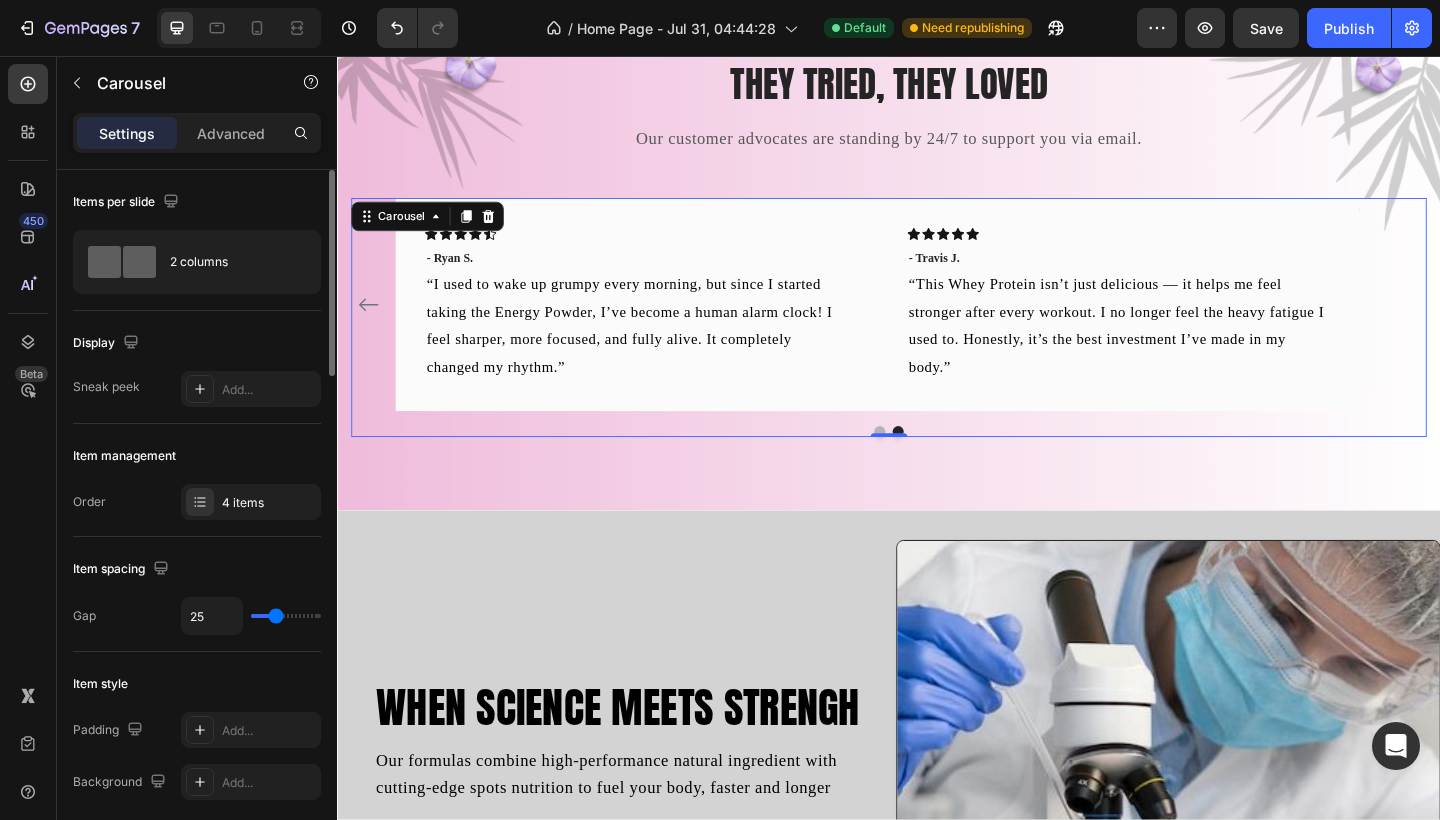 type on "27" 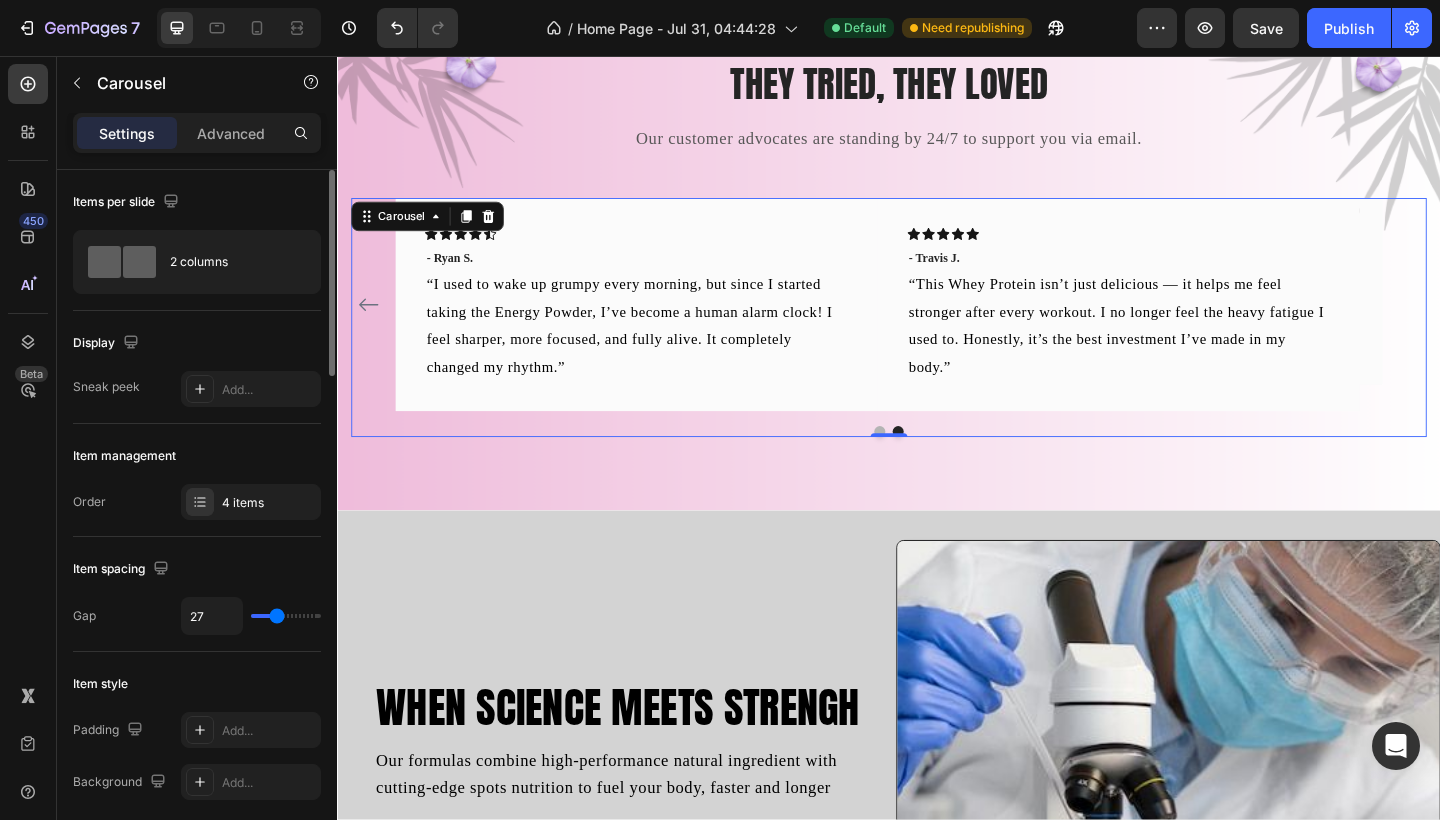 type on "29" 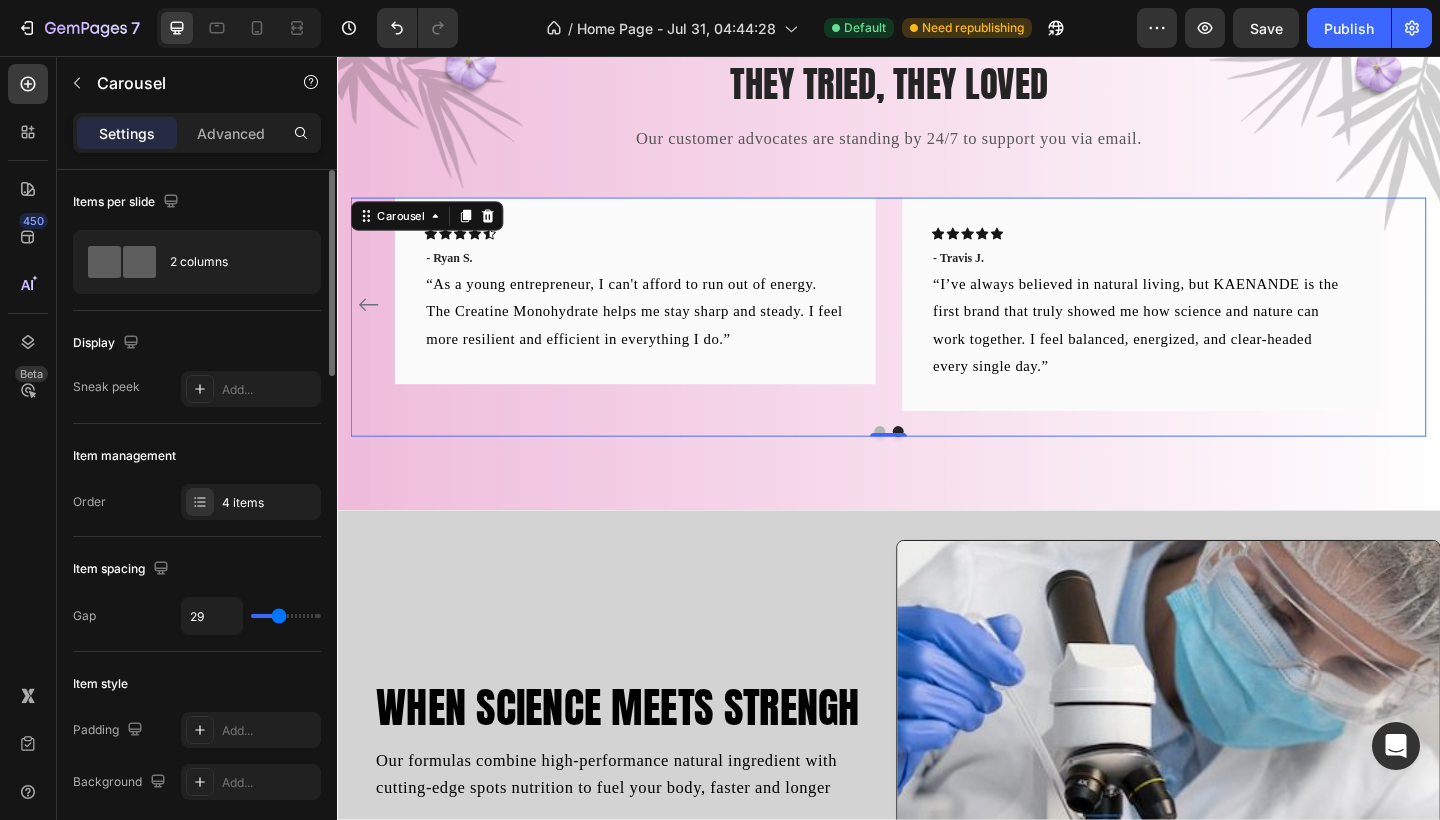 type on "47" 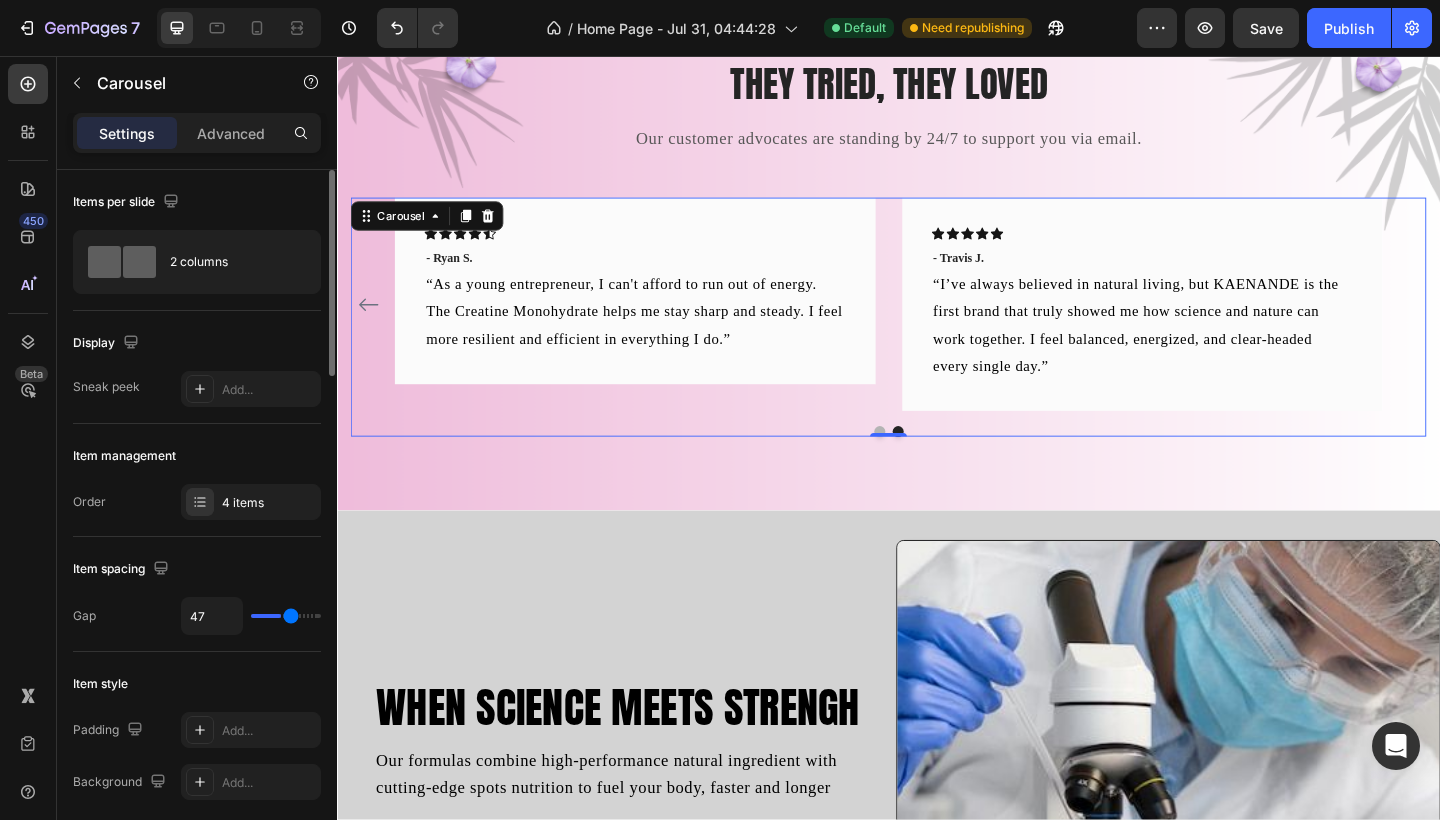 drag, startPoint x: 299, startPoint y: 621, endPoint x: 289, endPoint y: 611, distance: 14.142136 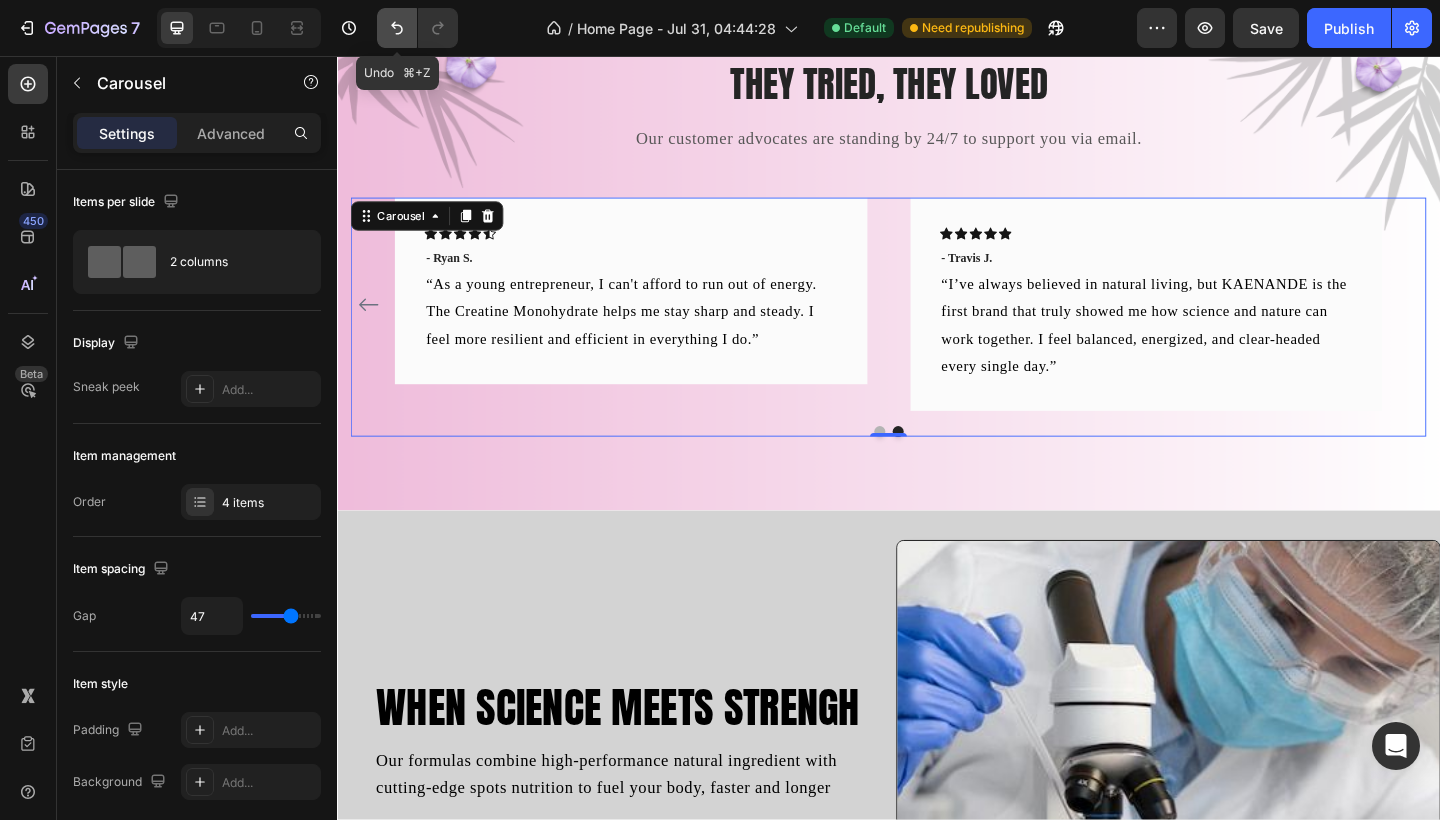 click 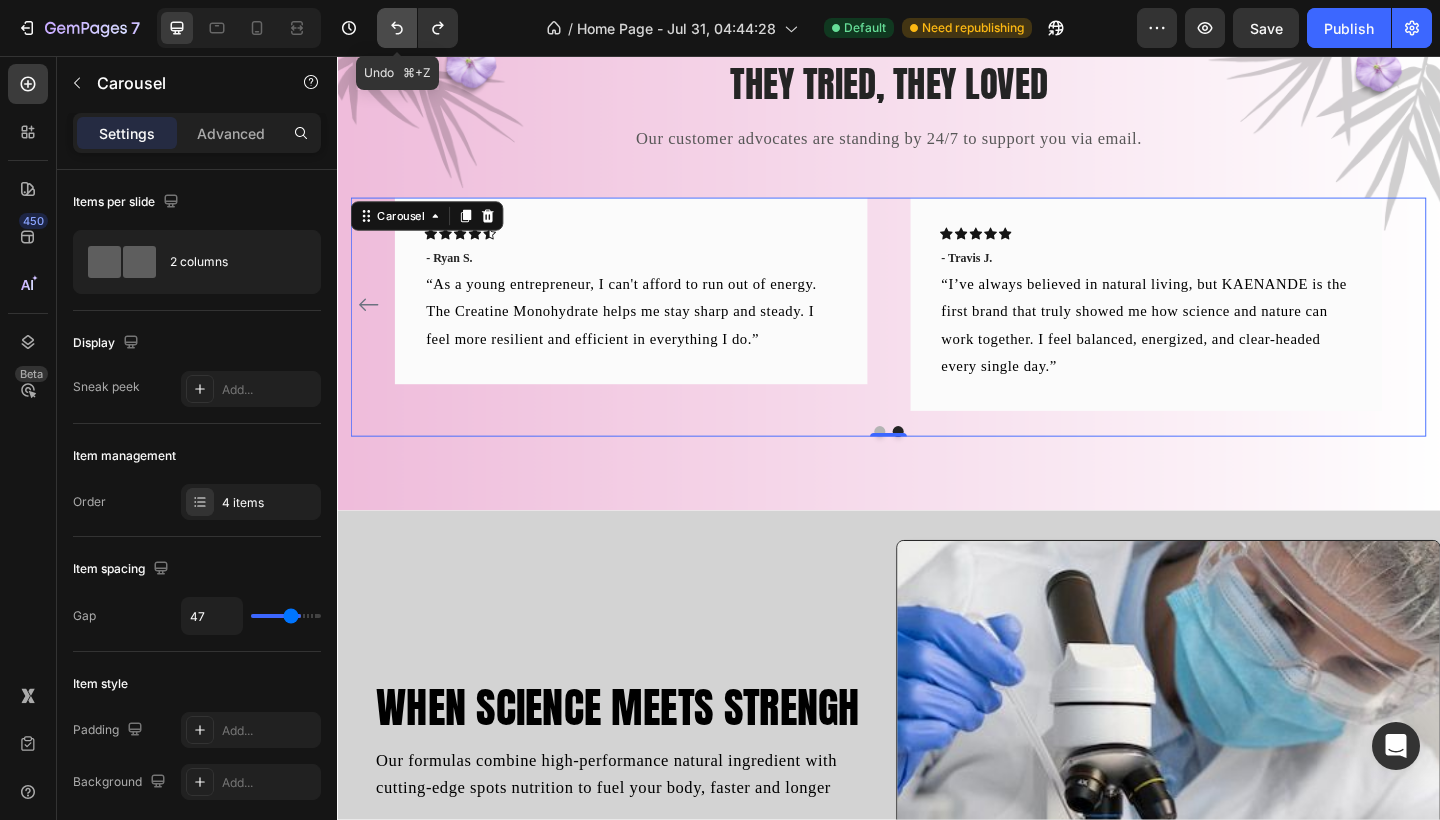 type on "55" 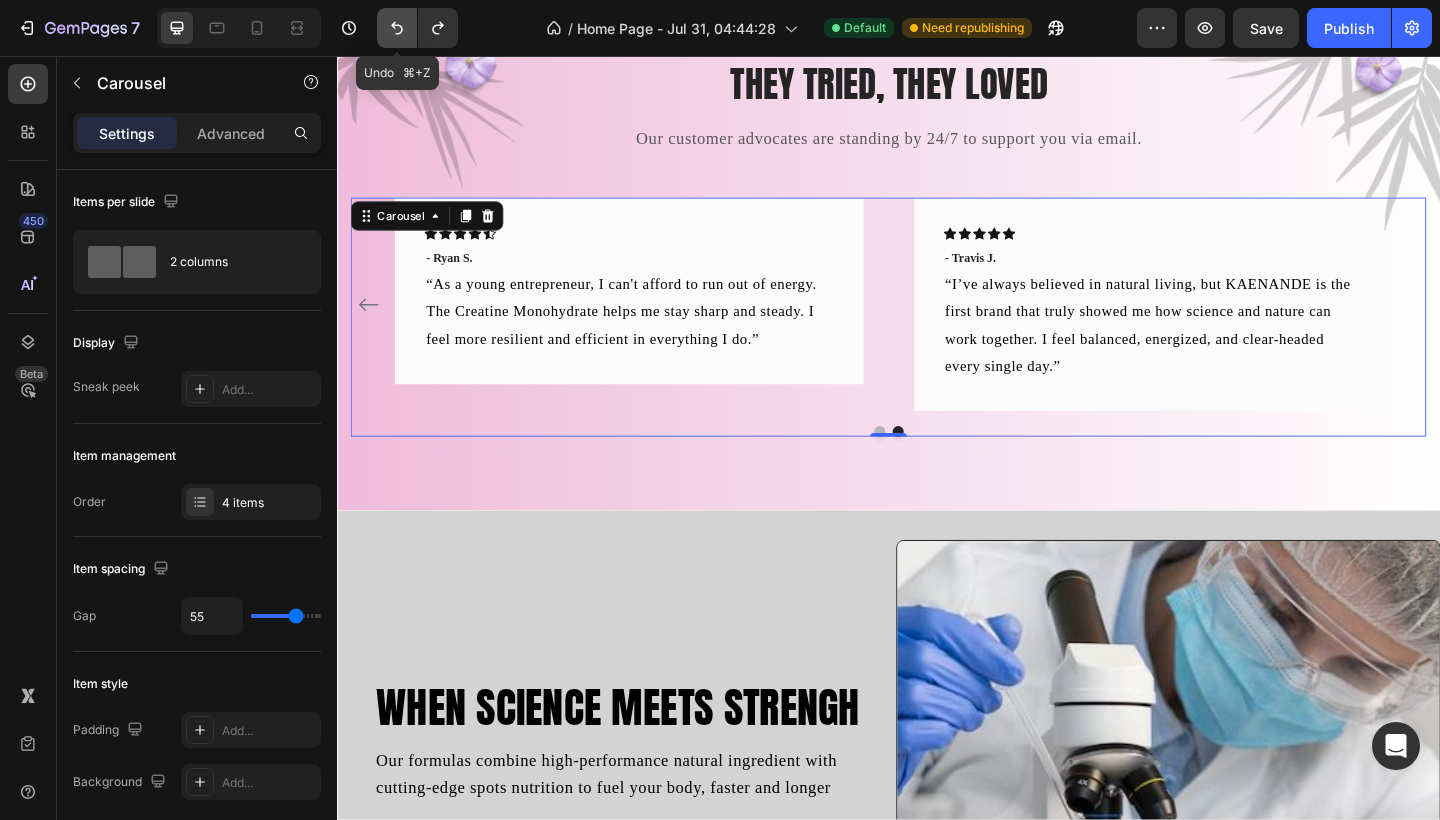click 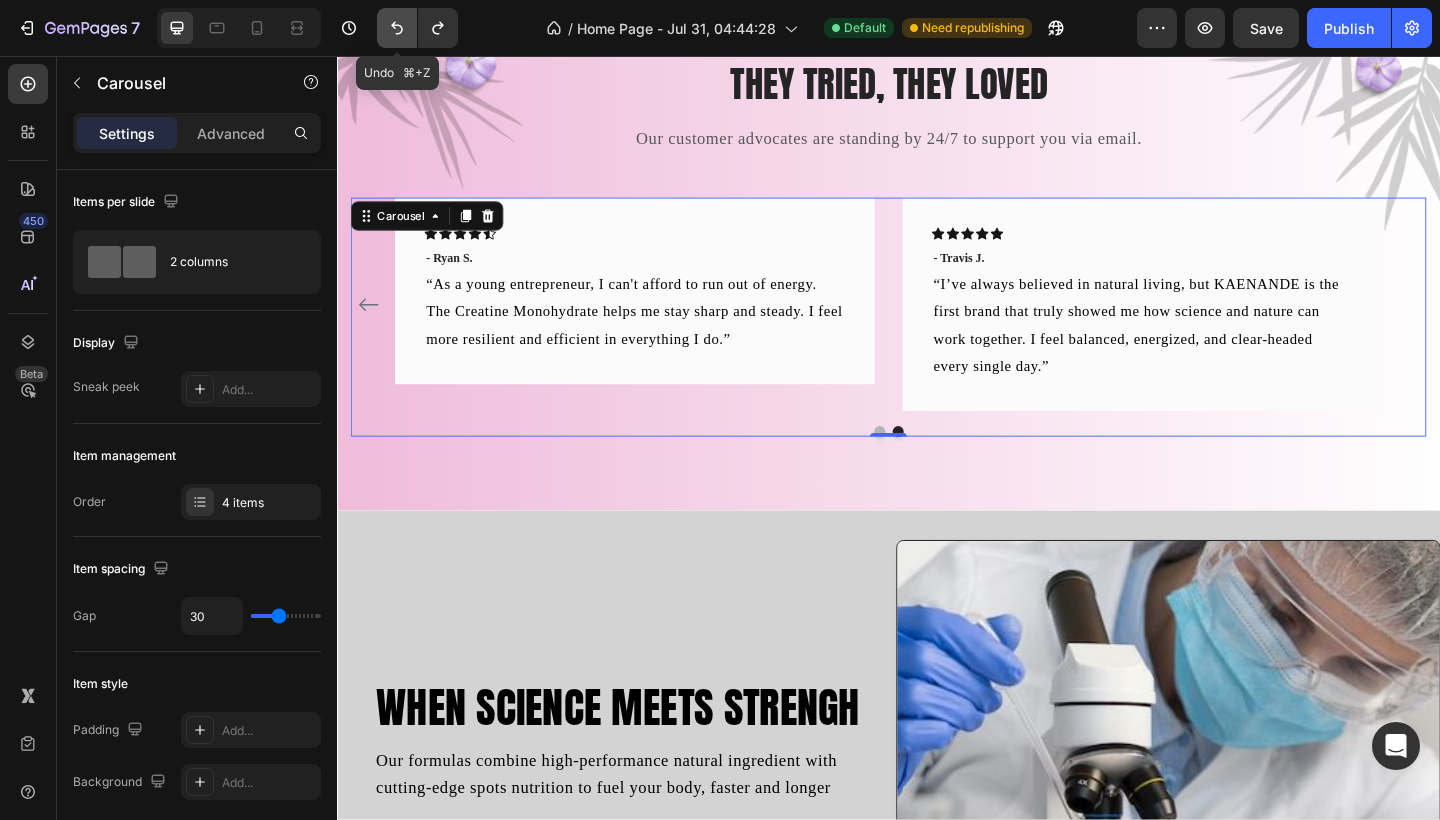 click 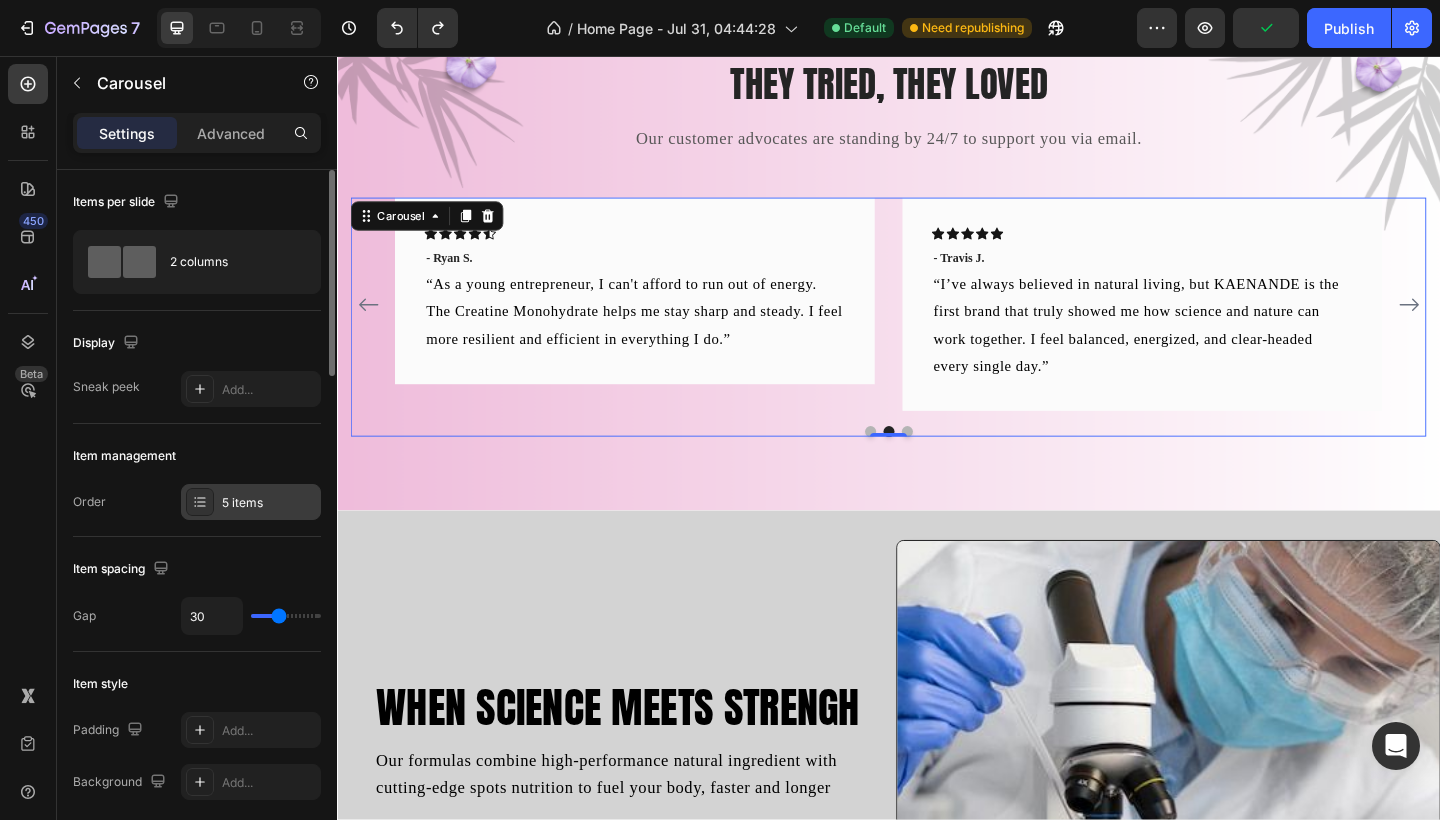 click on "5 items" at bounding box center (269, 503) 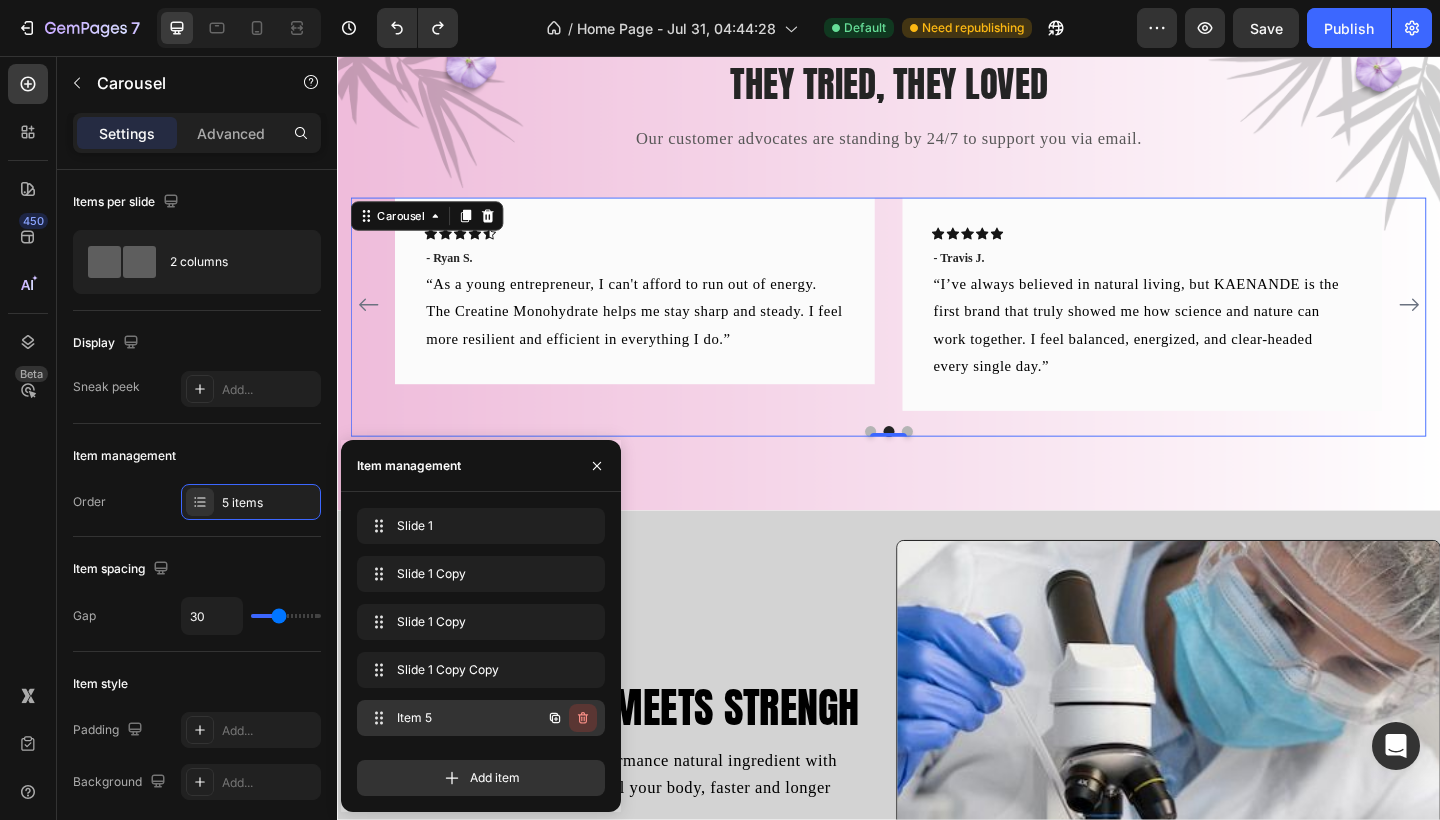 click 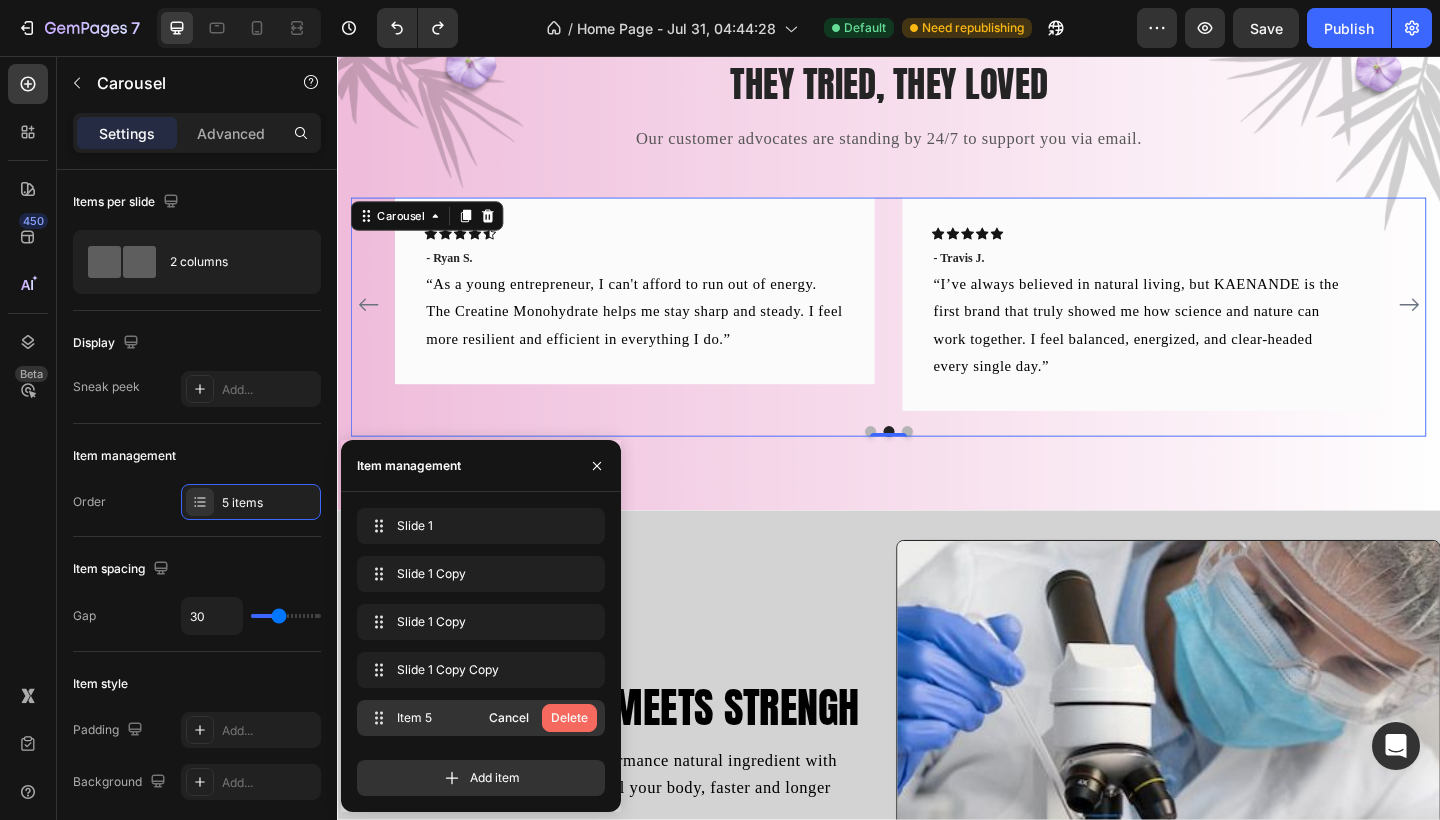 click on "Delete" at bounding box center (569, 718) 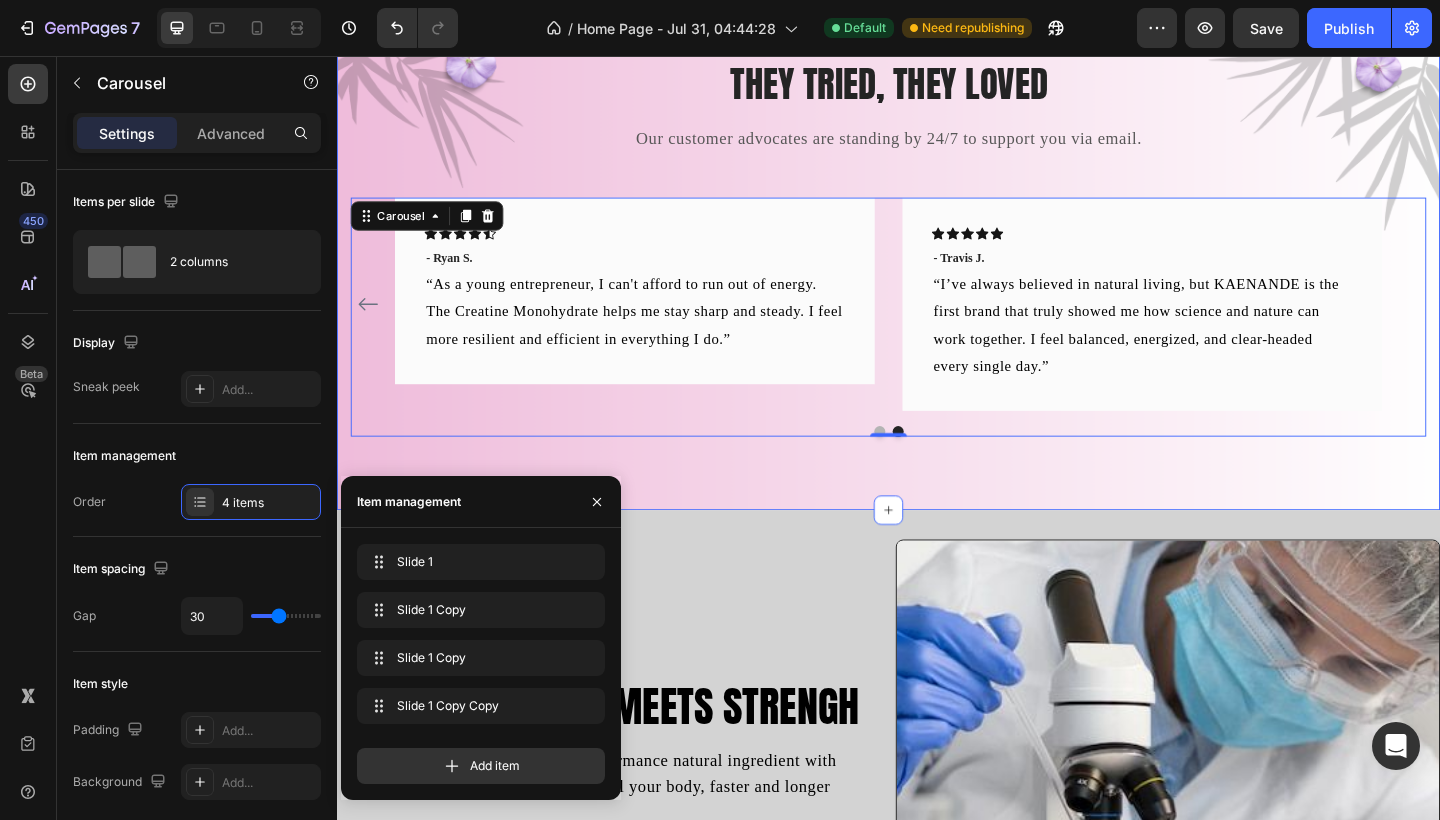 click on "THEY TRIED, THEY LOVED  Heading Our customer advocates are standing by 24/7 to support you via email. Text block
Icon
Icon
Icon
Icon
Icon Row - Ryan S. Text block “I used to wake up grumpy every morning, but since I started taking the Energy Powder, I’ve become a human alarm clock! I feel sharper, more focused, and fully alive. It completely changed my rhythm.” Text block Row
Icon
Icon
Icon
Icon
Icon Row - Travis J. Text block “This Whey Protein isn’t just delicious — it helps me feel stronger after every workout. I no longer feel the heavy fatigue I used to. Honestly, it’s the best investment I’ve made in my body.” Text block Row
Icon
Icon
Icon
Icon
Icon Row - Ryan S. Text block Text block Row
Icon
Icon Row" at bounding box center (937, 264) 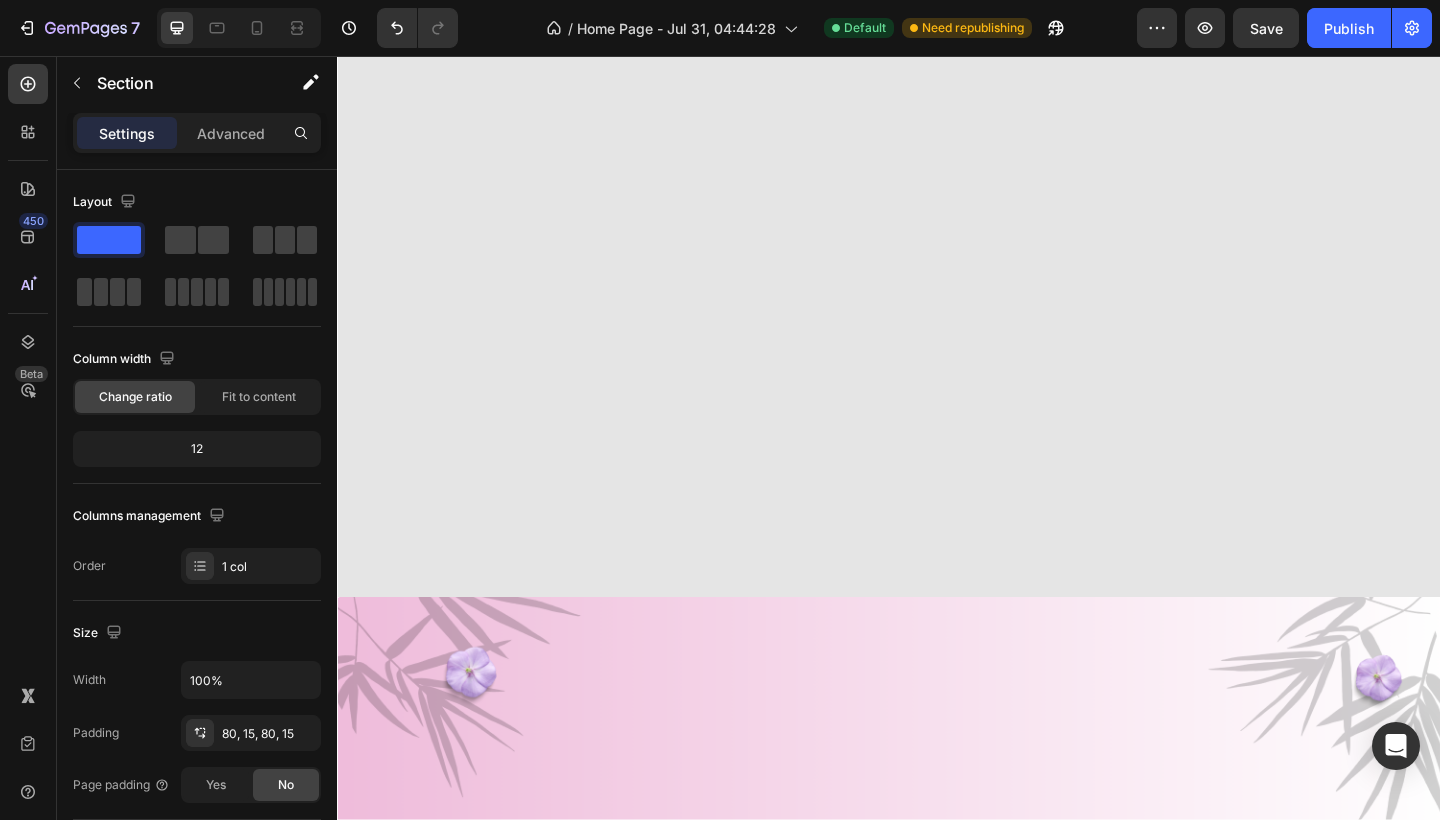 scroll, scrollTop: 481, scrollLeft: 0, axis: vertical 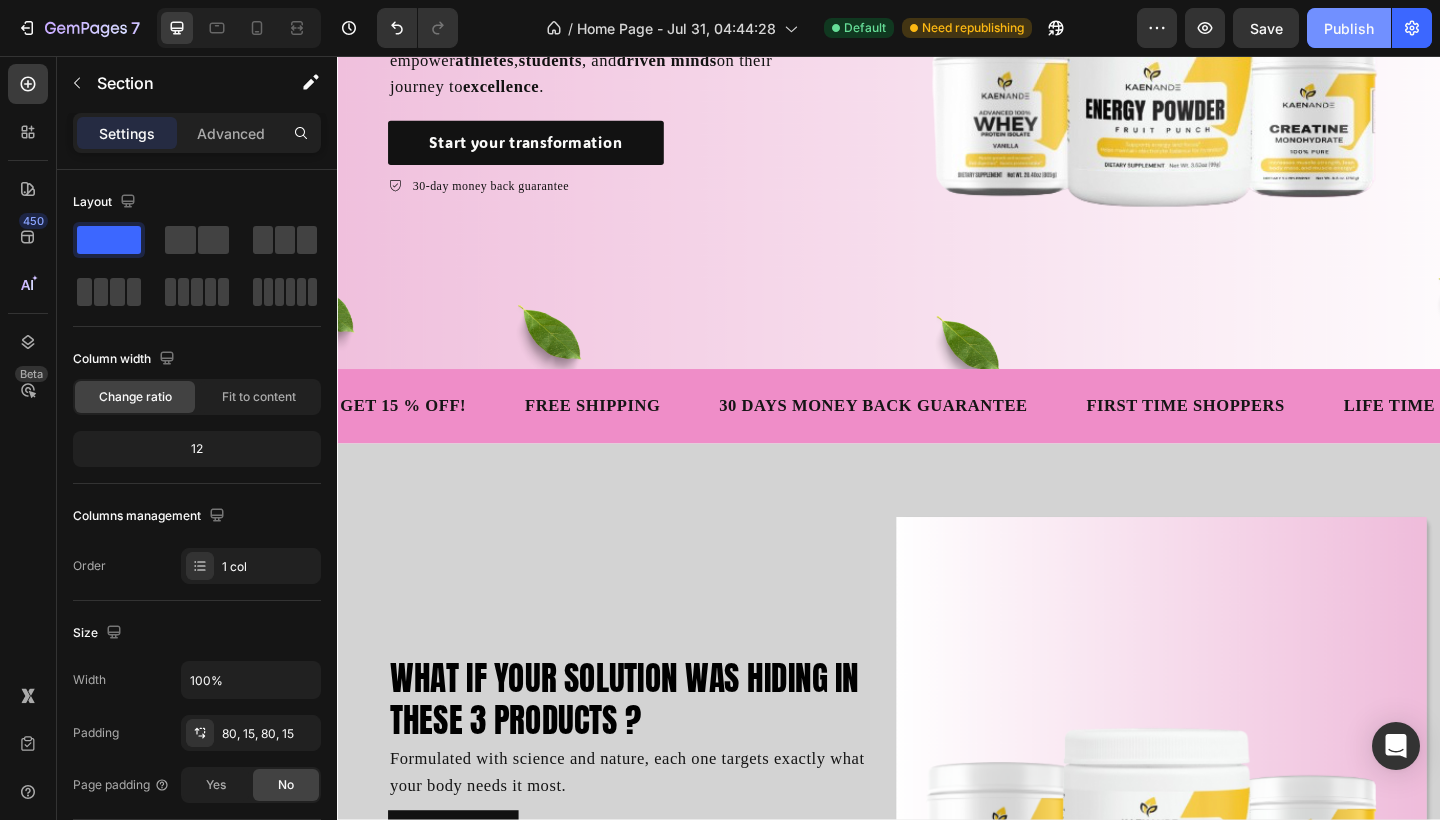 click on "Publish" at bounding box center (1349, 28) 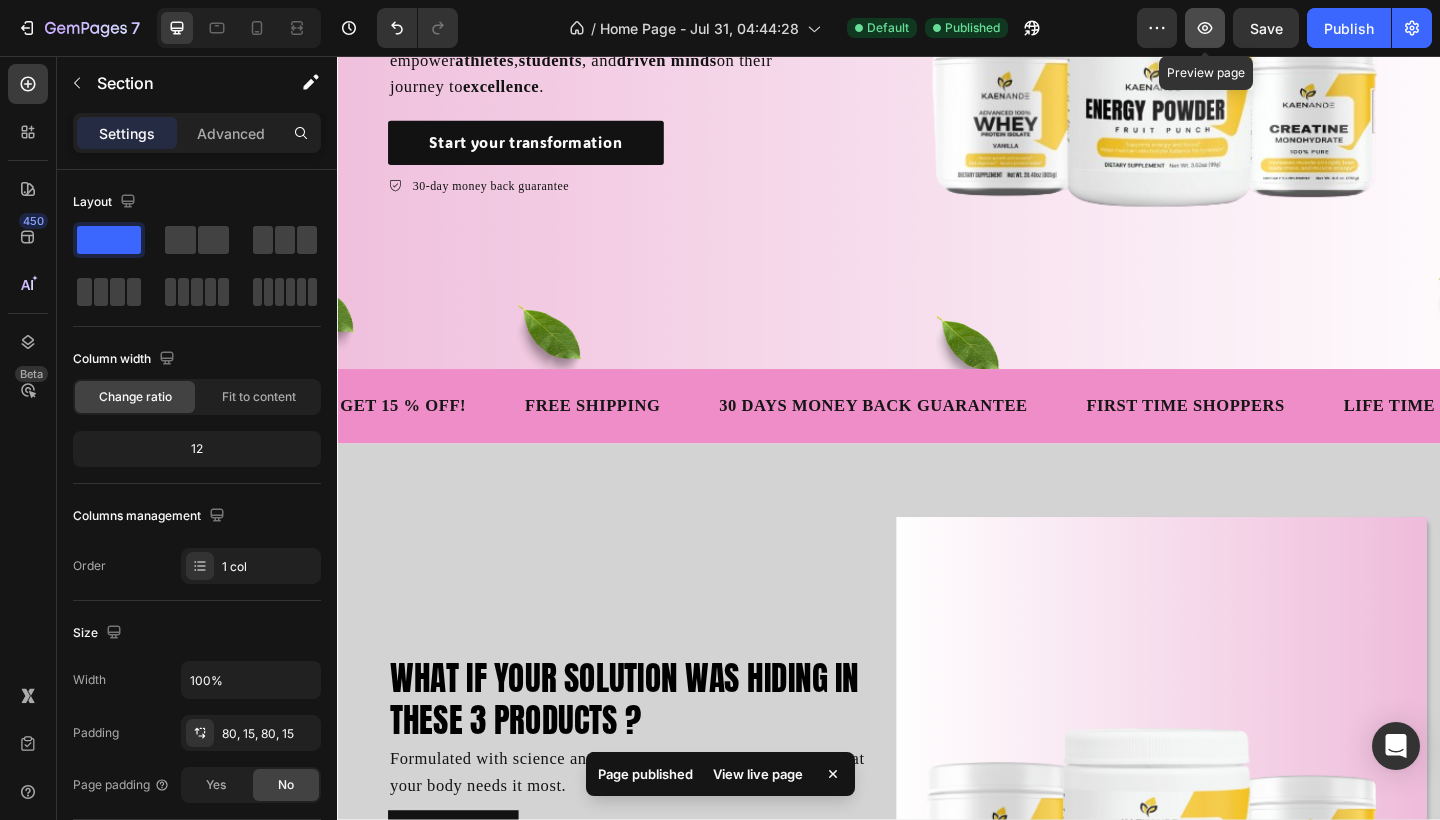 click 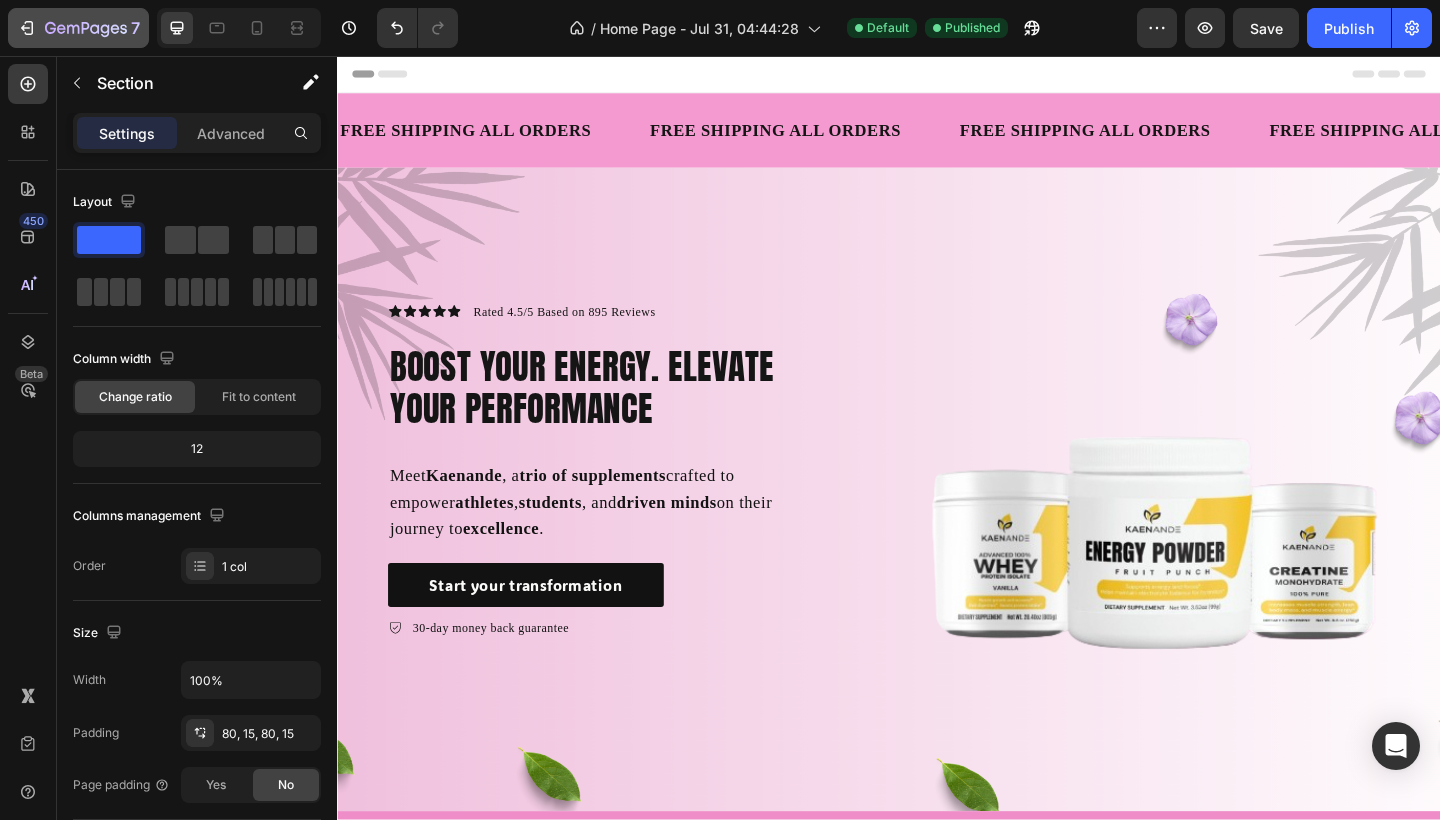 scroll, scrollTop: 0, scrollLeft: 0, axis: both 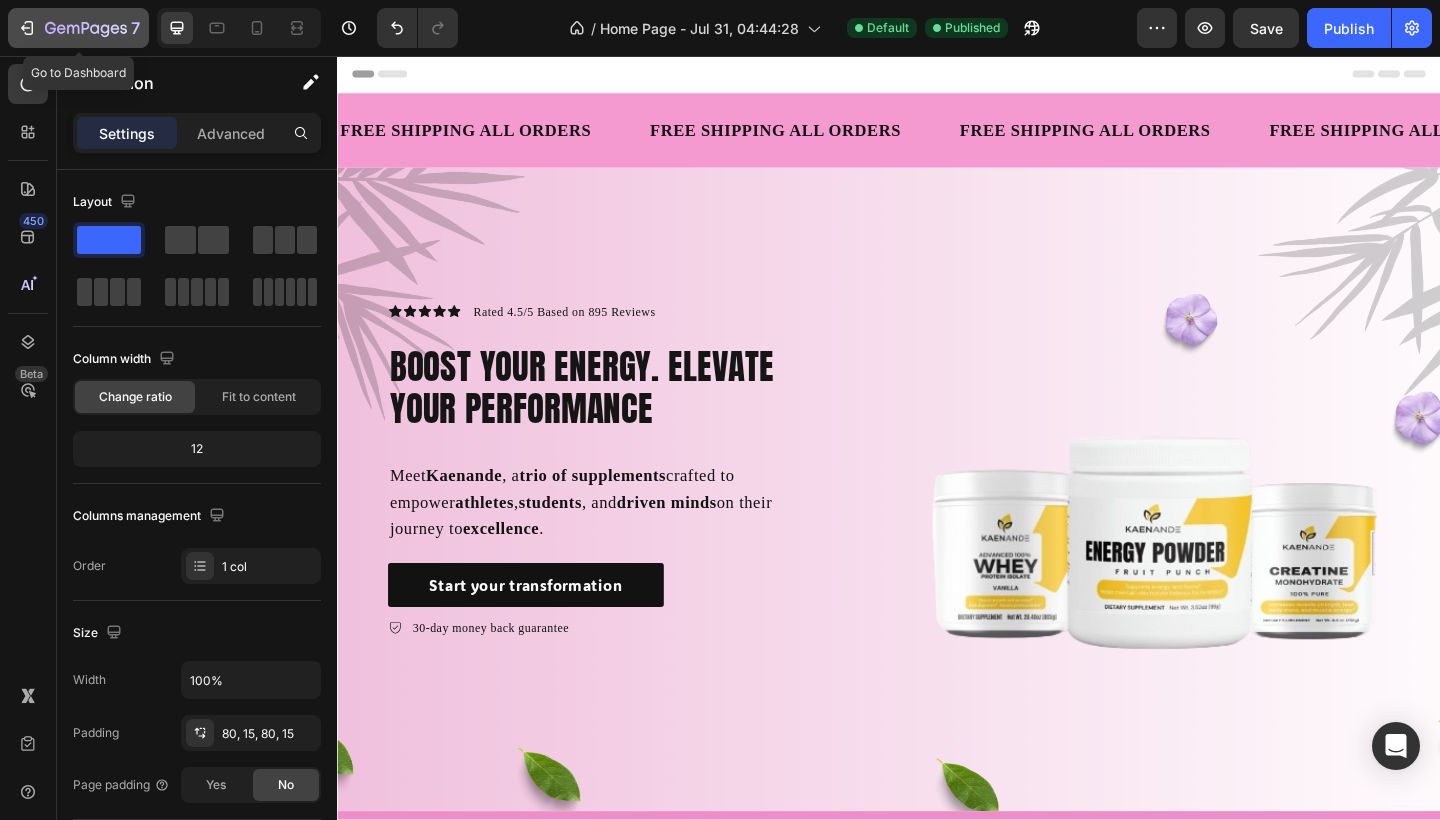 click 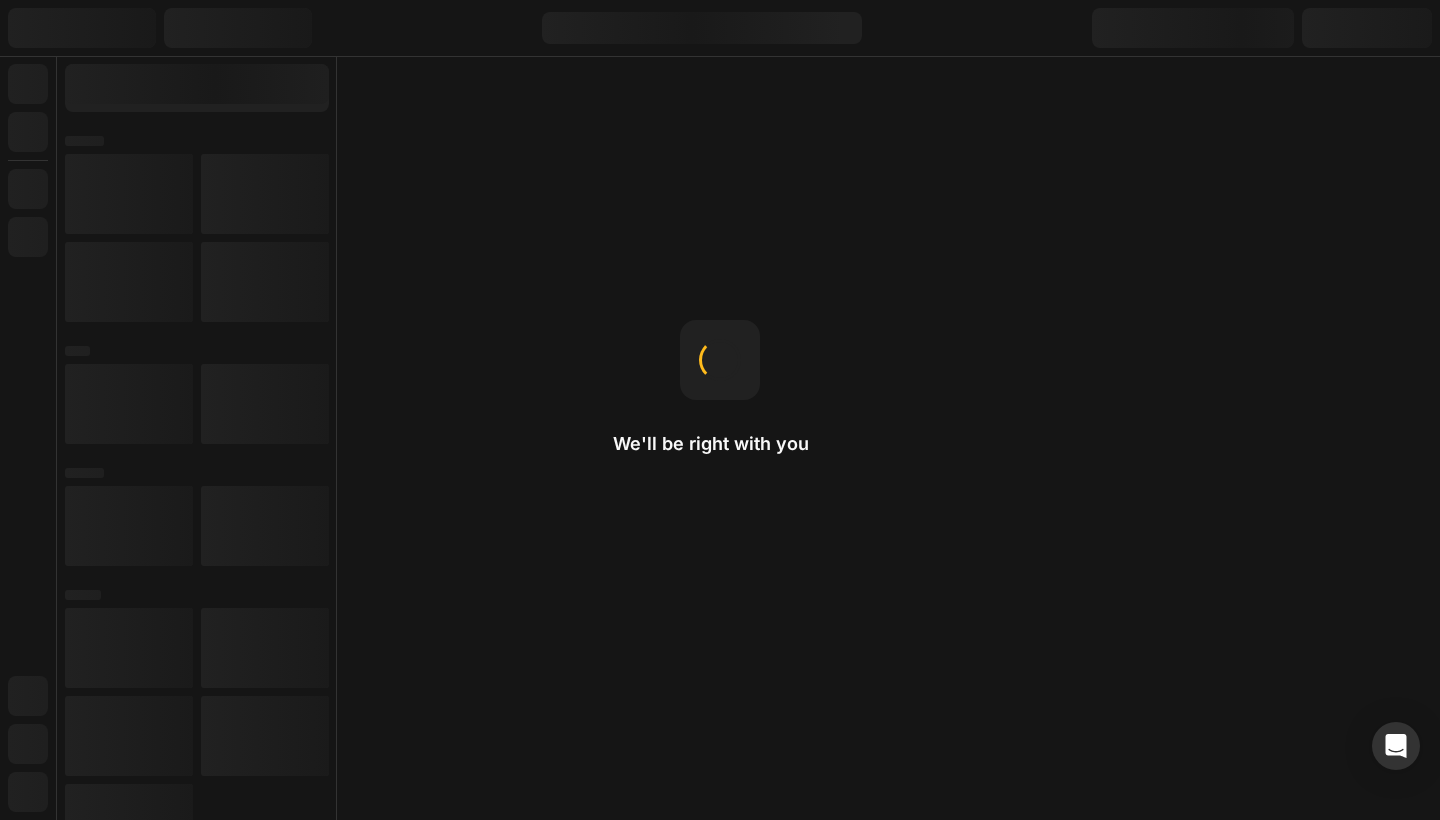 scroll, scrollTop: 0, scrollLeft: 0, axis: both 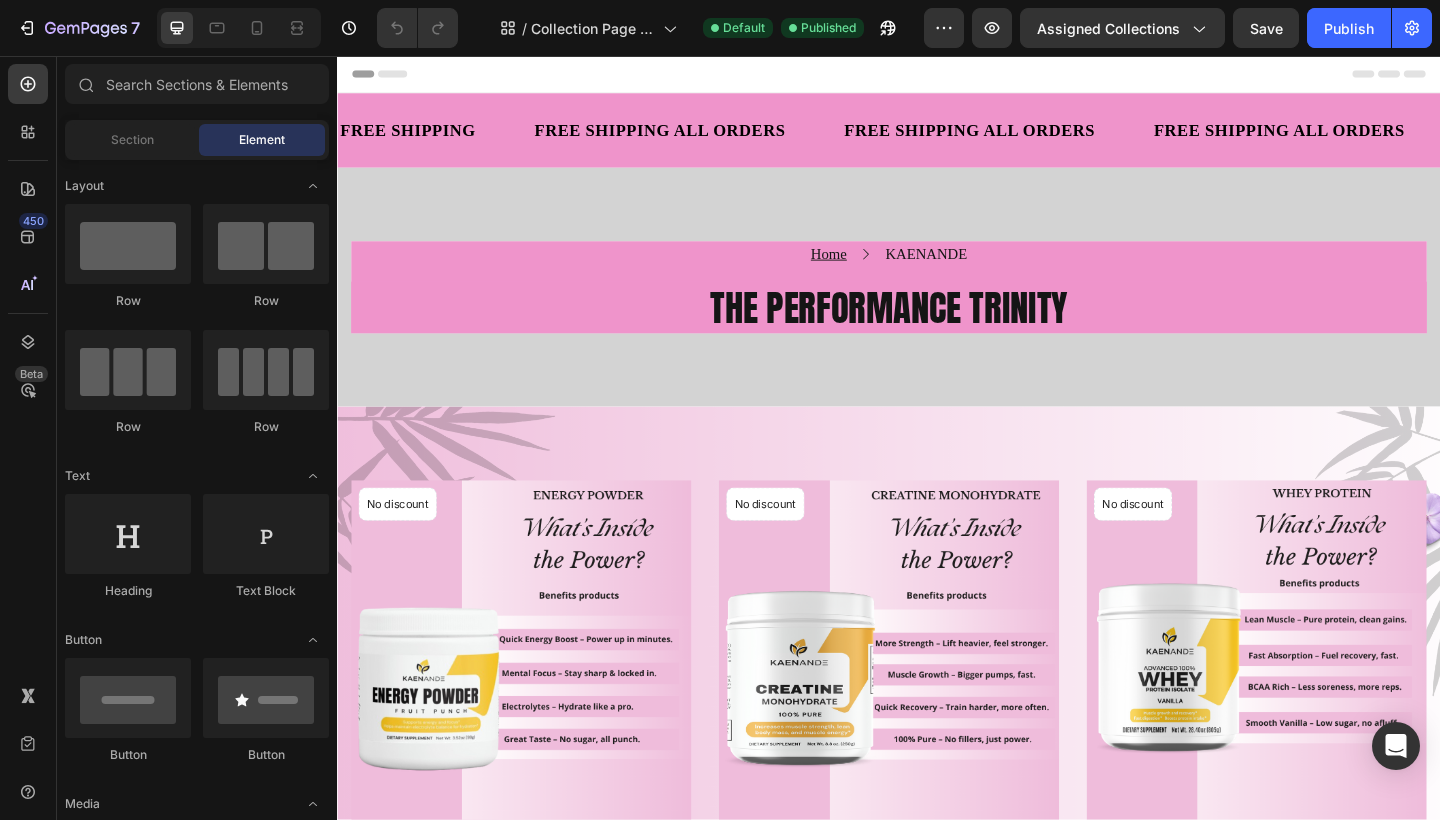 click on "Header" at bounding box center [394, 76] 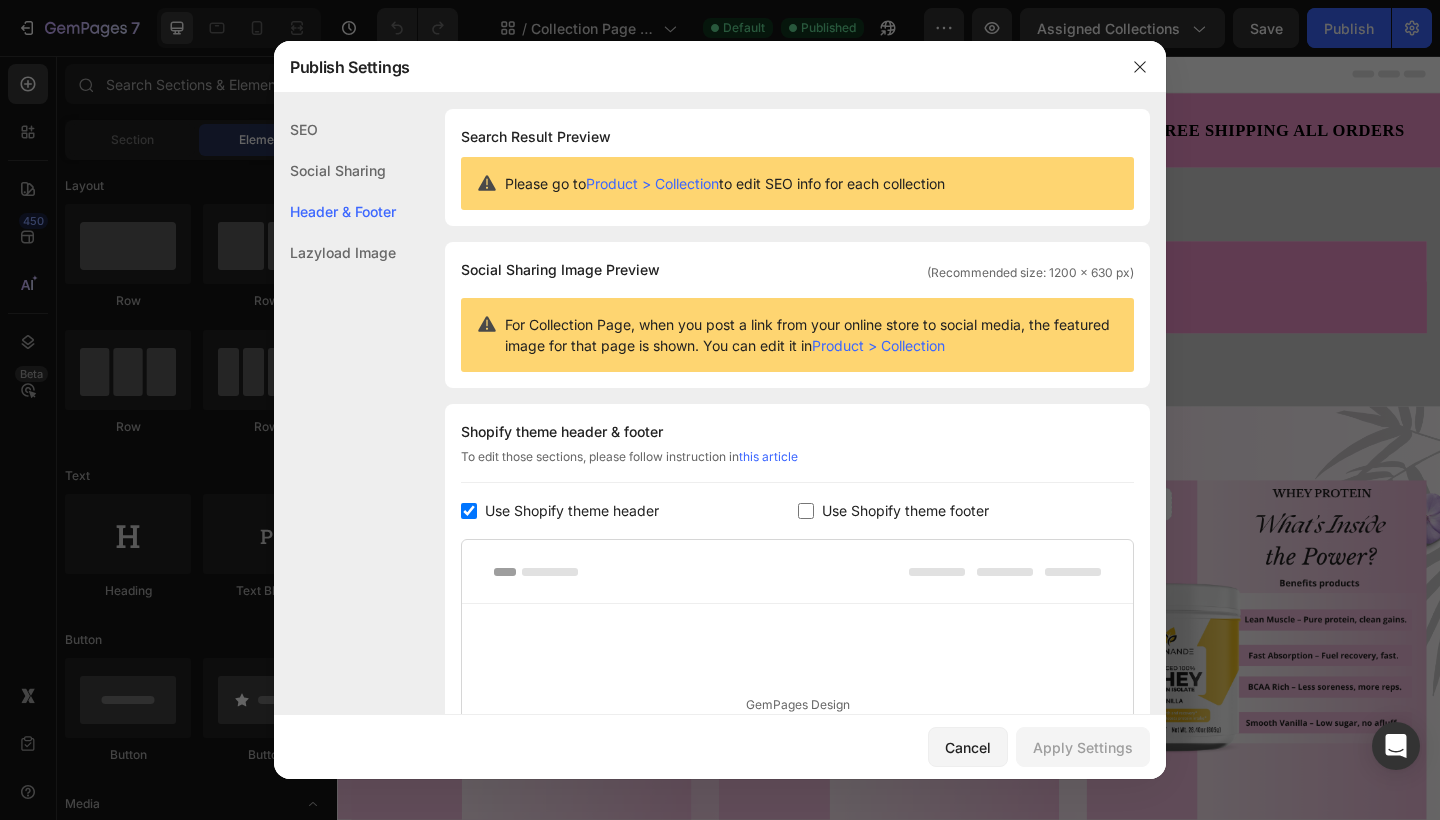 scroll, scrollTop: 255, scrollLeft: 0, axis: vertical 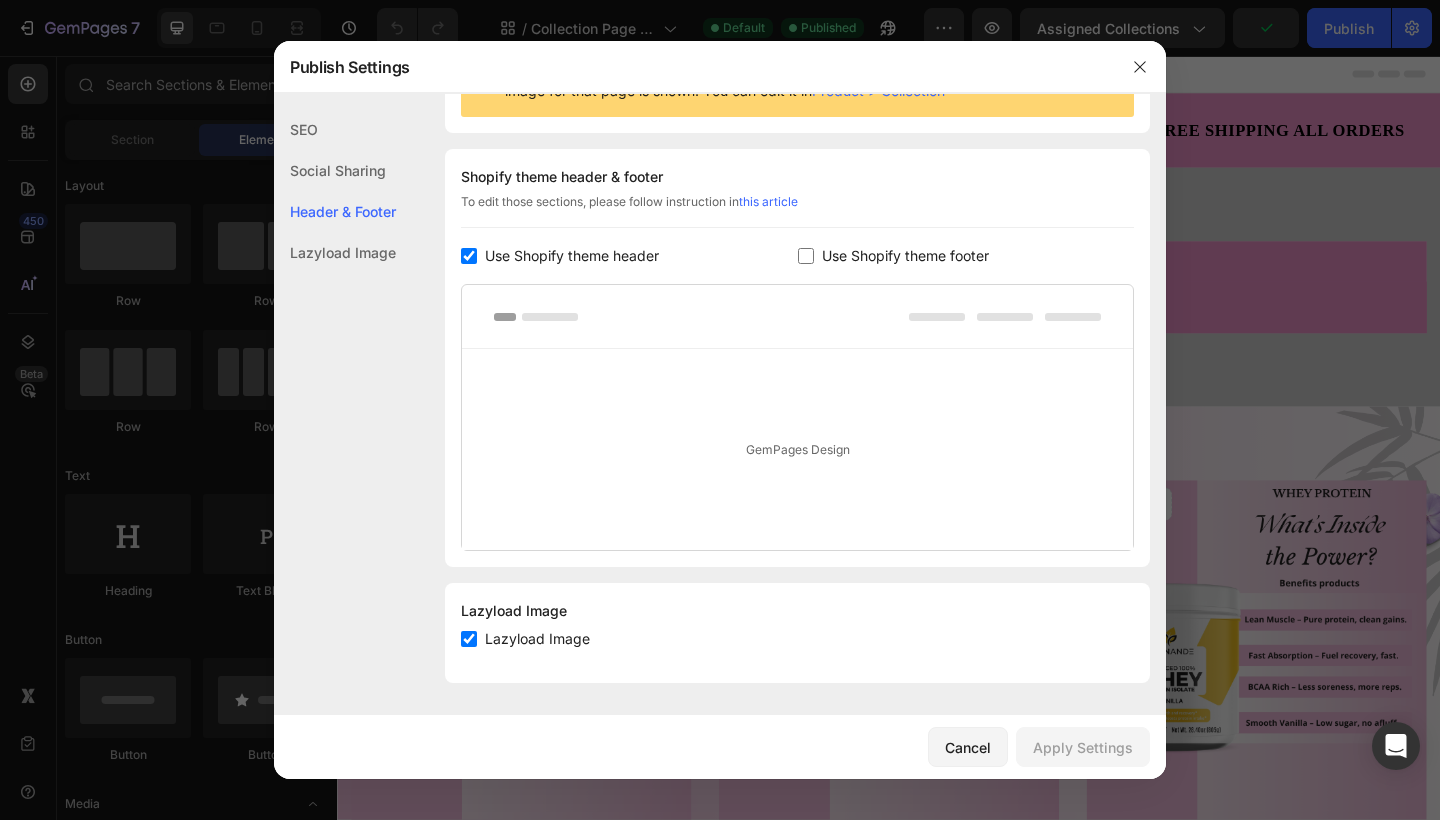 click at bounding box center [469, 256] 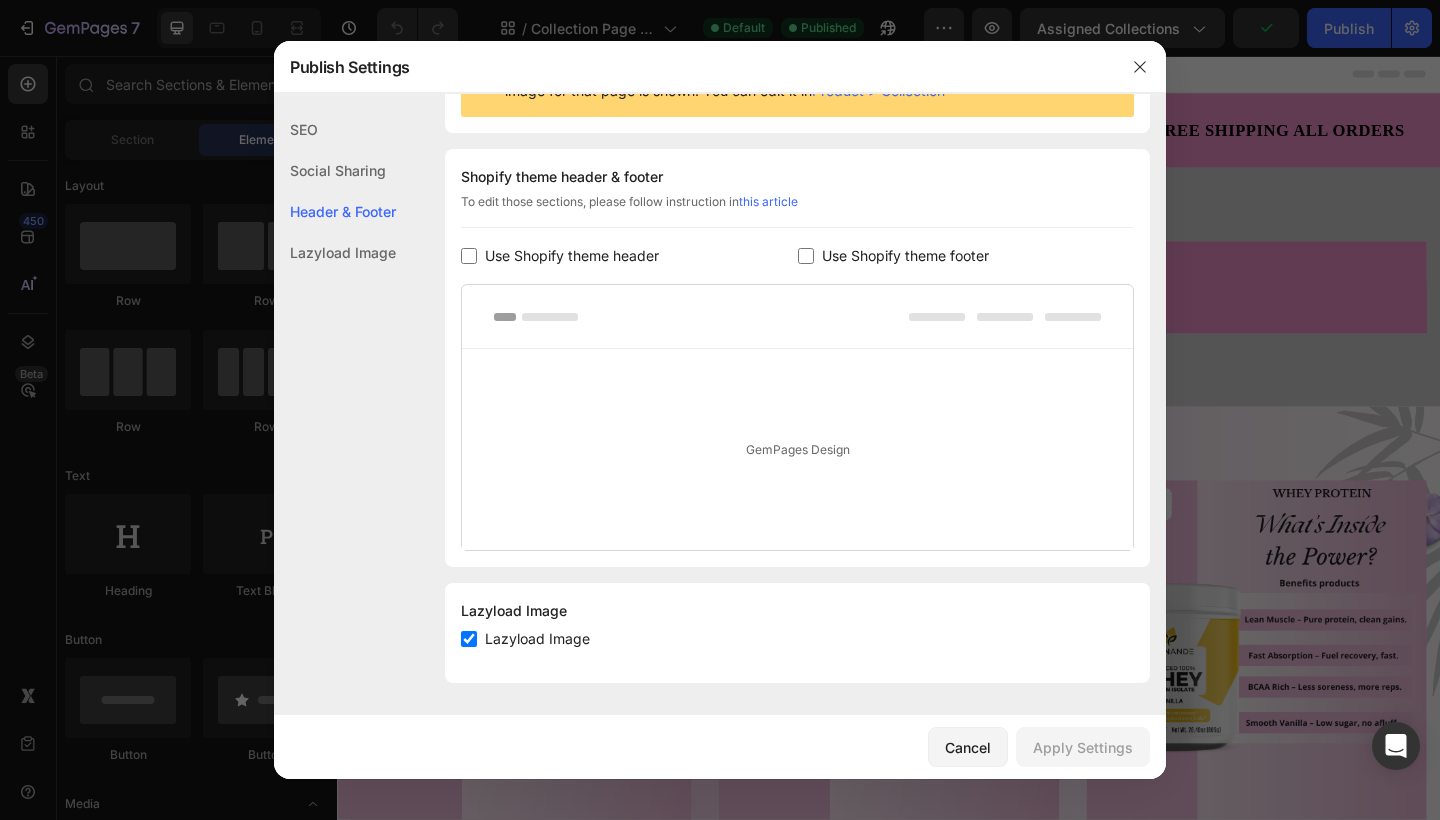 scroll, scrollTop: 191, scrollLeft: 0, axis: vertical 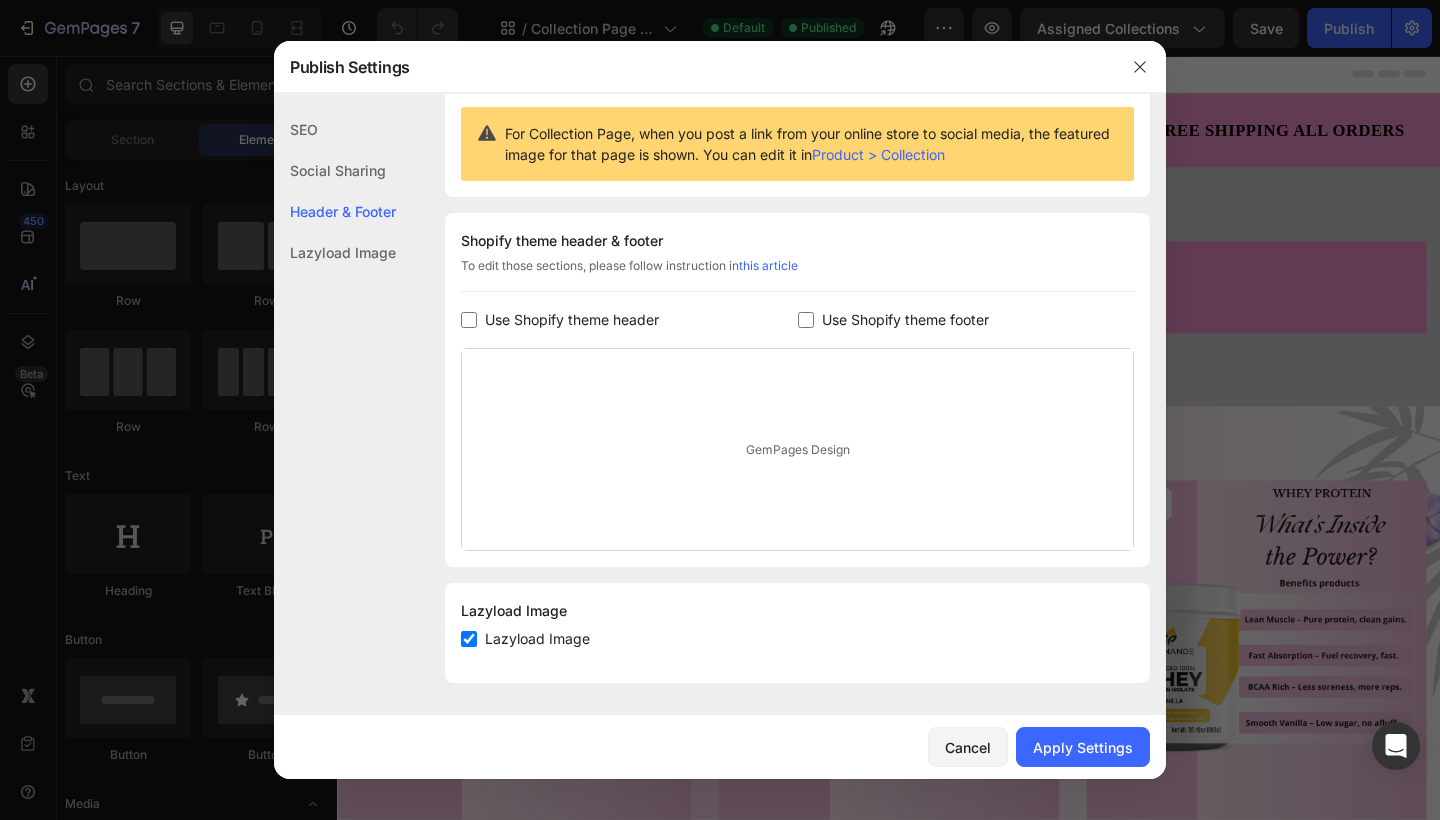 click on "Use Shopify theme header" at bounding box center (629, 320) 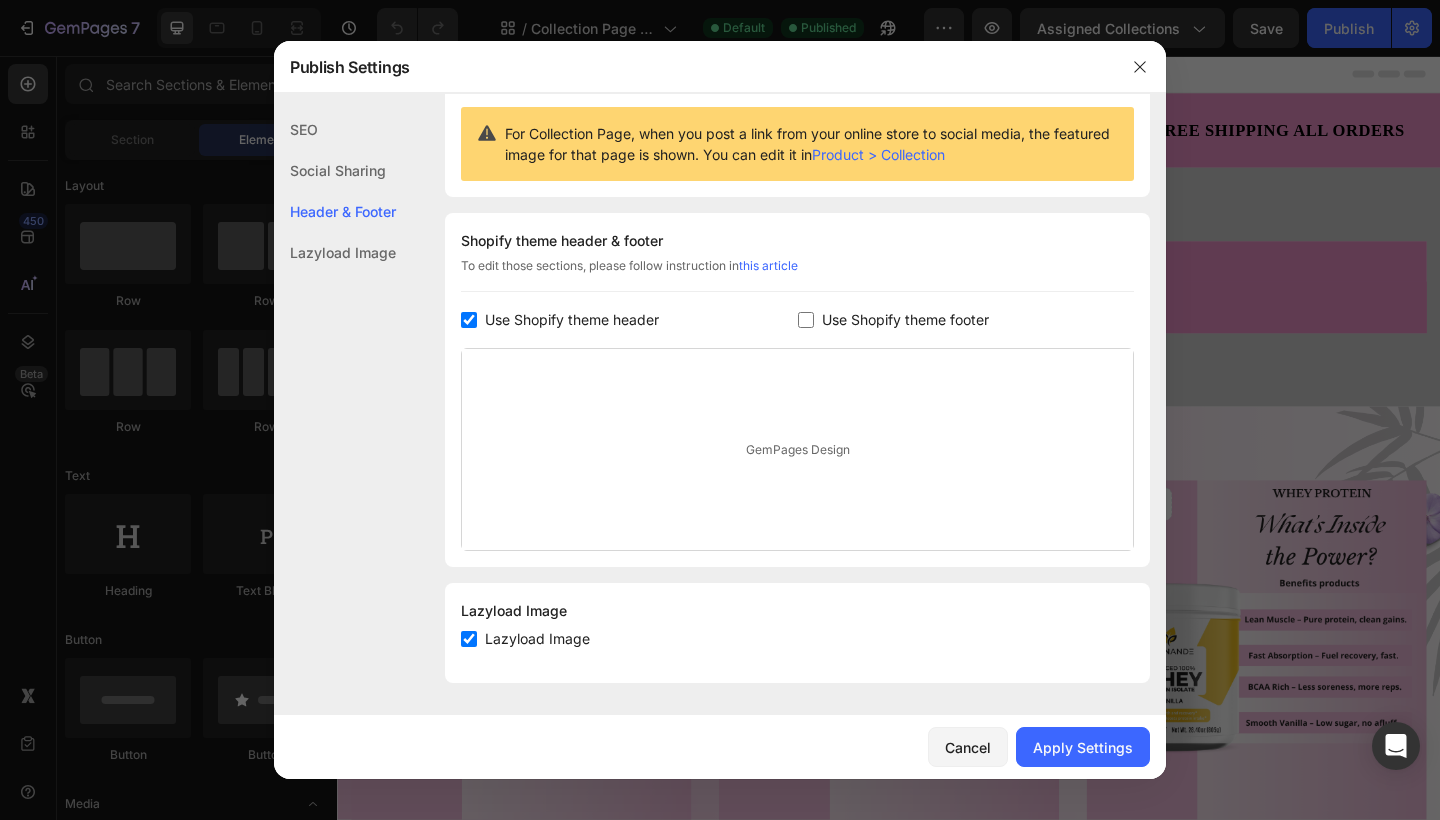 checkbox on "true" 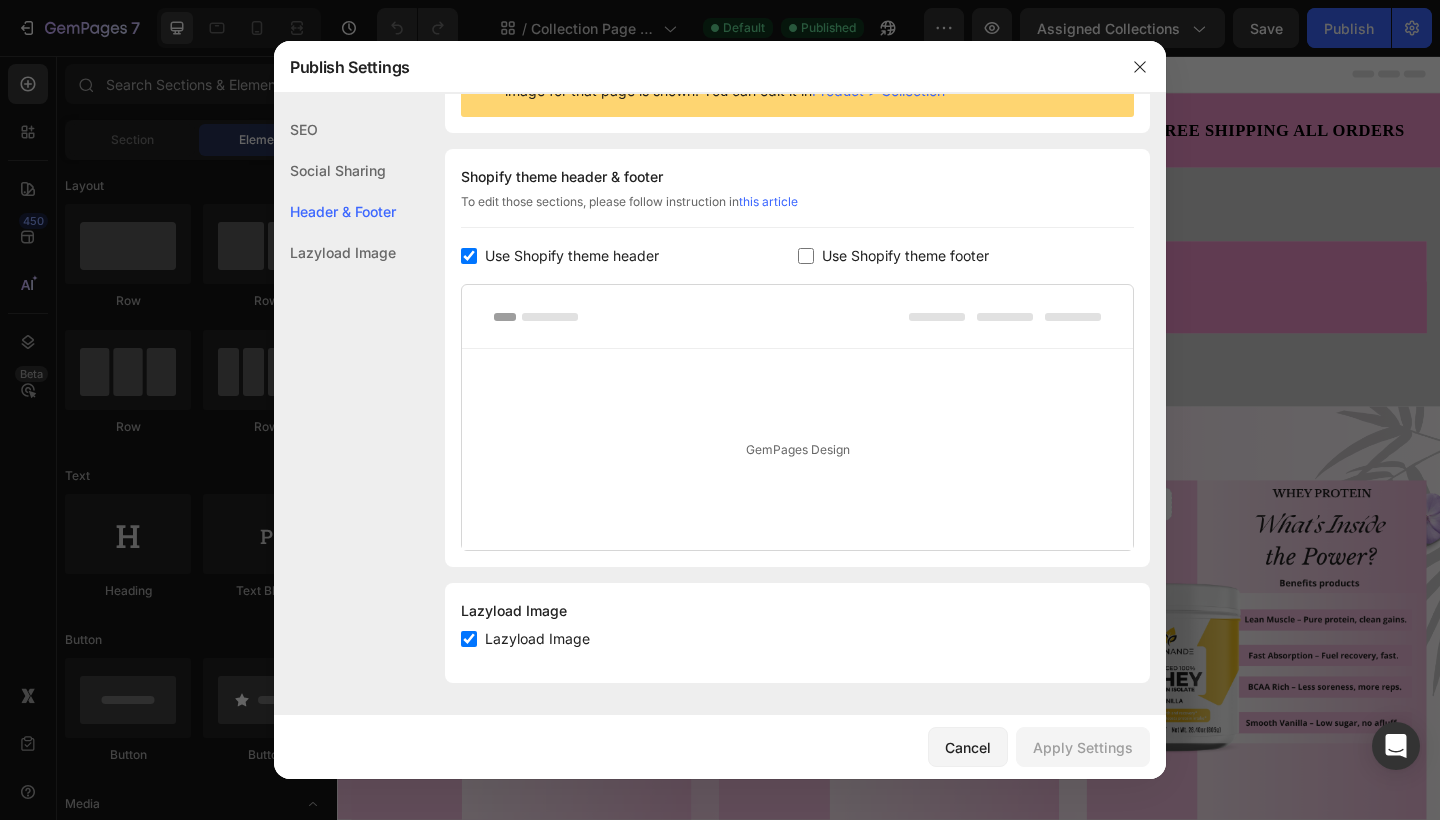 scroll, scrollTop: 255, scrollLeft: 0, axis: vertical 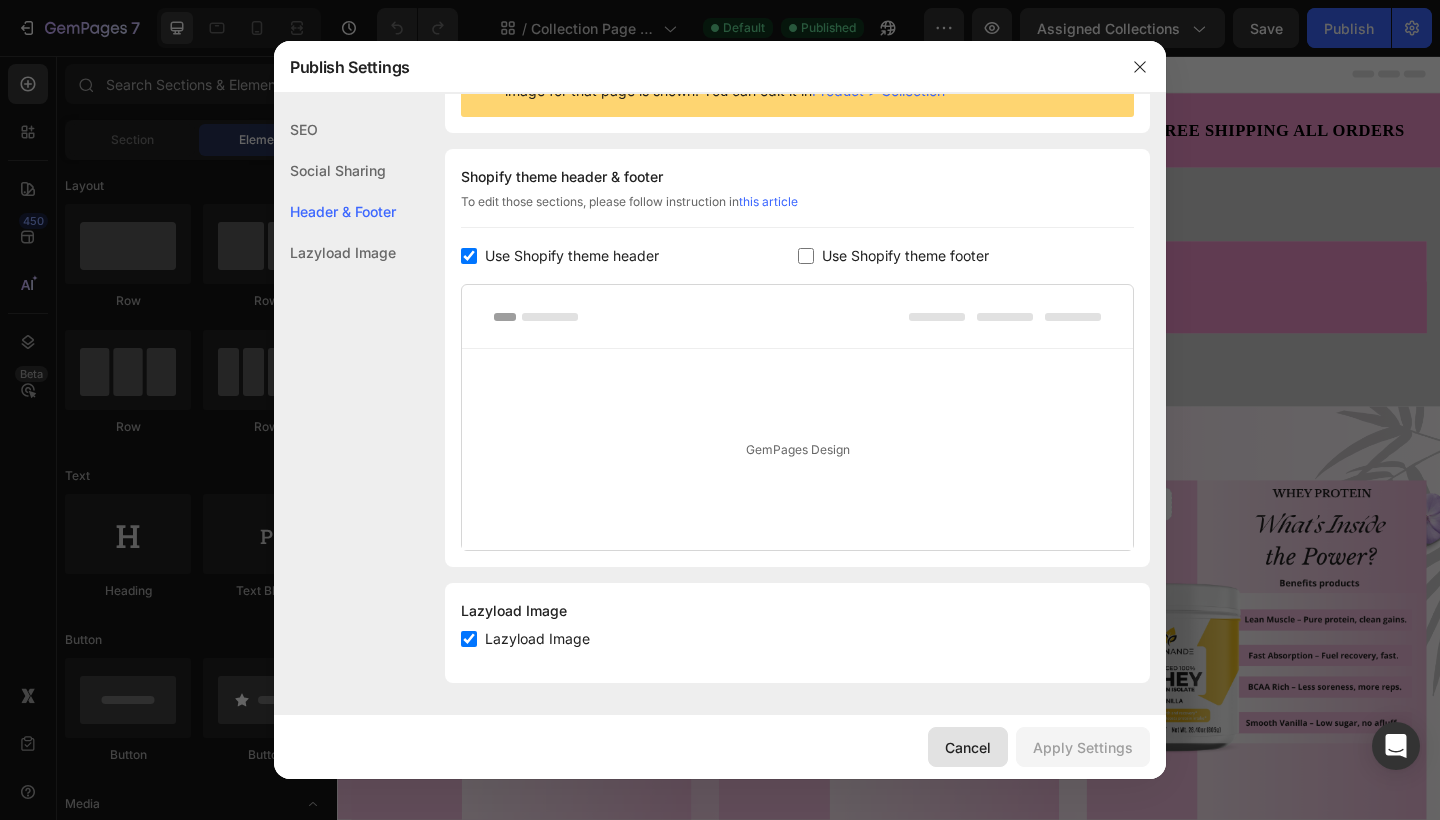 click on "Cancel" at bounding box center (968, 747) 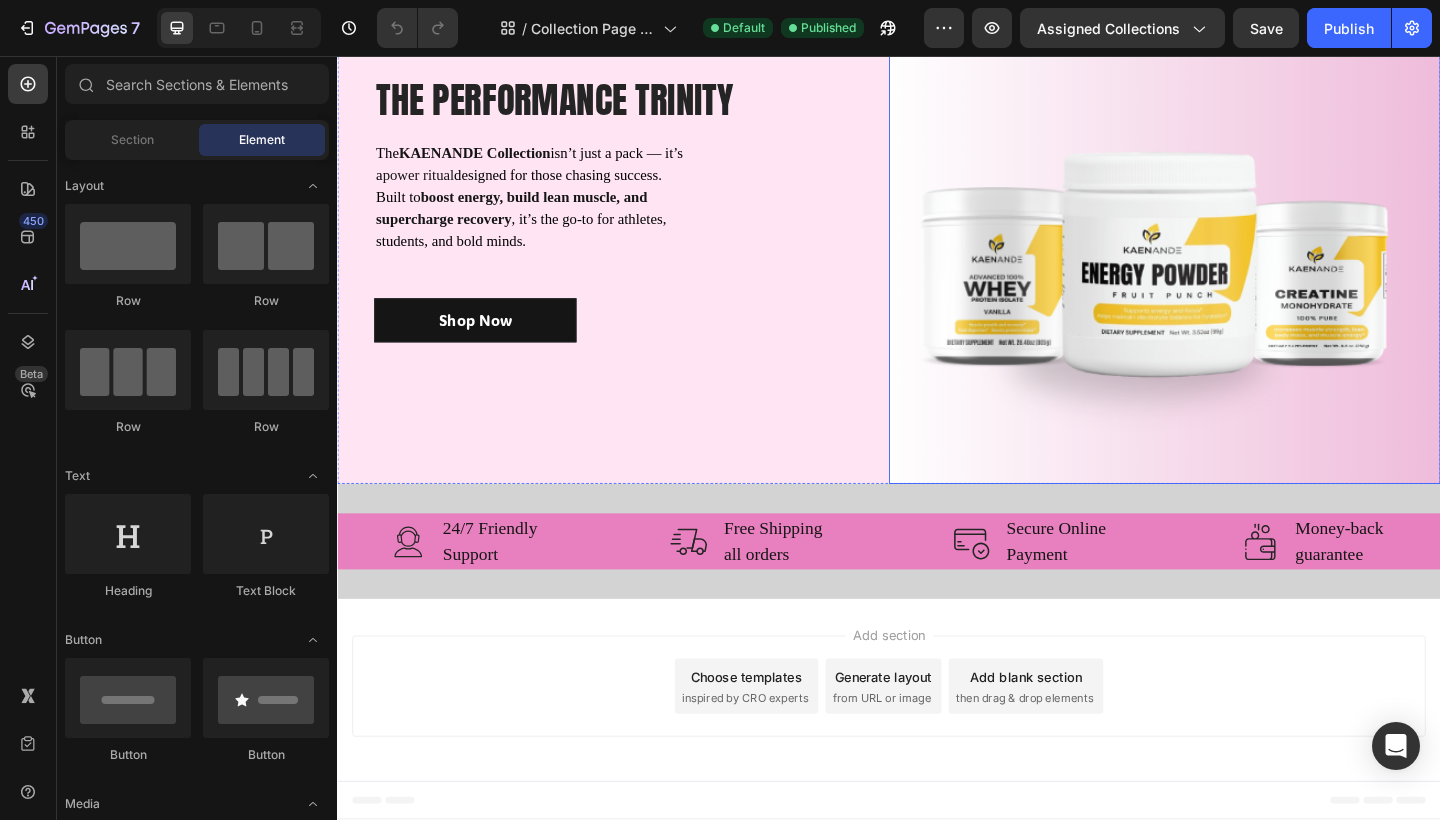 scroll, scrollTop: 1184, scrollLeft: 0, axis: vertical 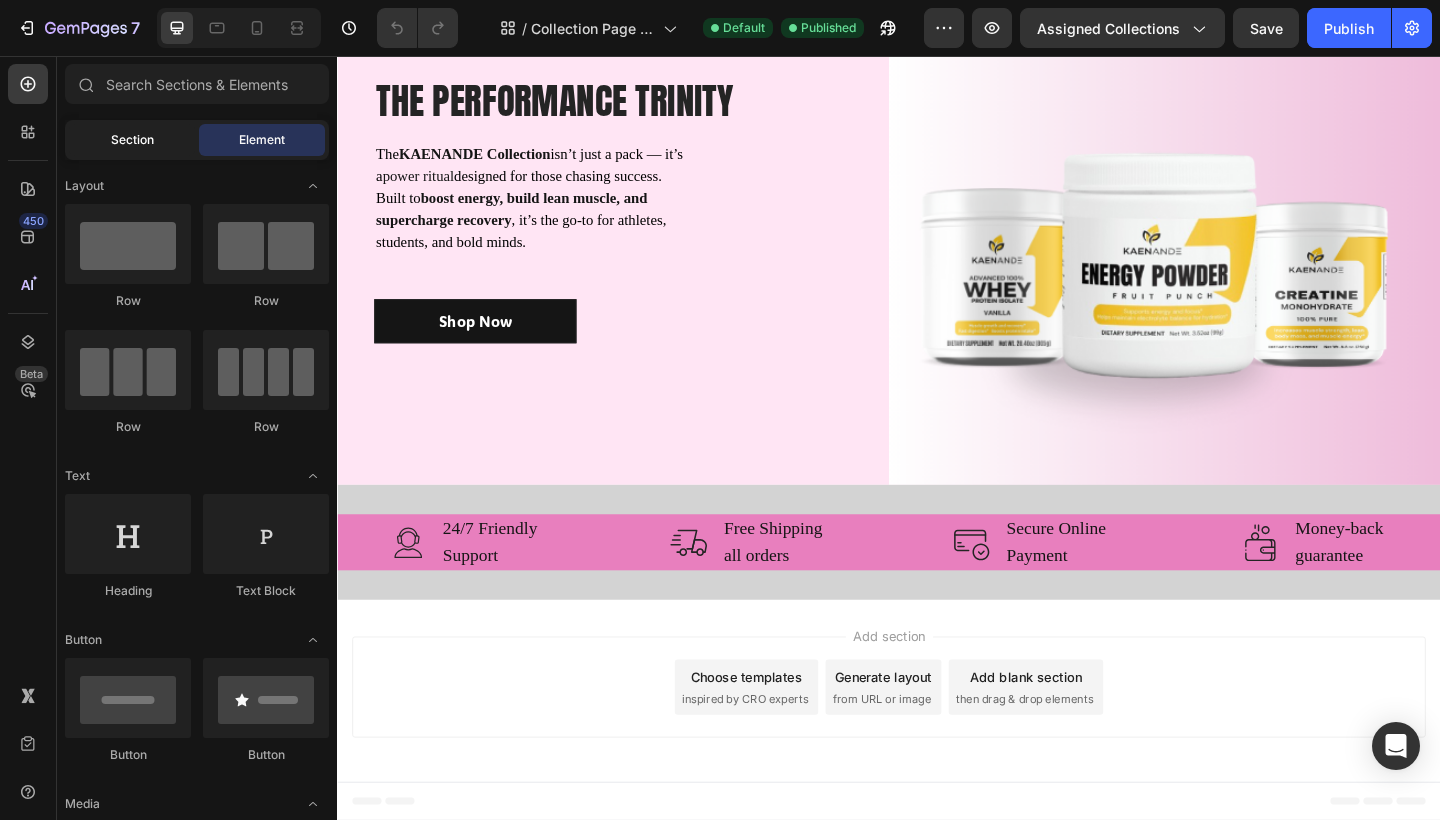 click on "Section" at bounding box center (132, 140) 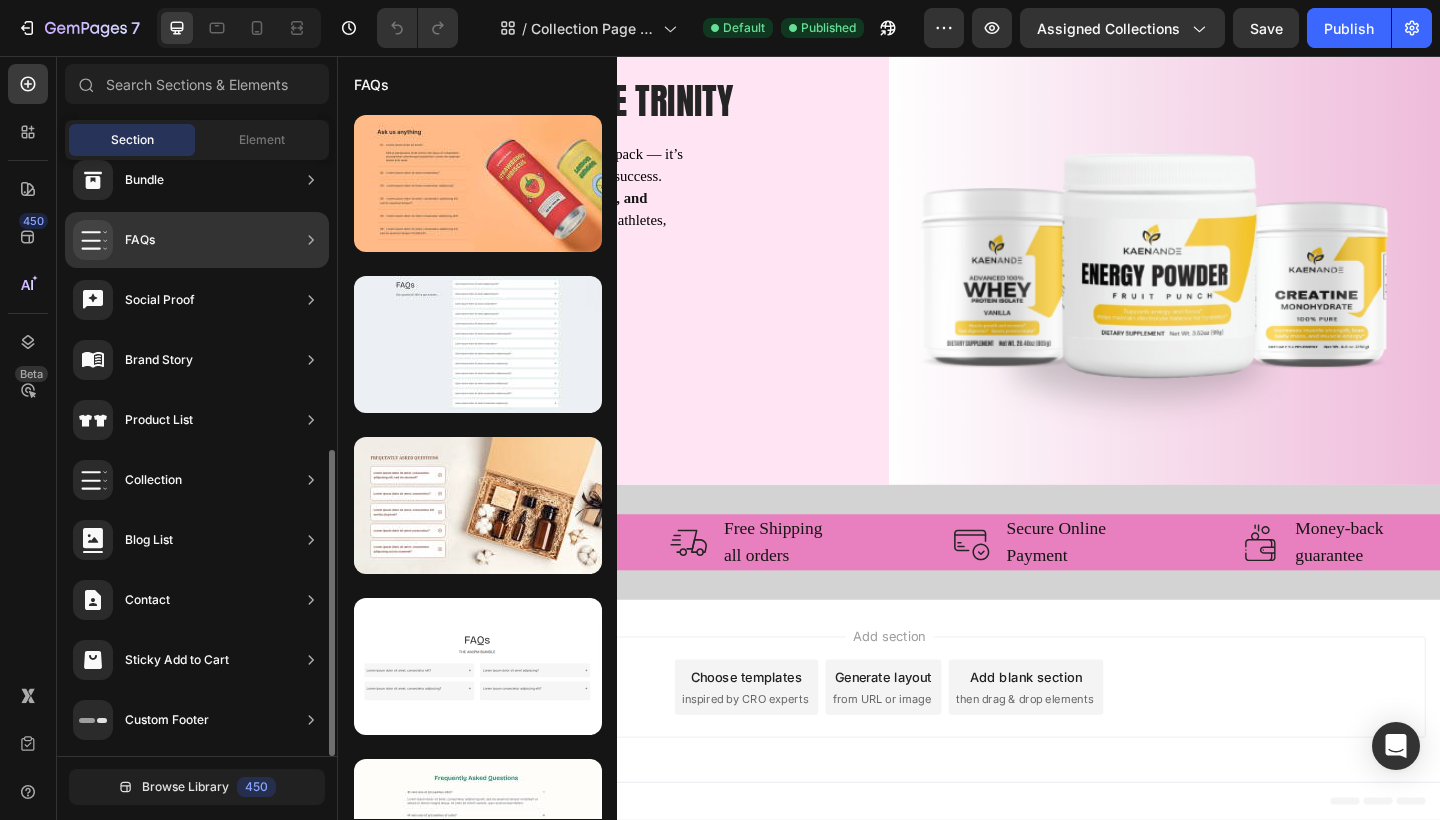 scroll, scrollTop: 564, scrollLeft: 0, axis: vertical 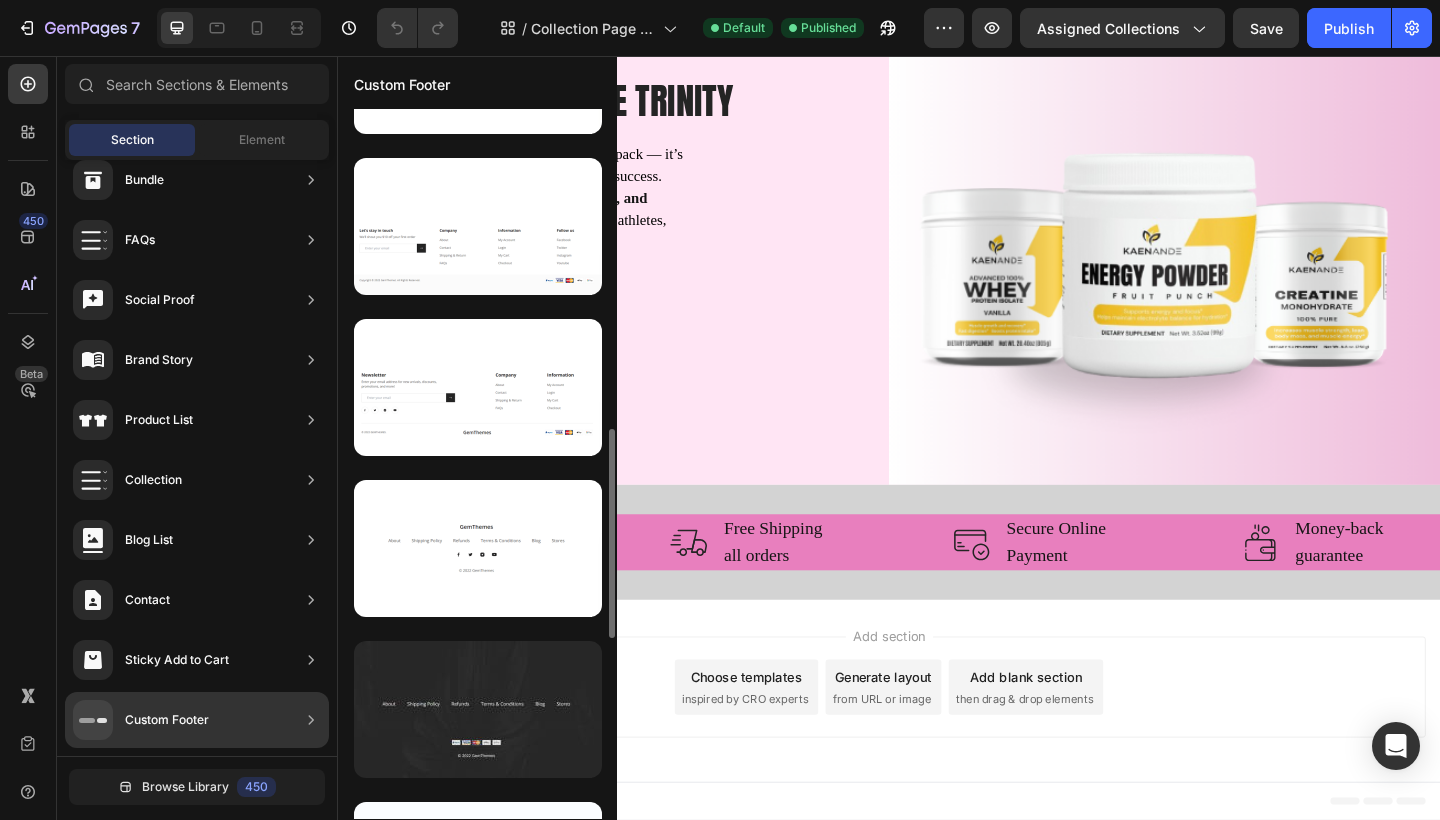 click at bounding box center [478, 709] 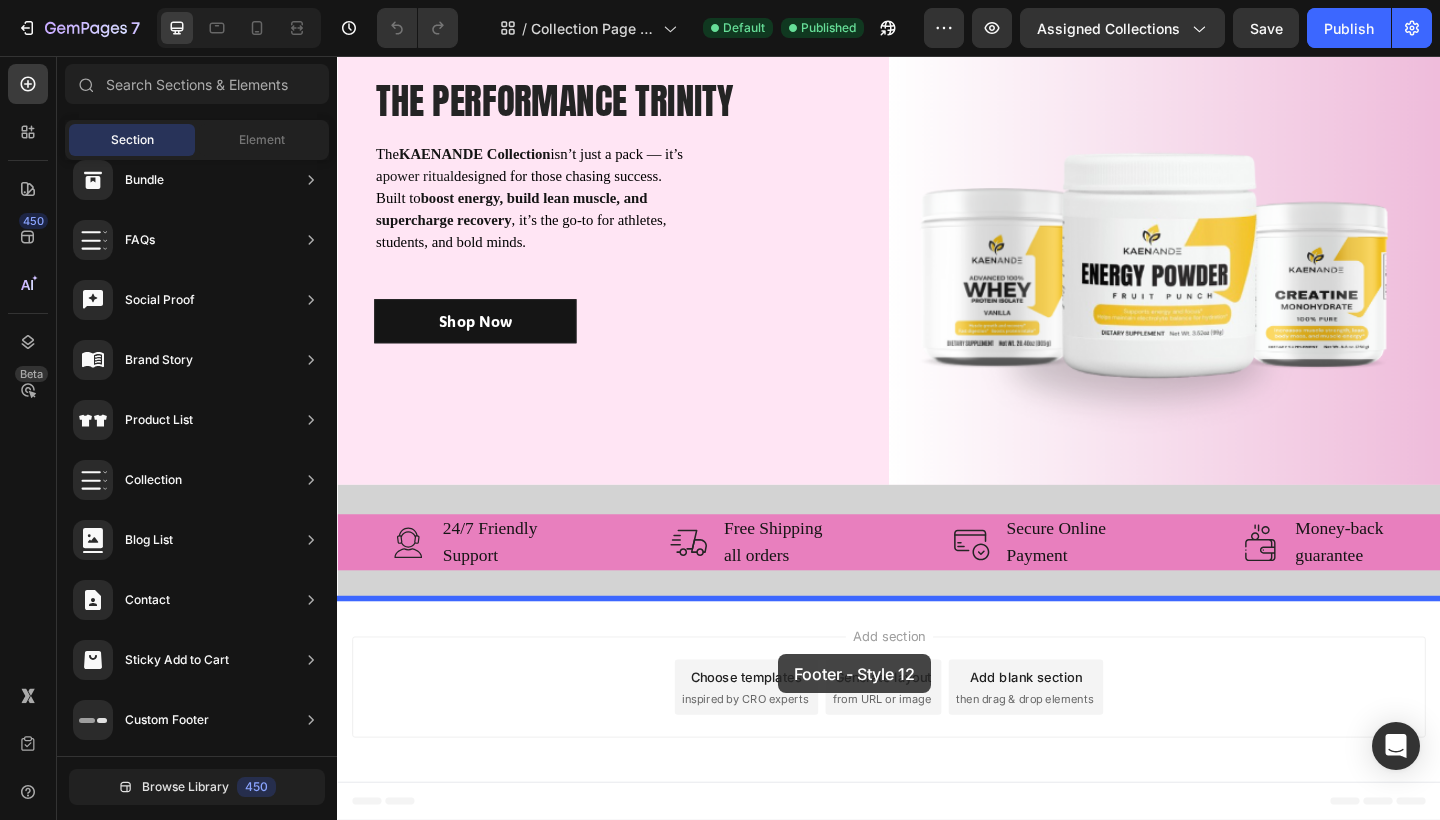 drag, startPoint x: 820, startPoint y: 756, endPoint x: 815, endPoint y: 703, distance: 53.235325 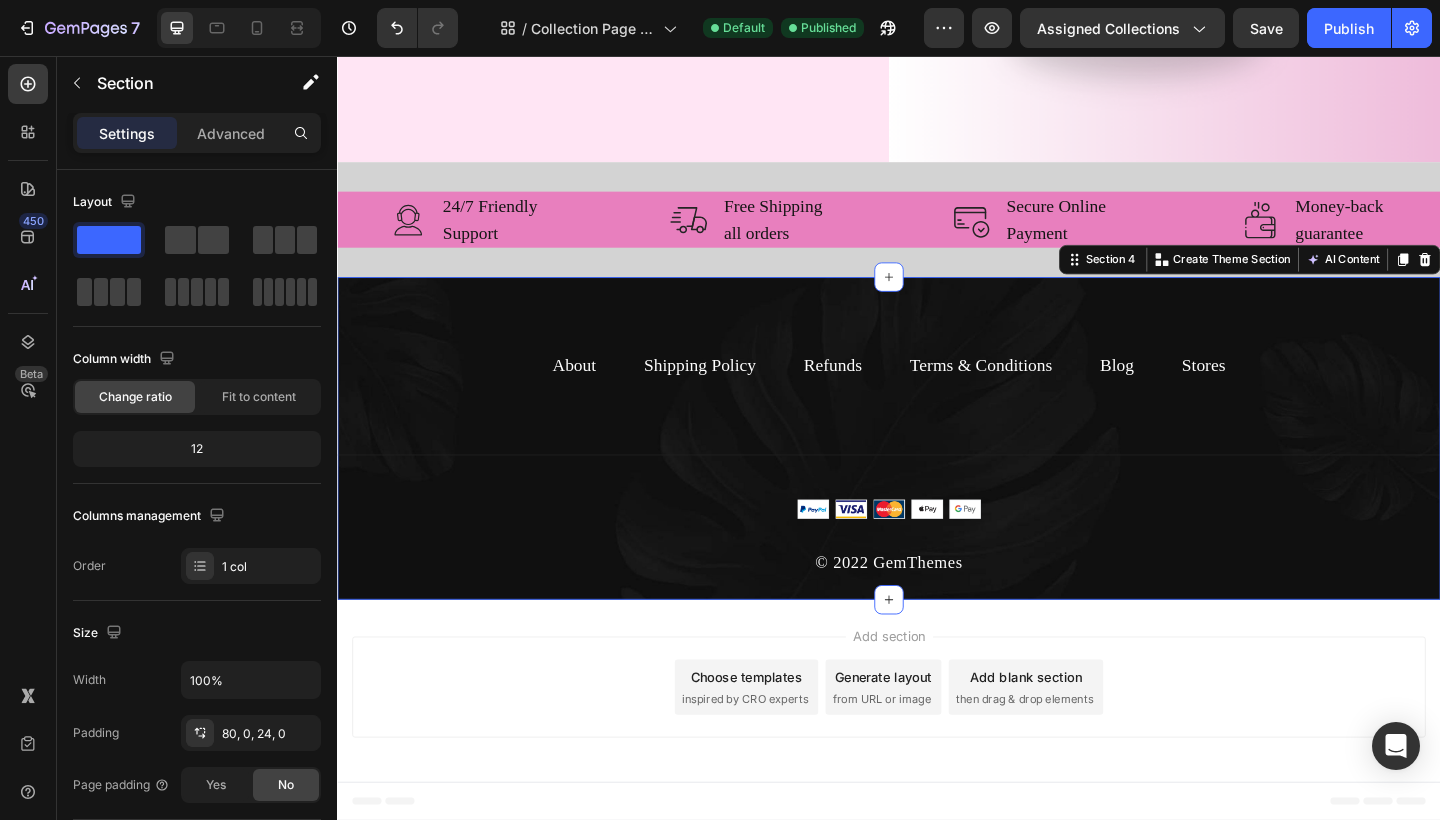 scroll, scrollTop: 1534, scrollLeft: 0, axis: vertical 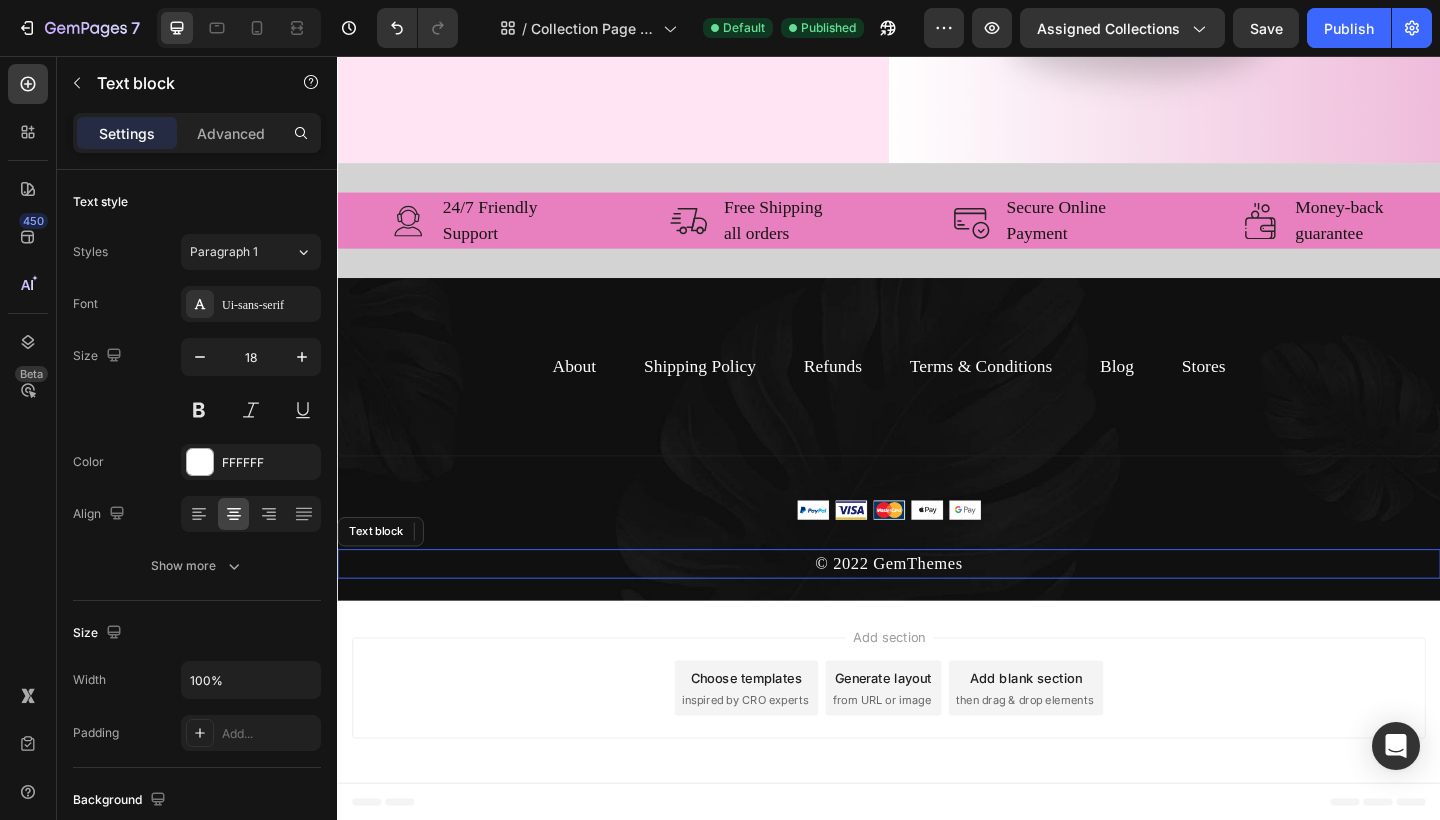 click on "© 2022 GemThemes" at bounding box center [937, 609] 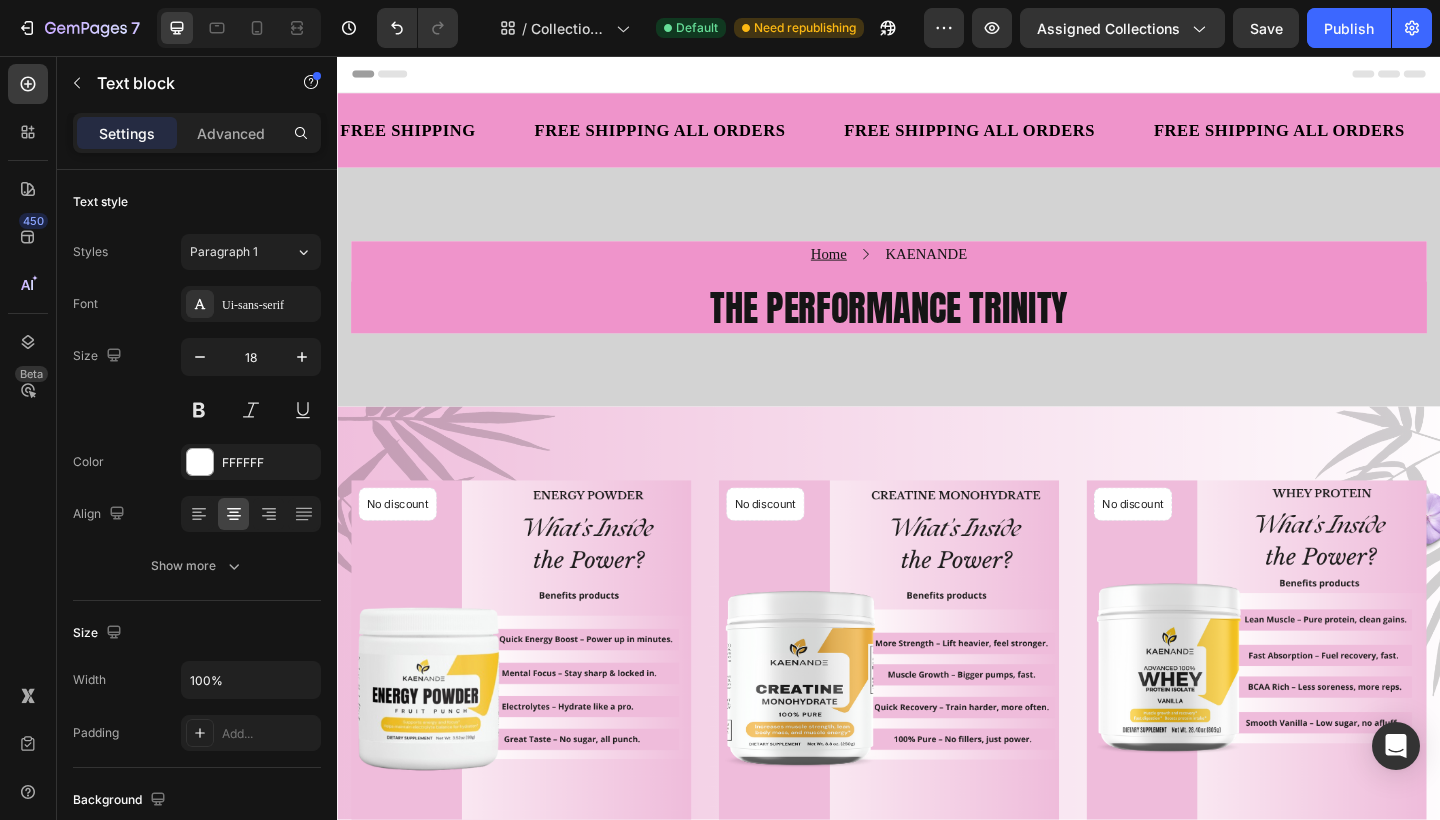 scroll, scrollTop: 0, scrollLeft: 0, axis: both 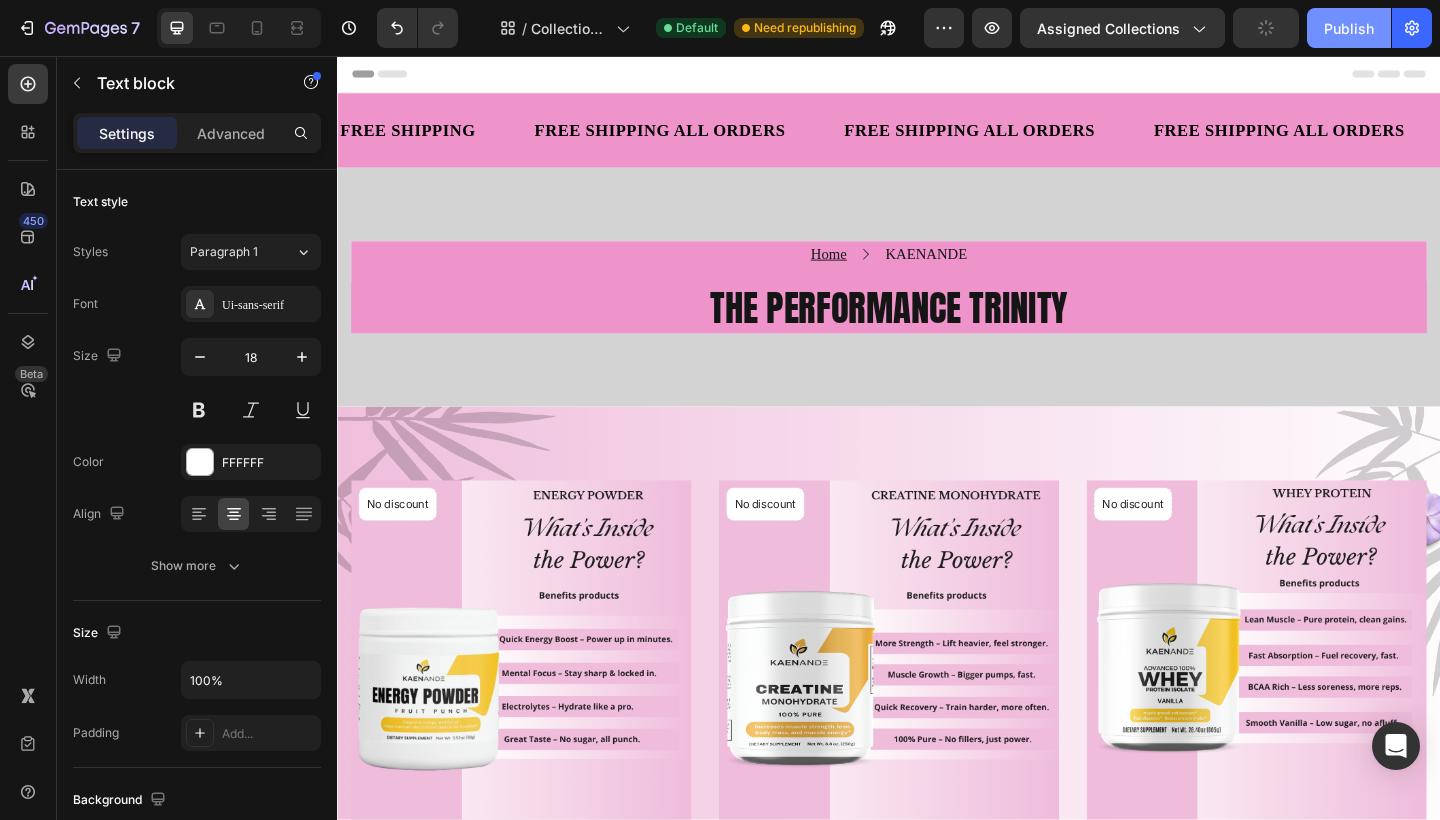 click on "Publish" at bounding box center (1349, 28) 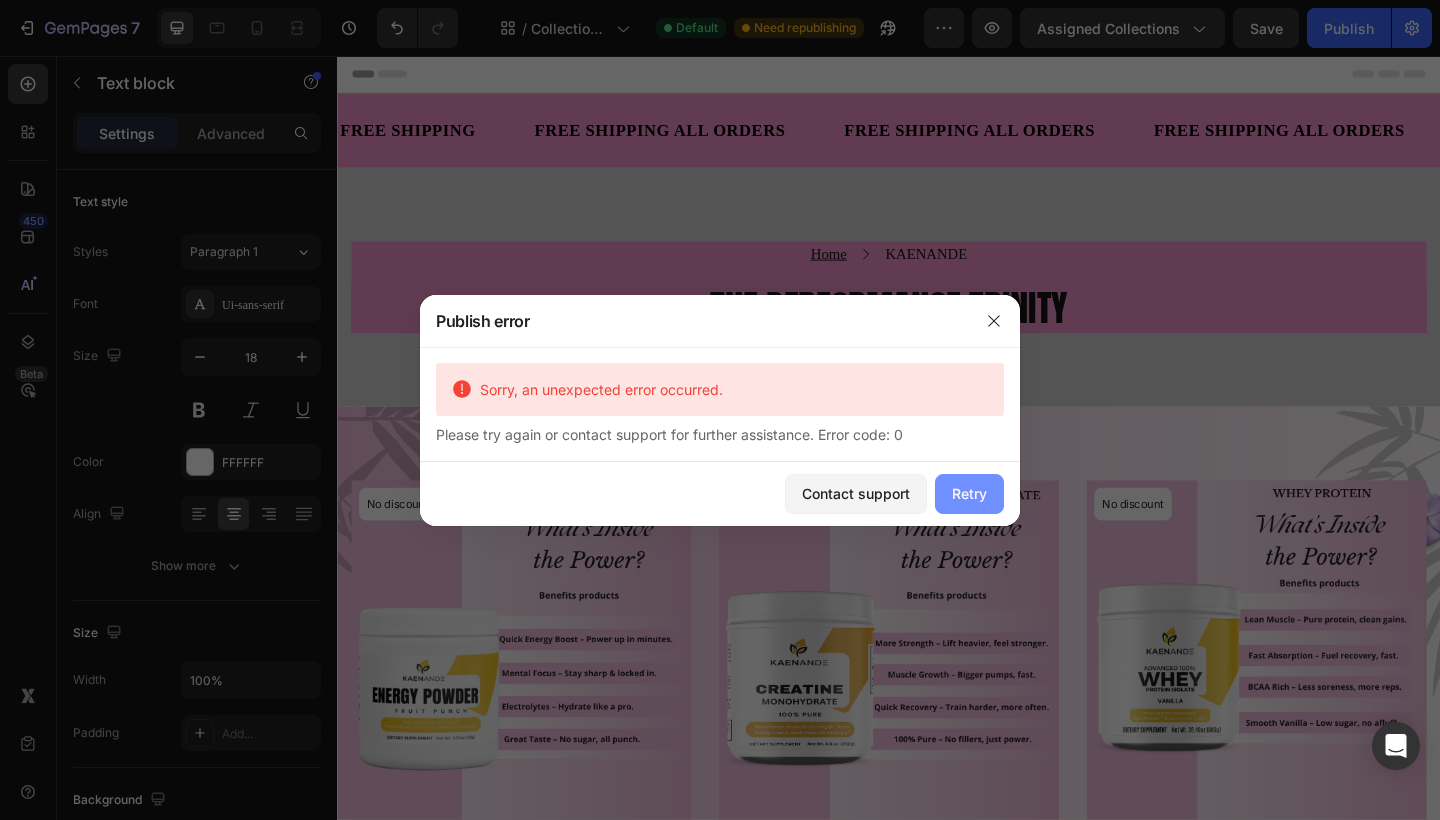 click on "Retry" at bounding box center [969, 493] 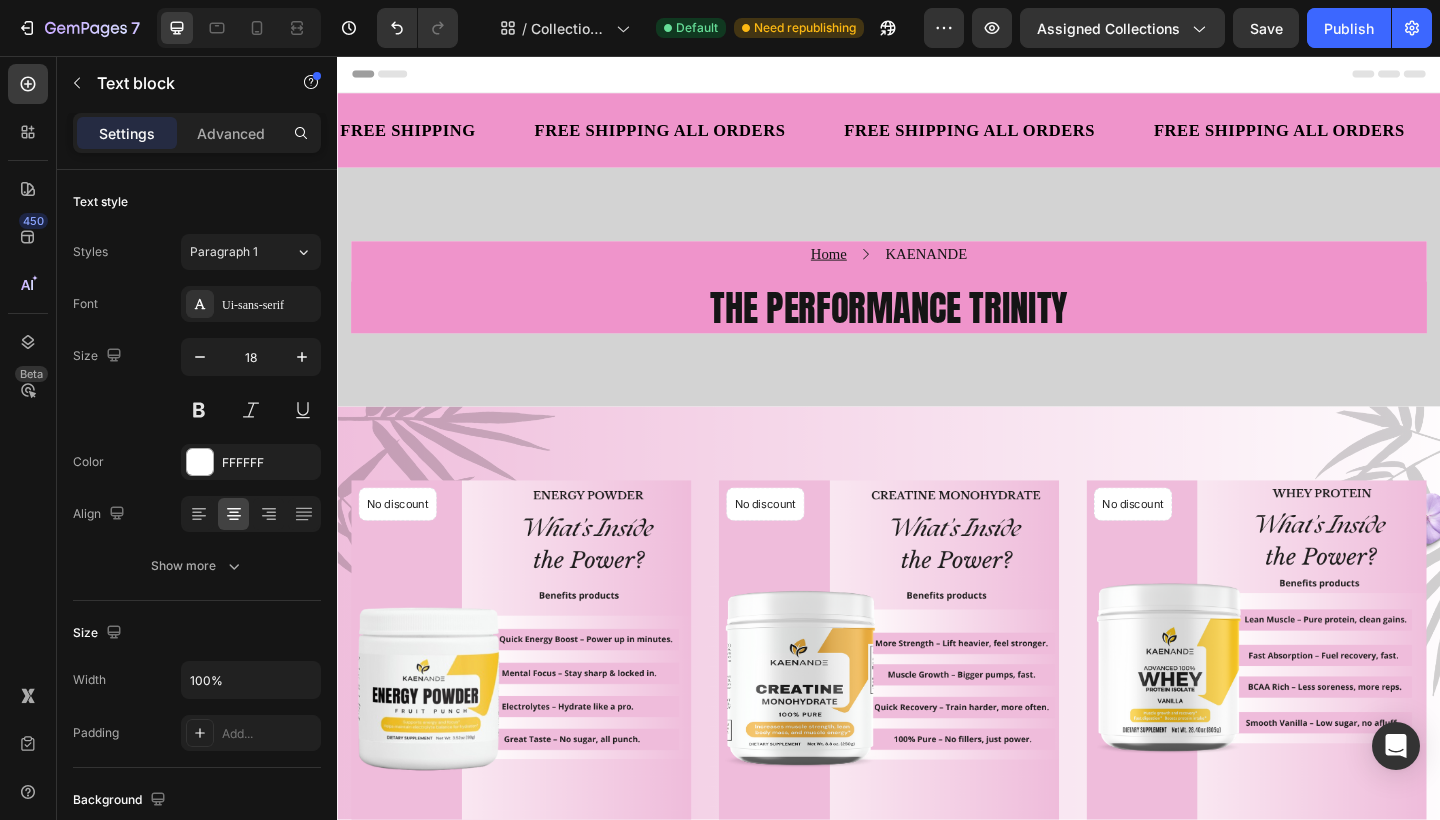 click on "7  Version history  /  Collection Page - Jul 31, 20:04:35 Default Need republishing Preview Assigned Collections  Save   Publish" 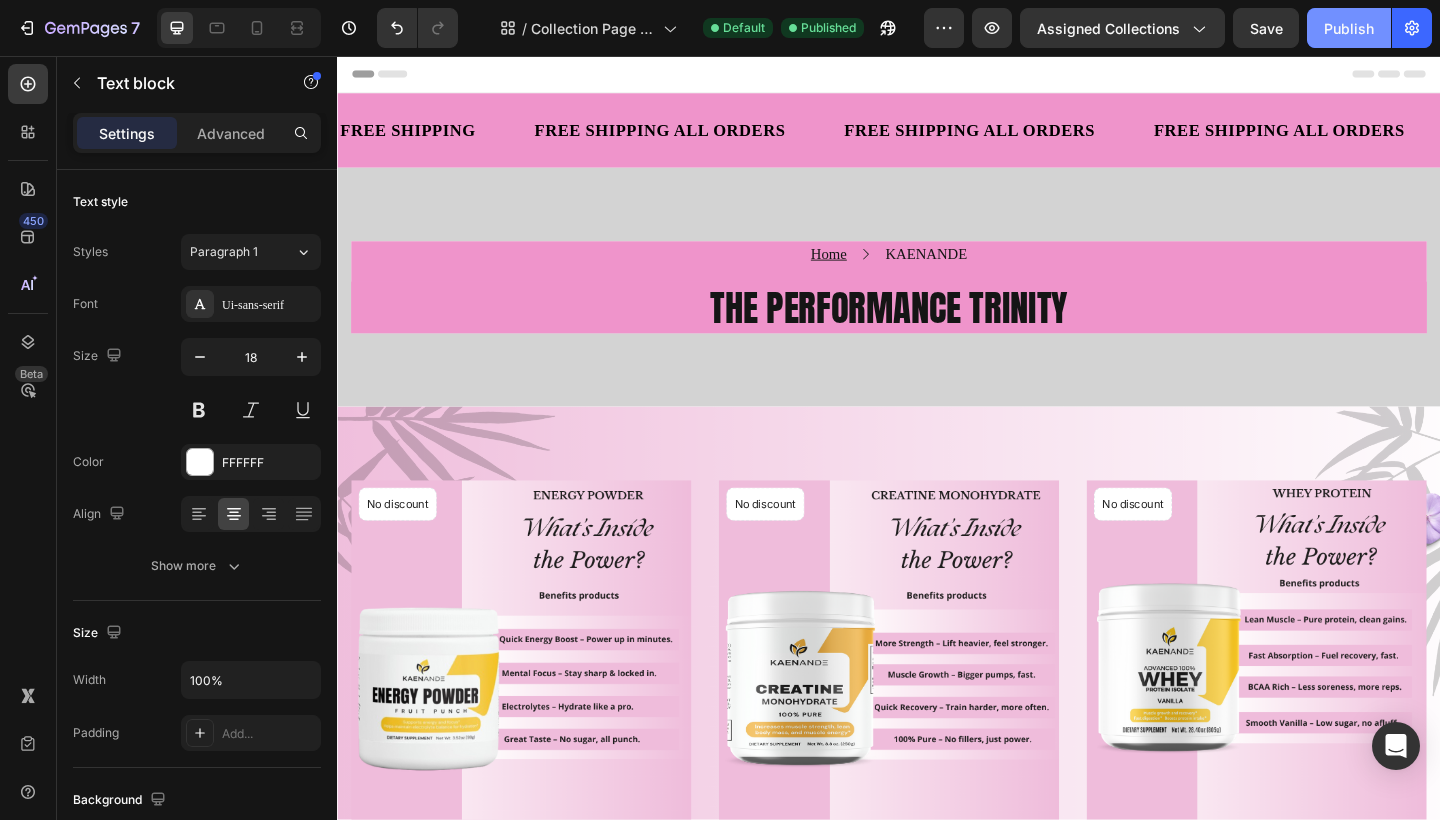 click on "Publish" at bounding box center (1349, 28) 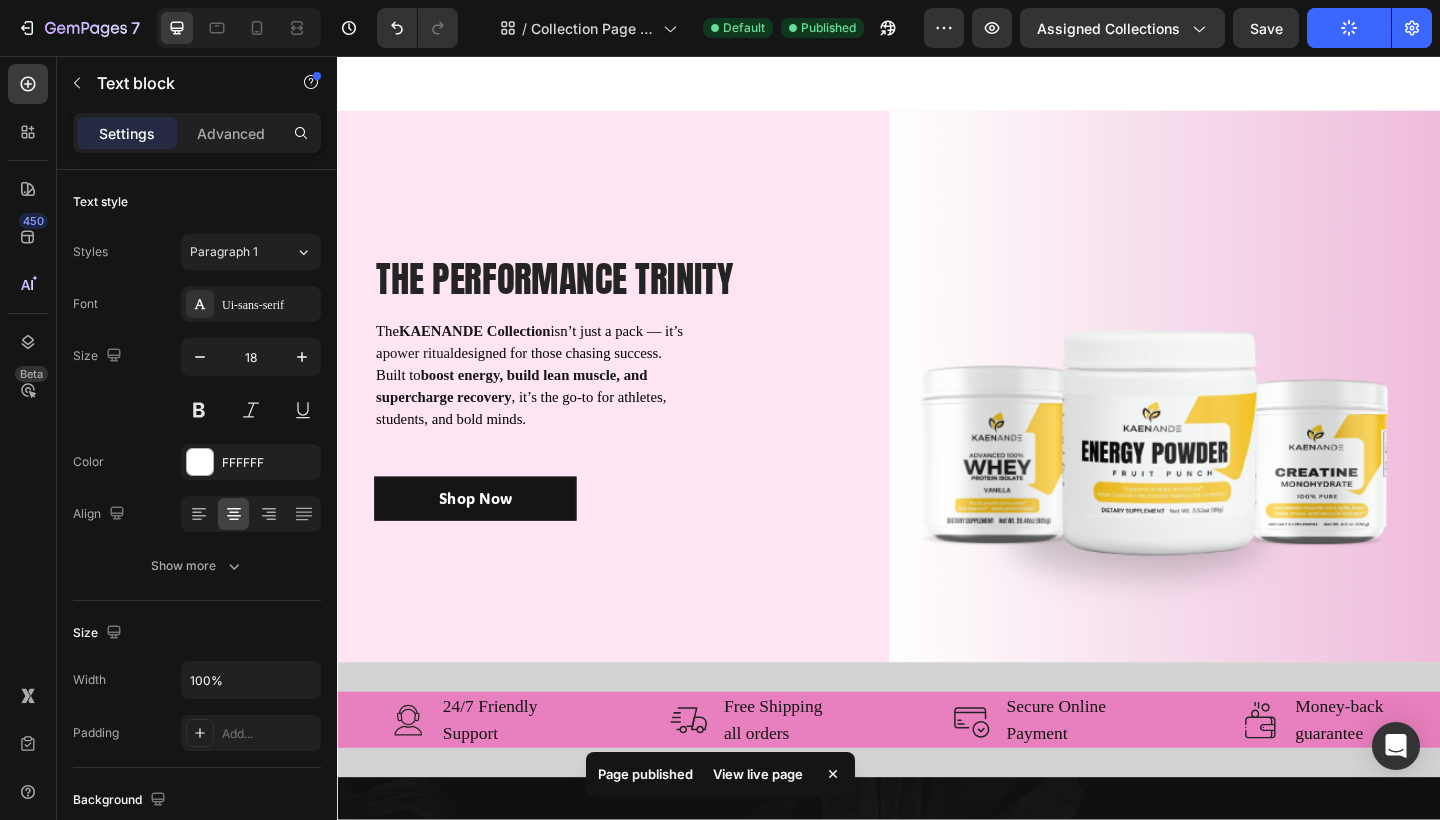 scroll, scrollTop: 1087, scrollLeft: 0, axis: vertical 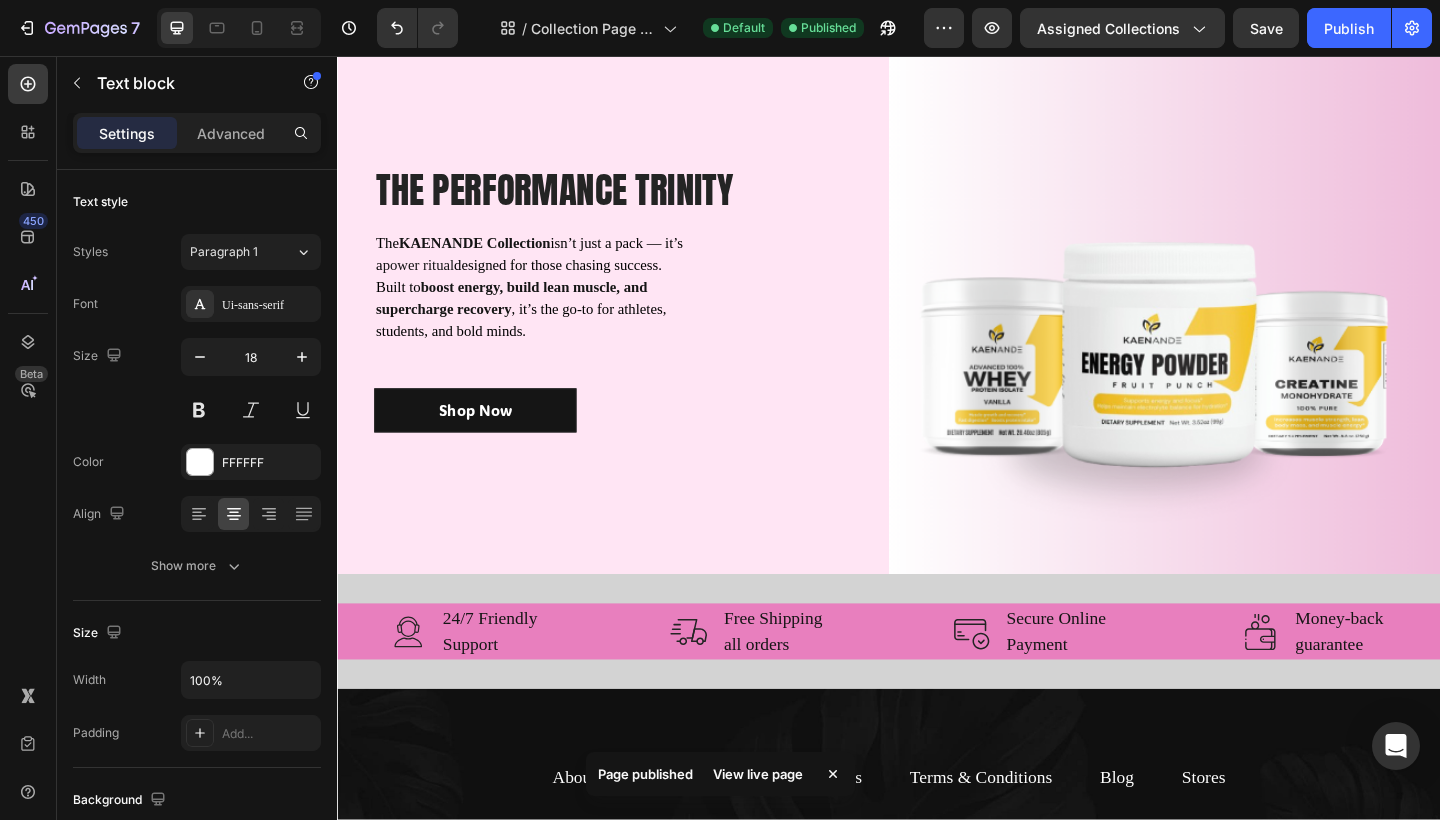 click on "View live page" at bounding box center [758, 774] 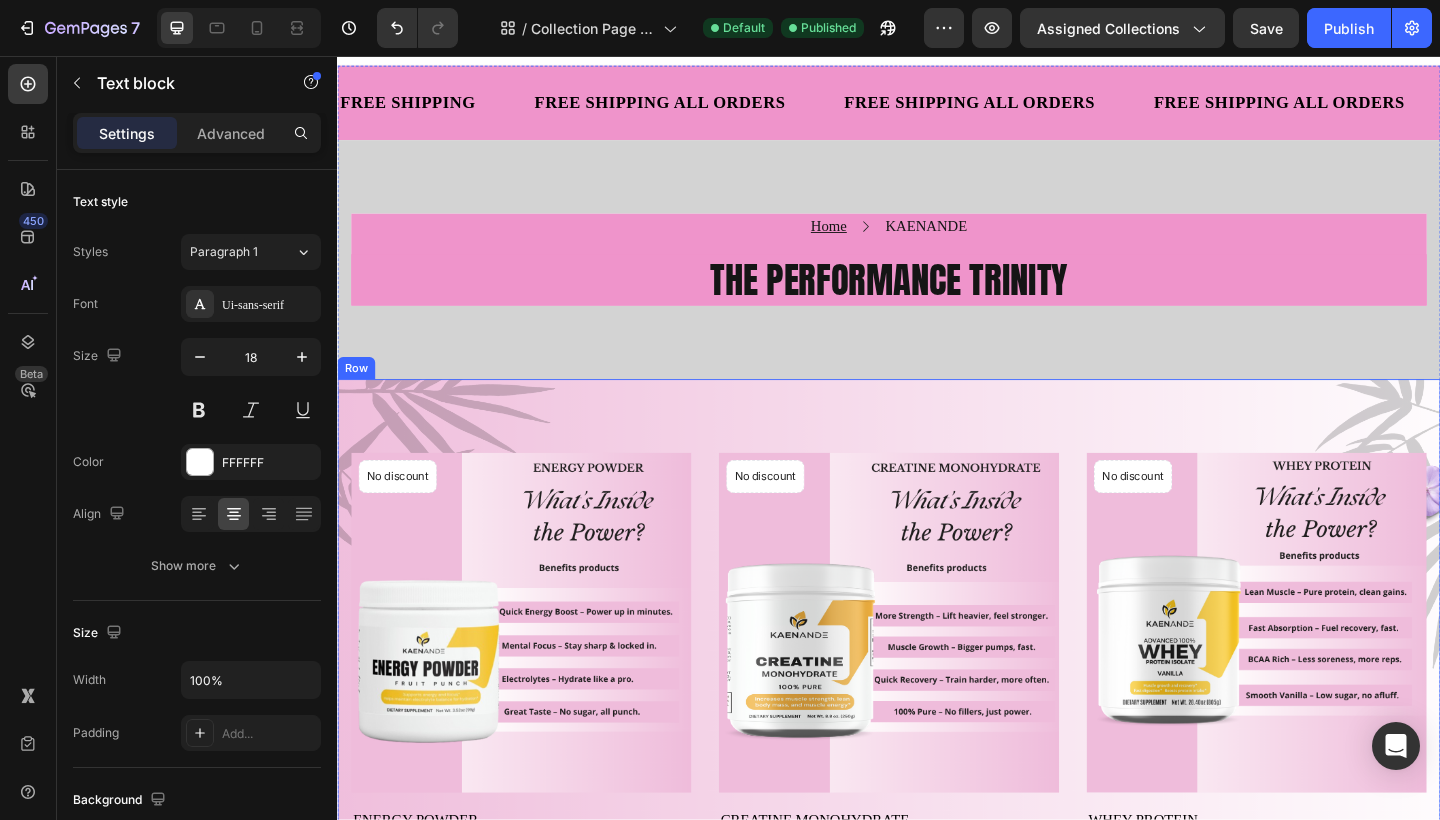 scroll, scrollTop: 28, scrollLeft: 0, axis: vertical 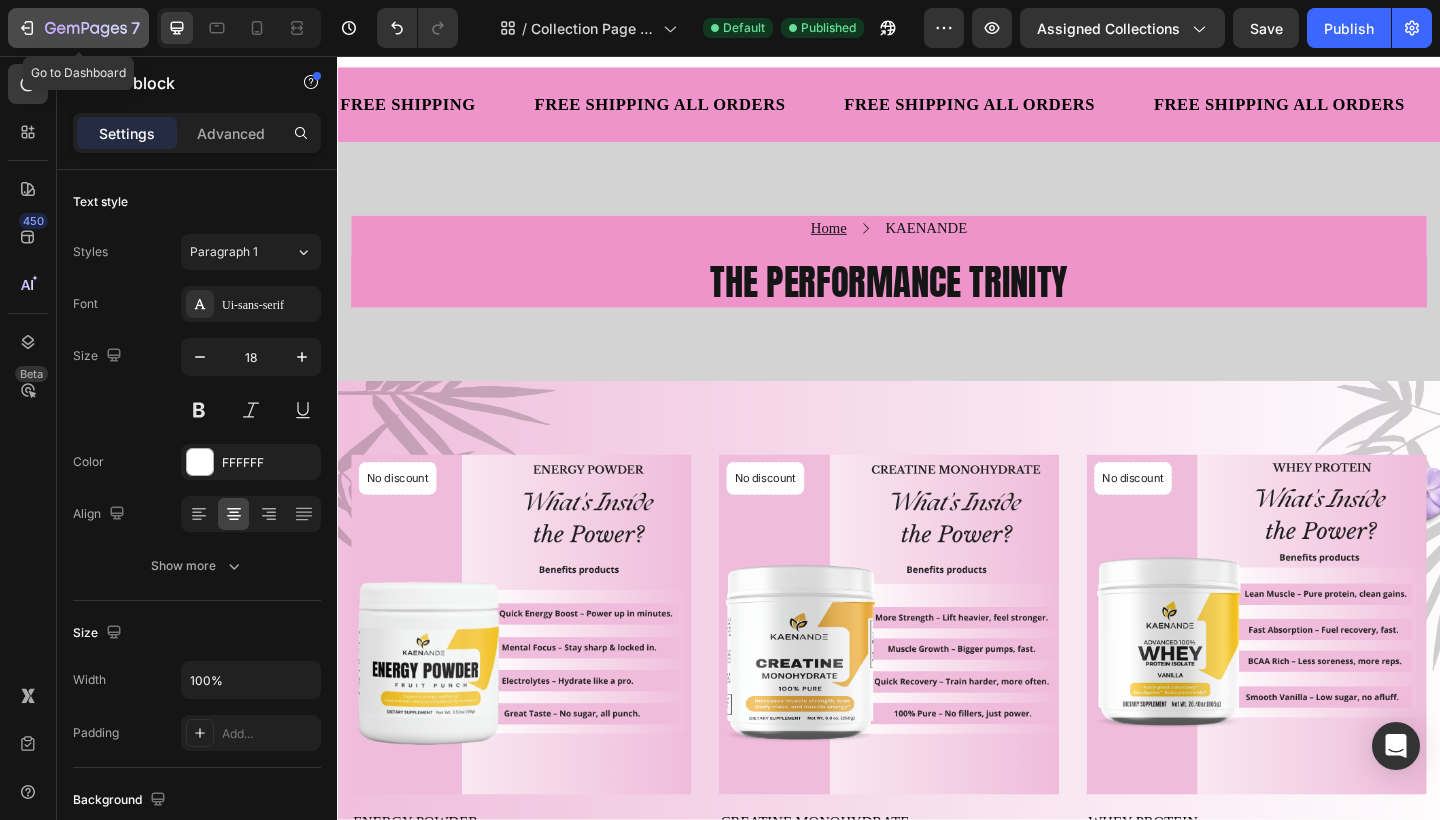 click 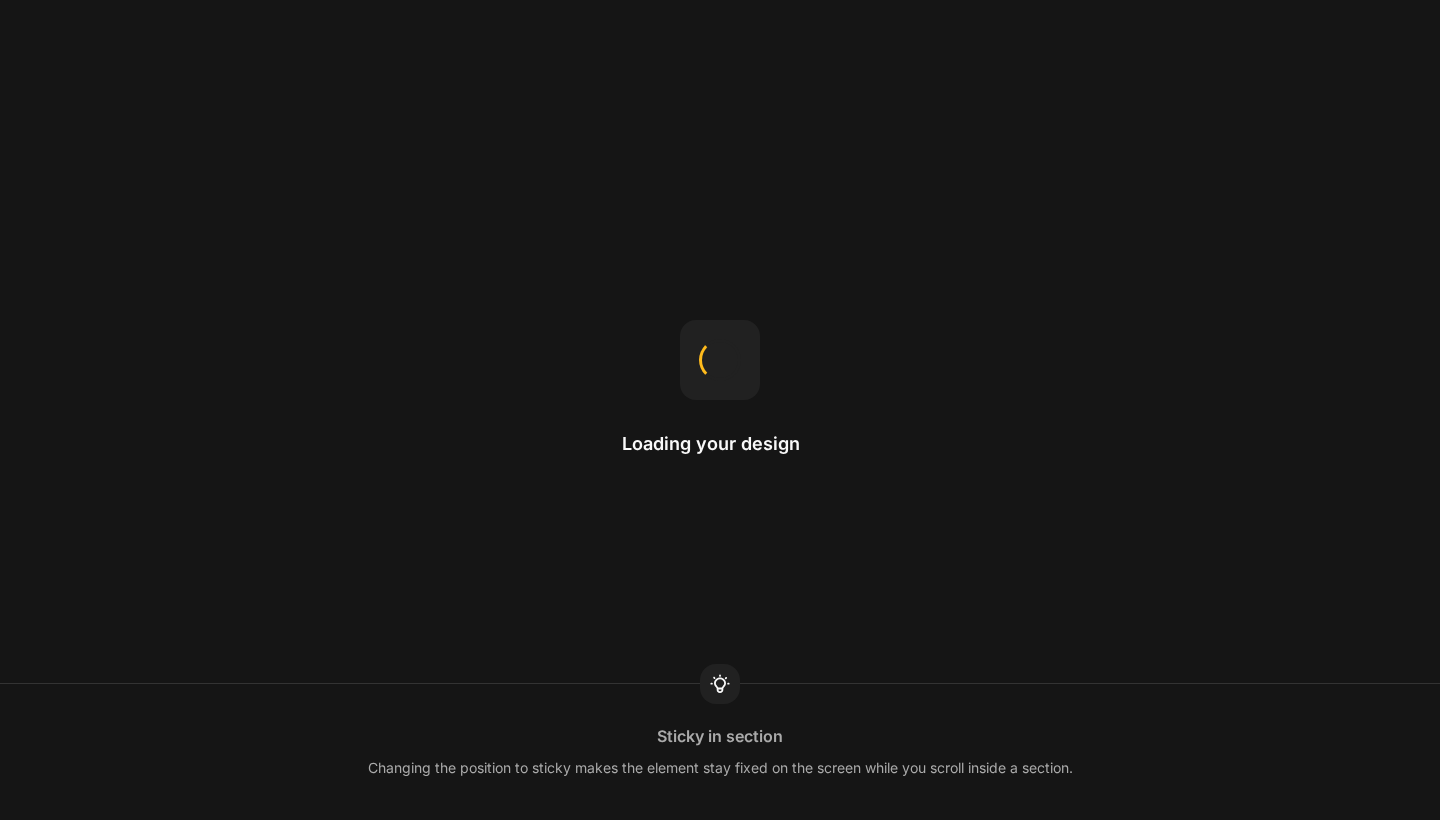 scroll, scrollTop: 0, scrollLeft: 0, axis: both 